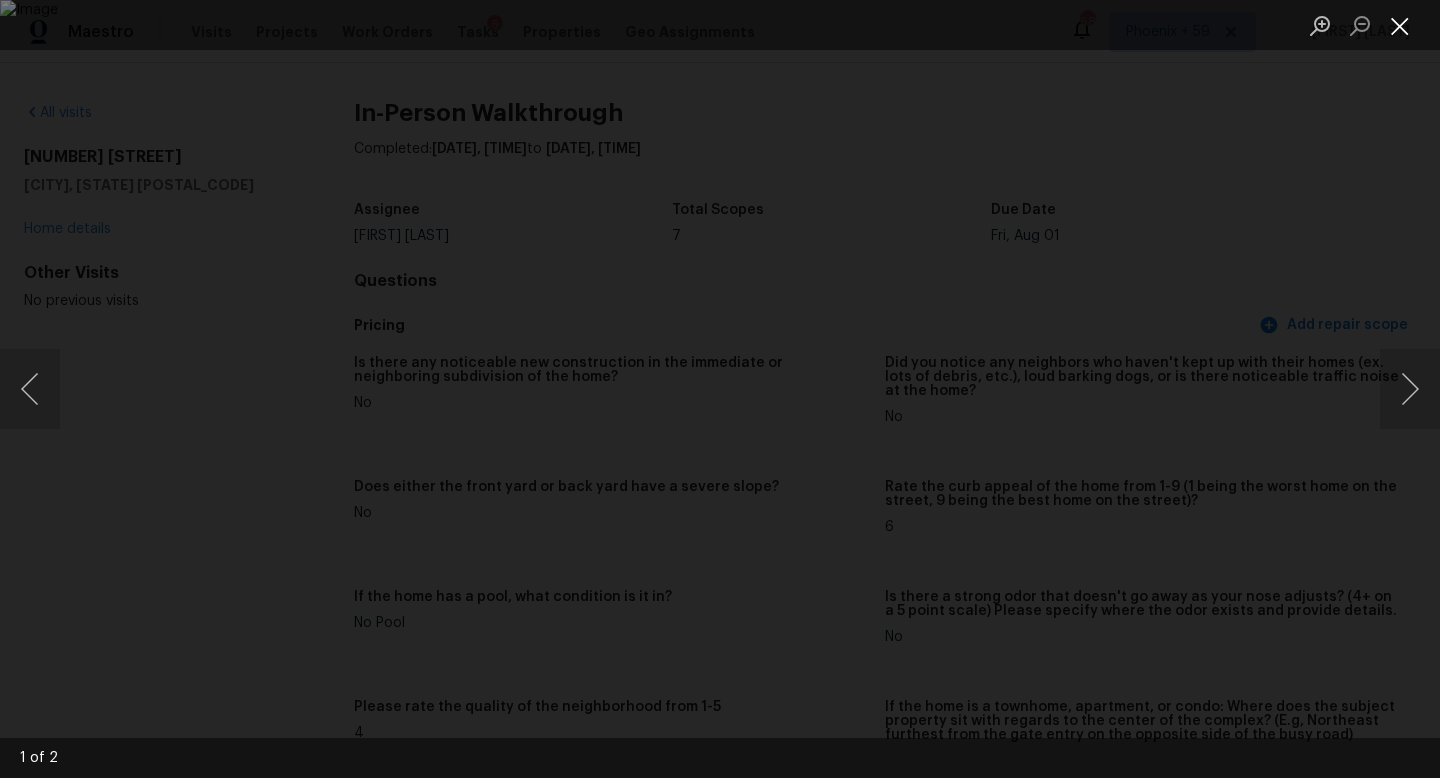 scroll, scrollTop: 0, scrollLeft: 0, axis: both 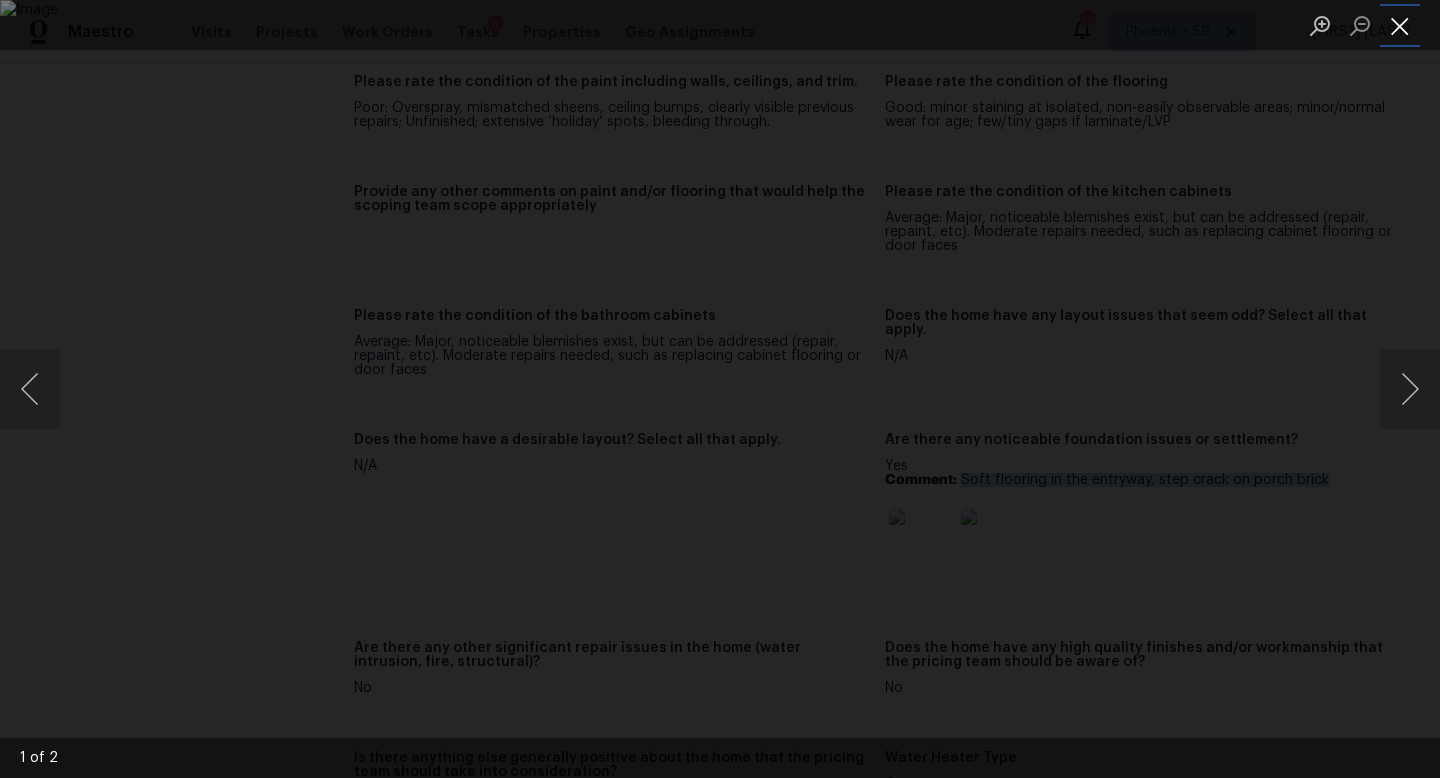 click at bounding box center [1400, 25] 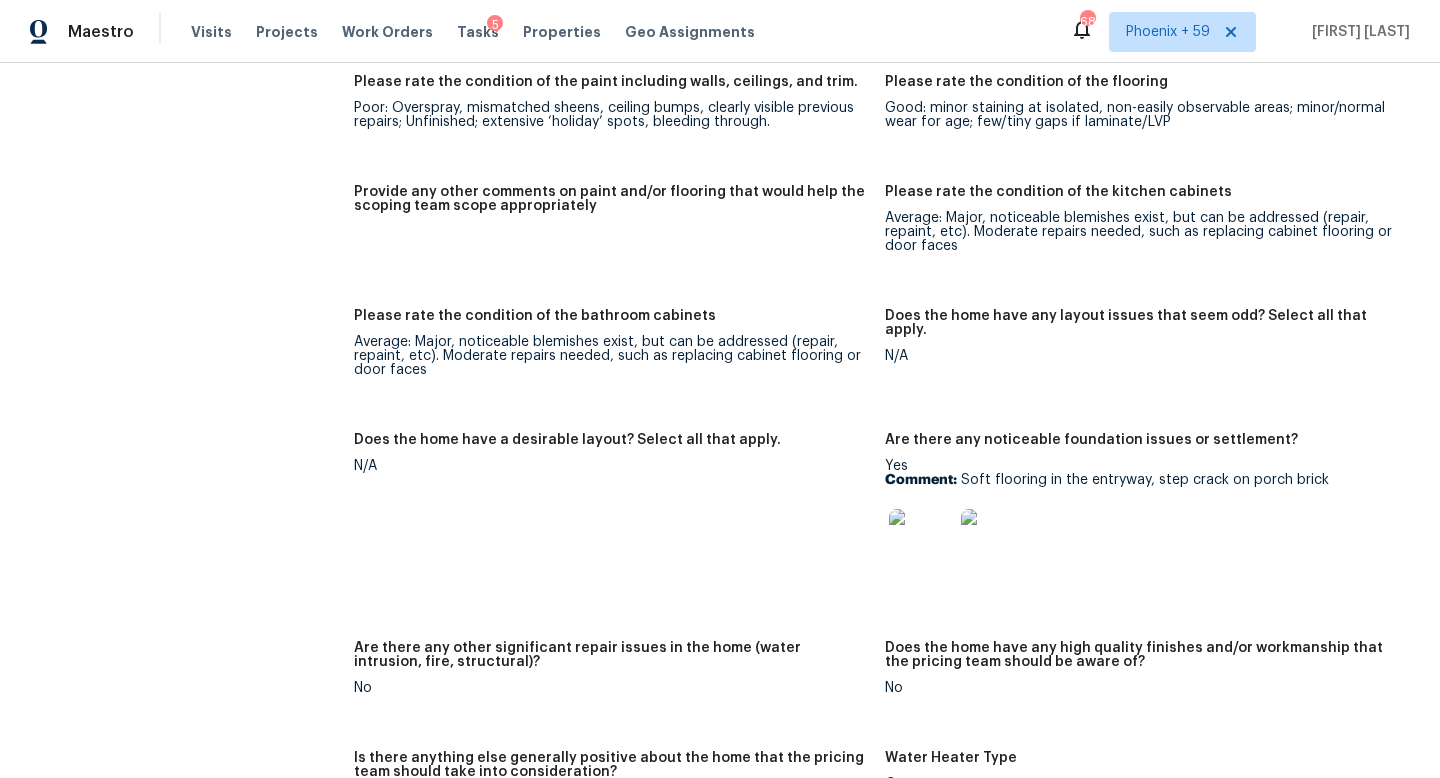 click on "Maestro Visits Projects Work Orders Tasks 5 Properties Geo Assignments" at bounding box center [389, 32] 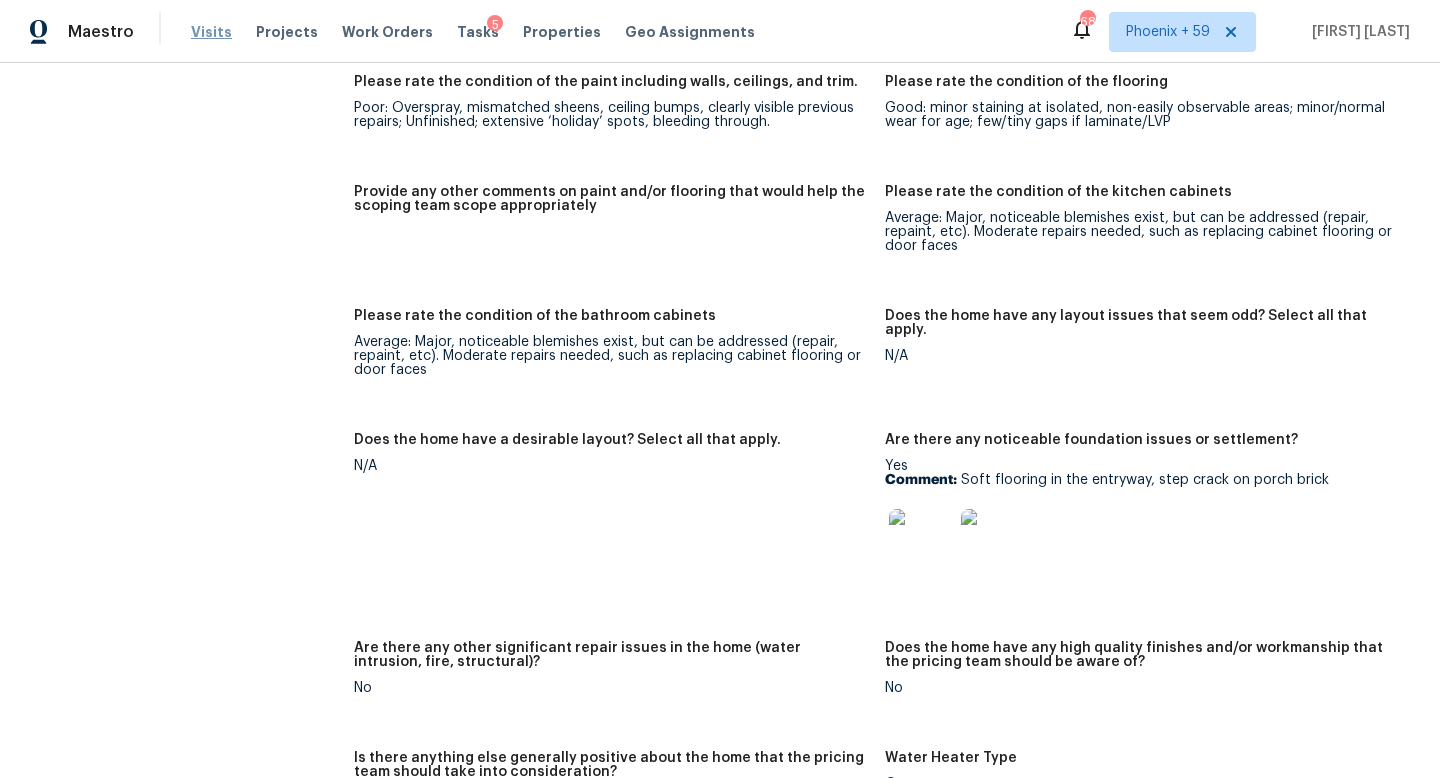 click on "Visits" at bounding box center [211, 32] 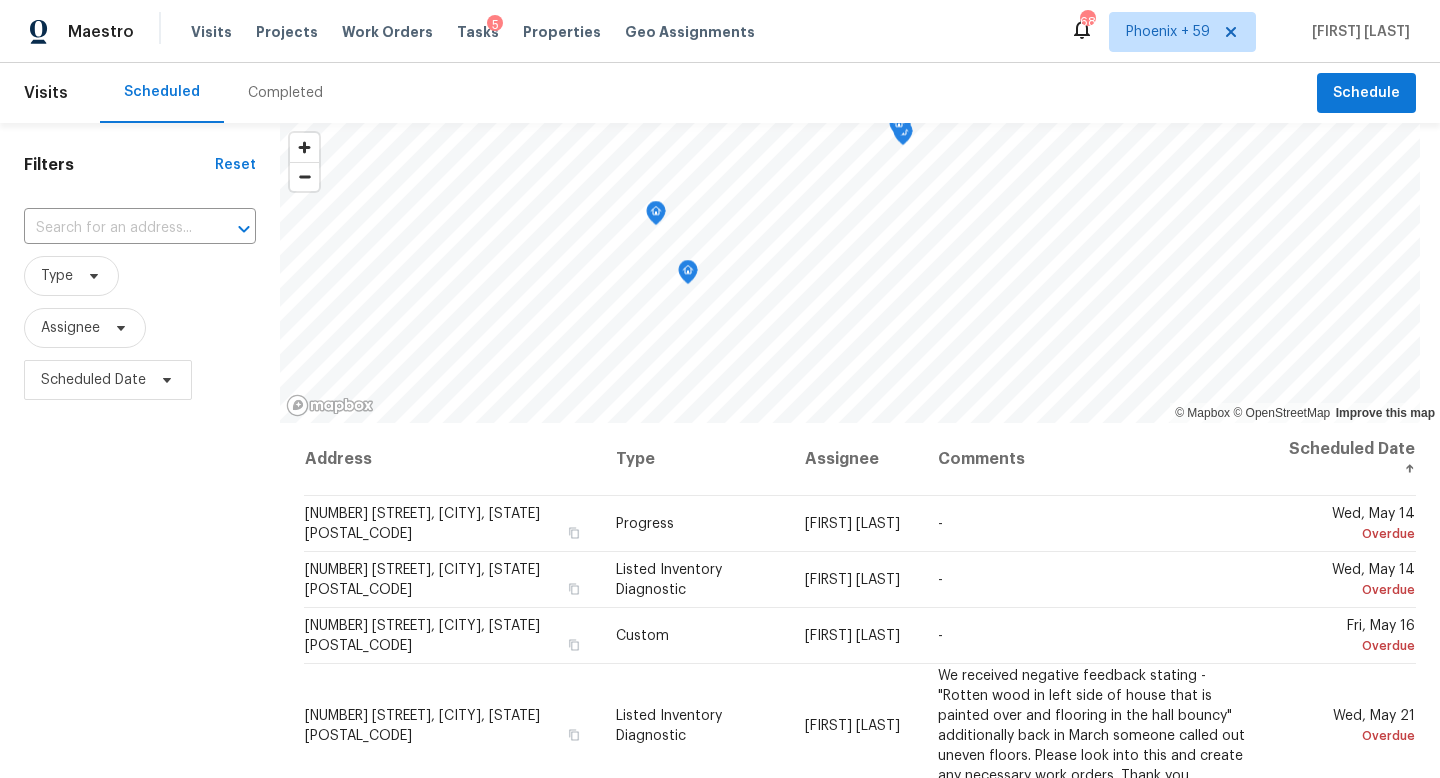 click on "Completed" at bounding box center [285, 93] 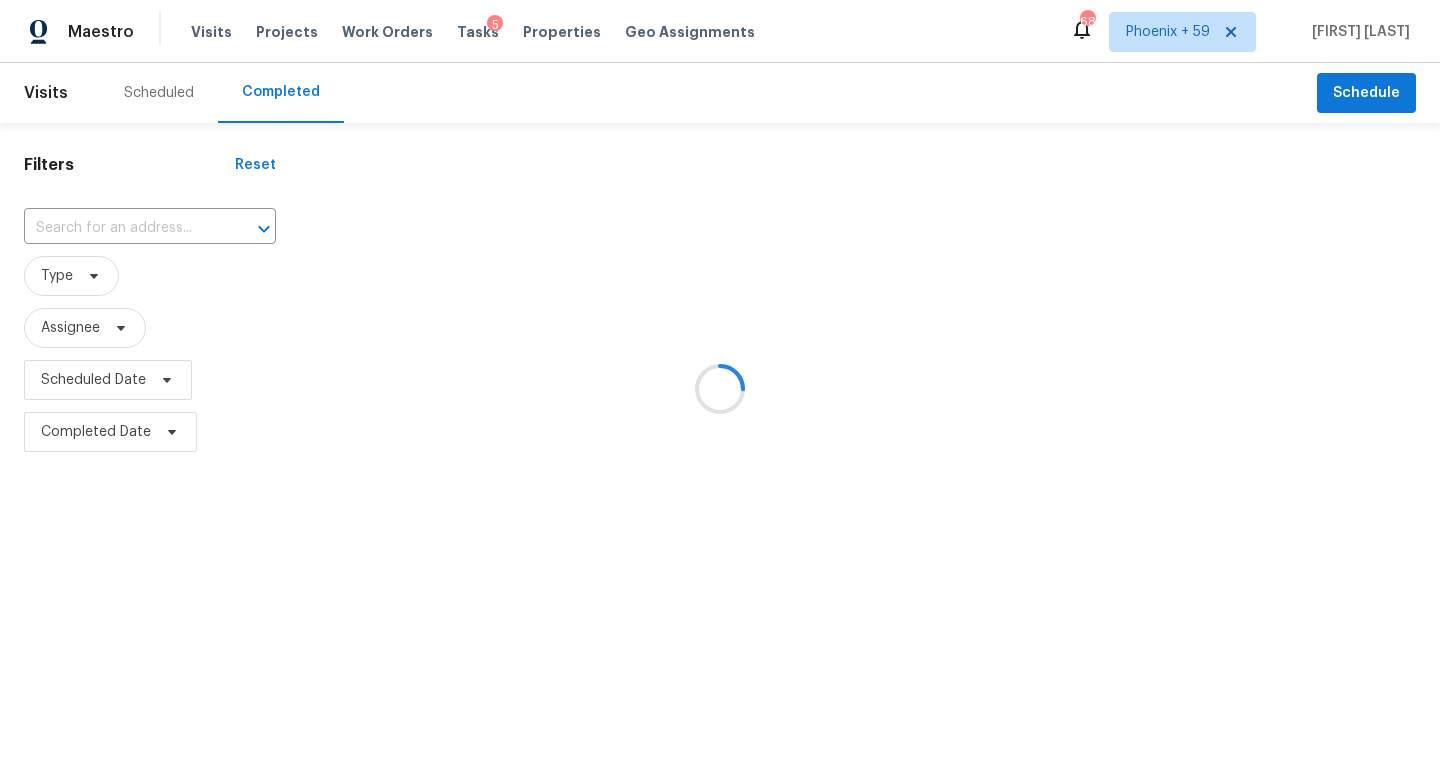 click at bounding box center (720, 389) 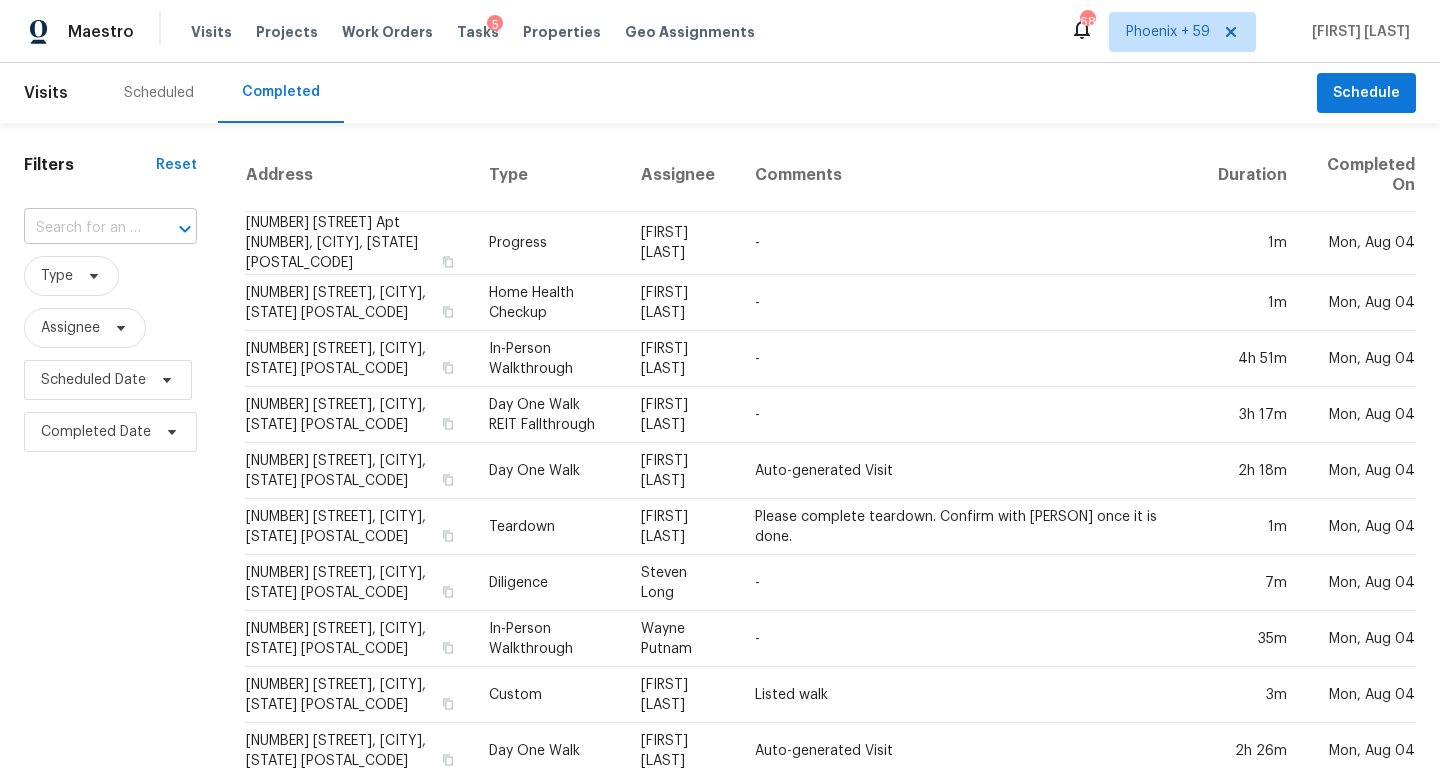 click at bounding box center [171, 229] 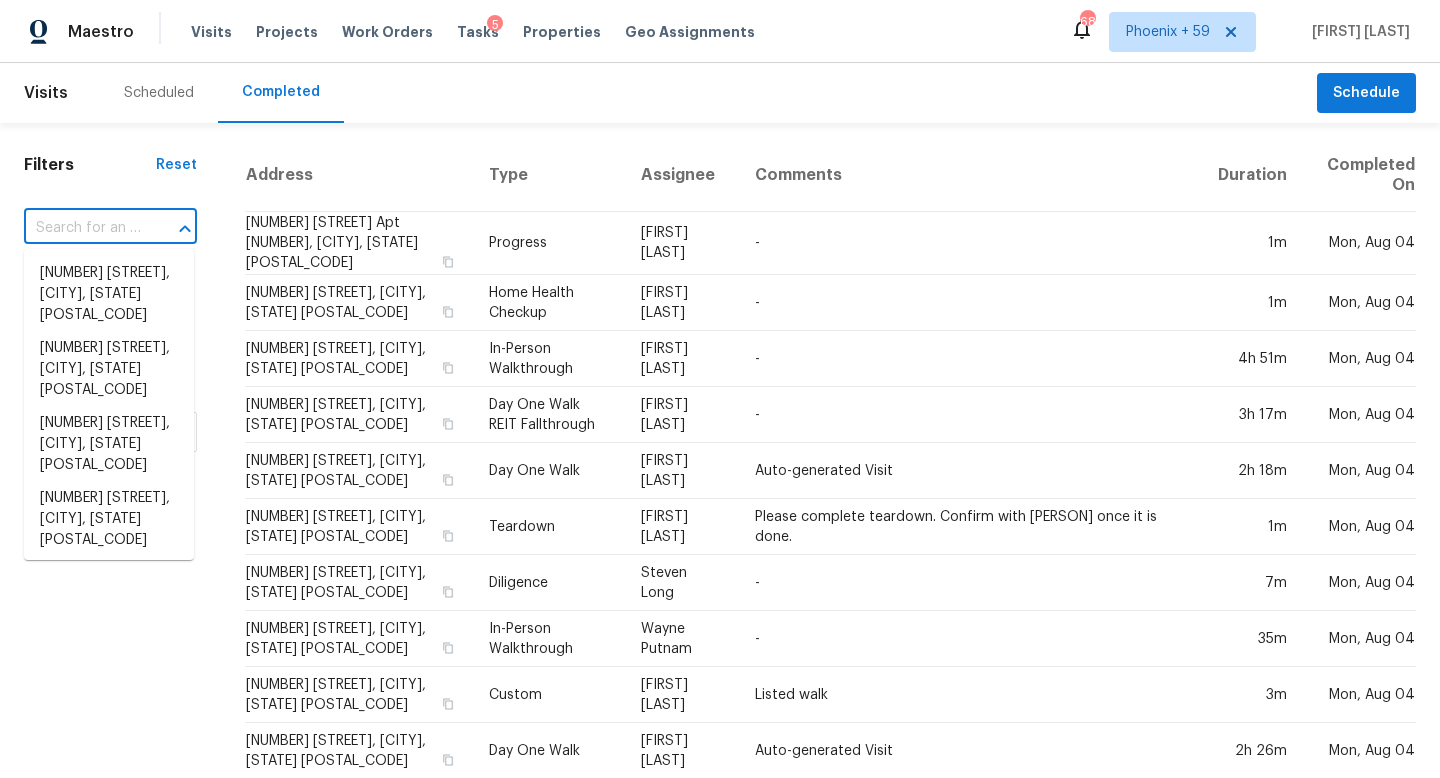 paste on "3904 Sherbourne Dr" 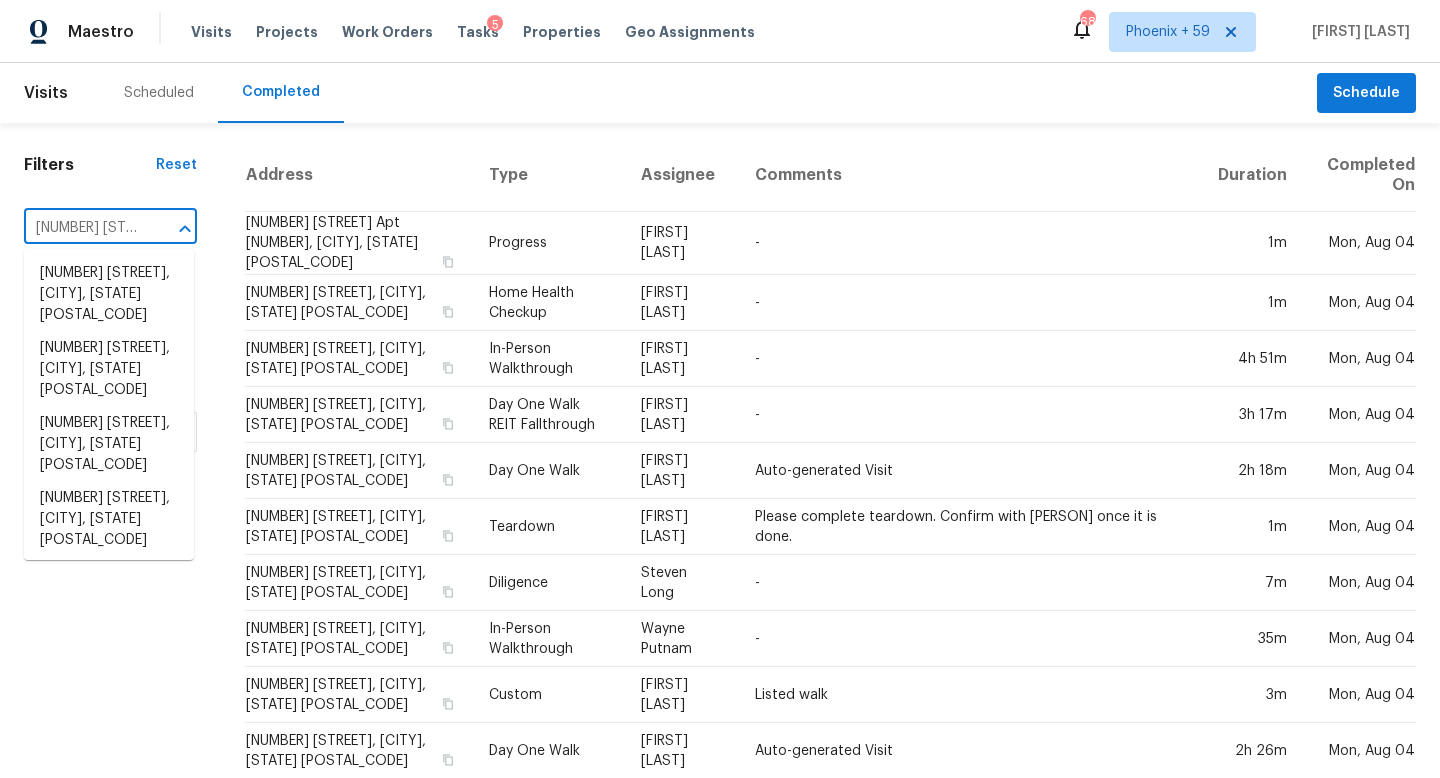 scroll, scrollTop: 0, scrollLeft: 32, axis: horizontal 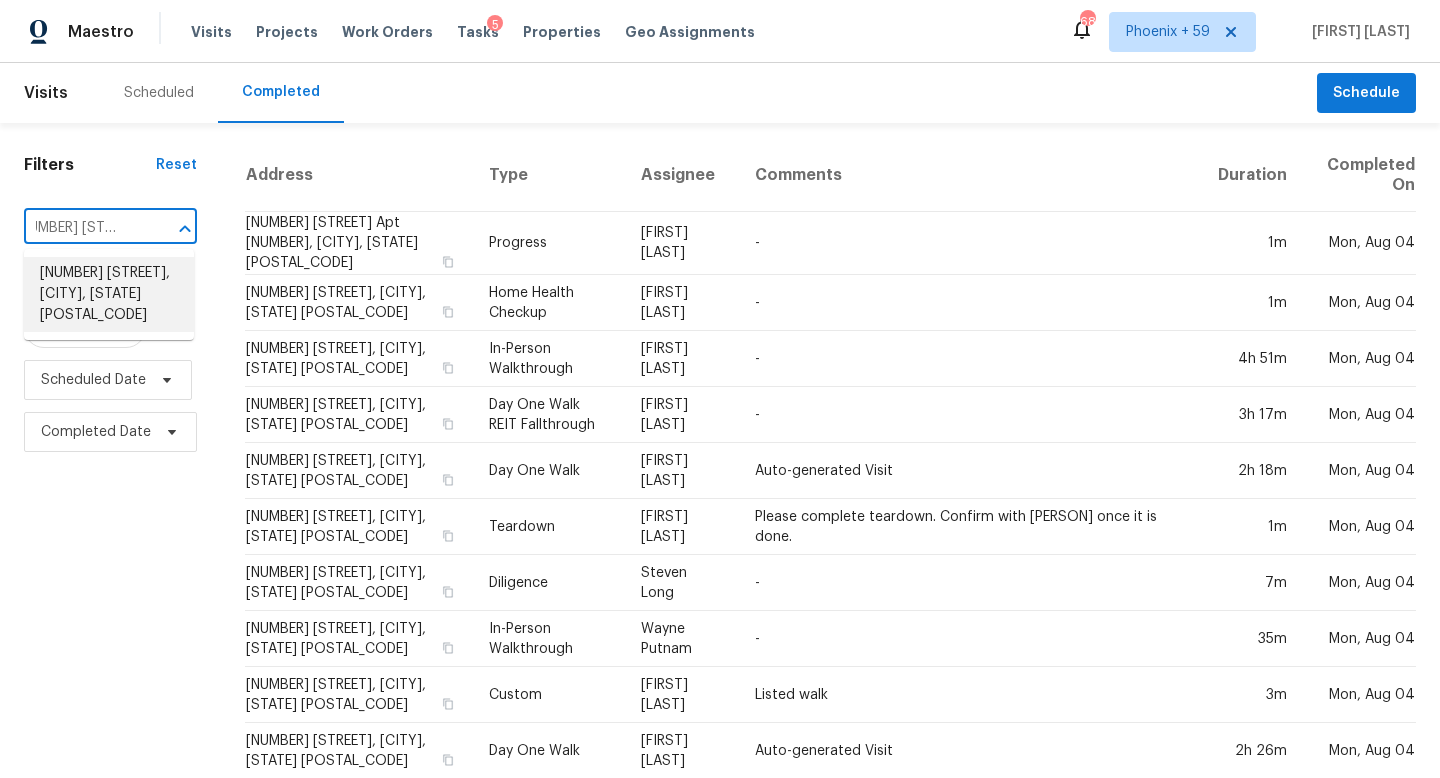 click on "3904 Sherbourne Dr, Oceanside, CA 92056" at bounding box center [109, 294] 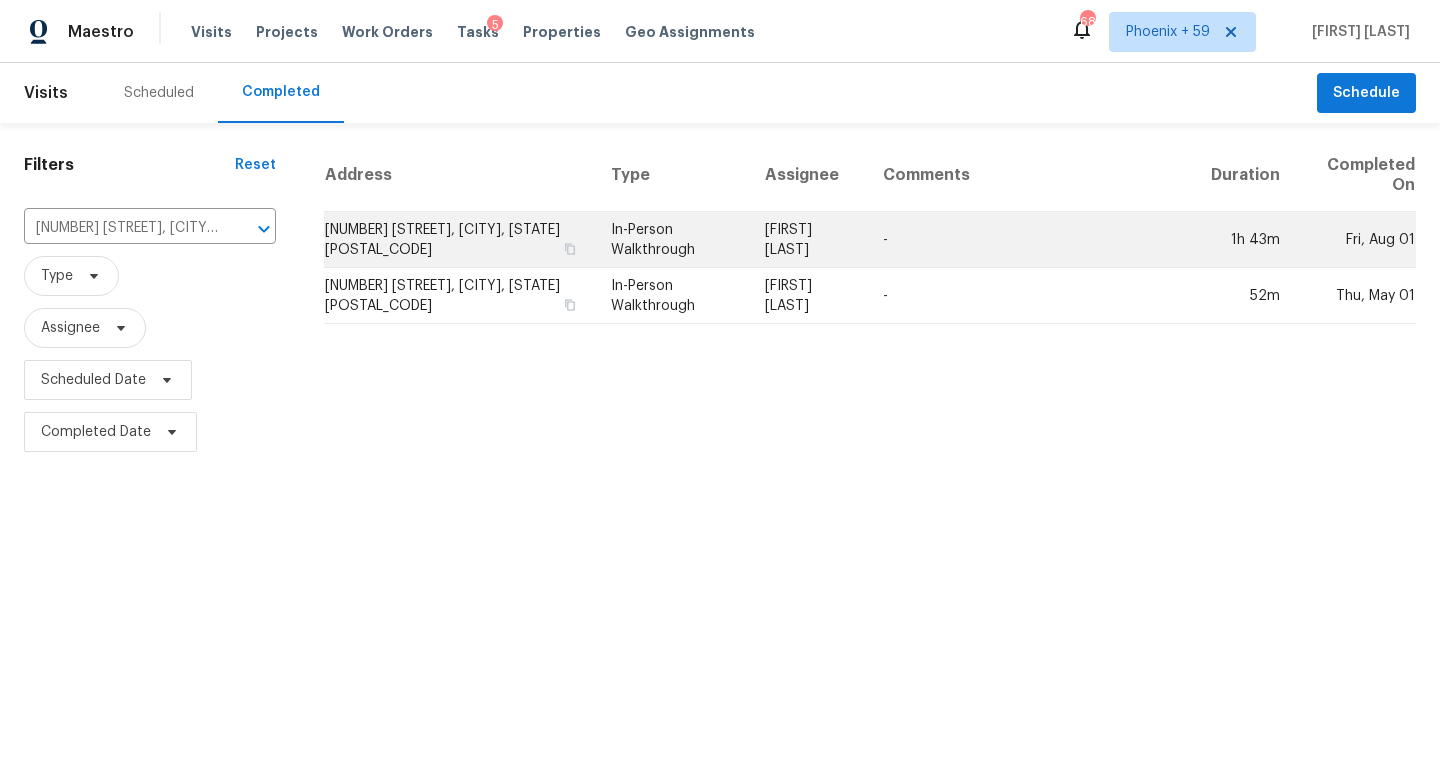click on "[FIRST] [LAST]" at bounding box center [808, 240] 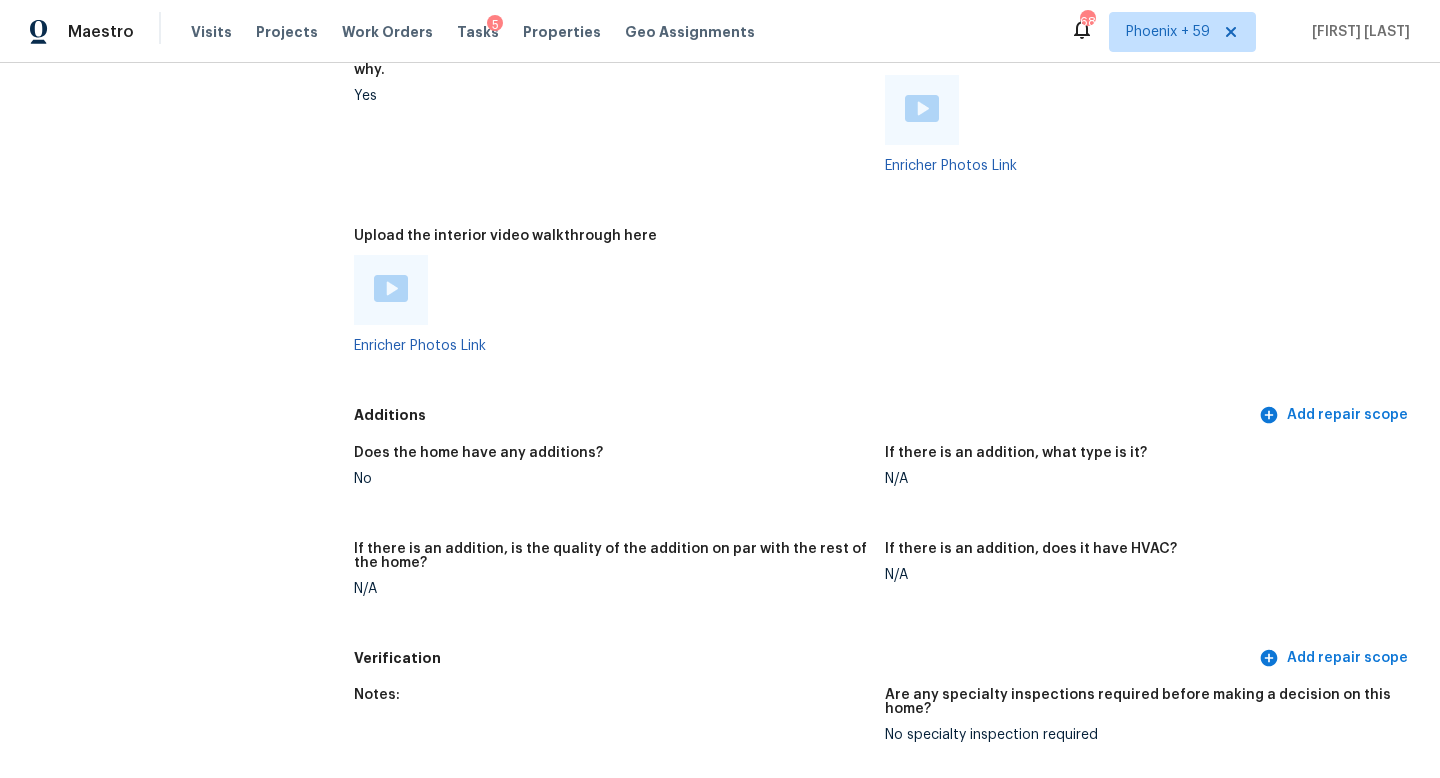 scroll, scrollTop: 3893, scrollLeft: 0, axis: vertical 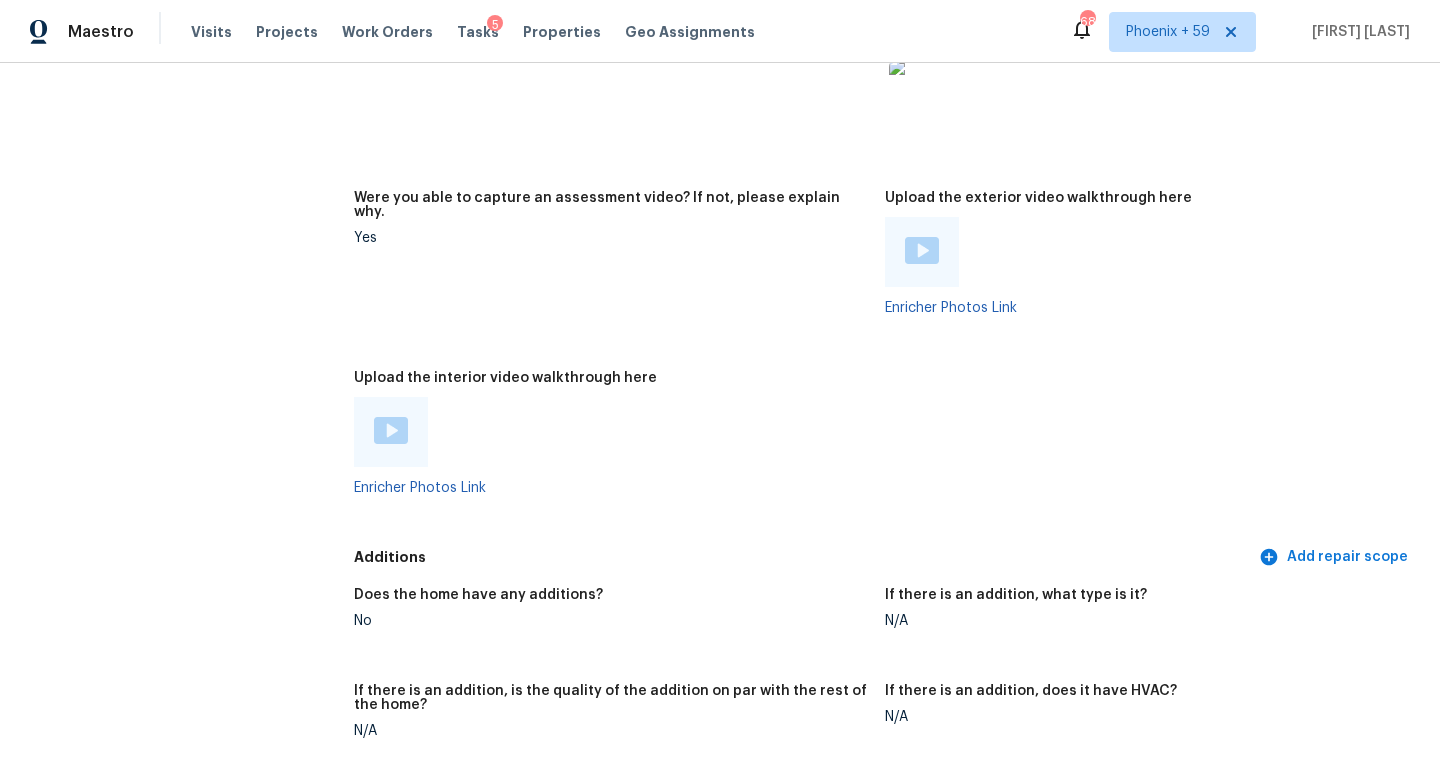 click at bounding box center [391, 430] 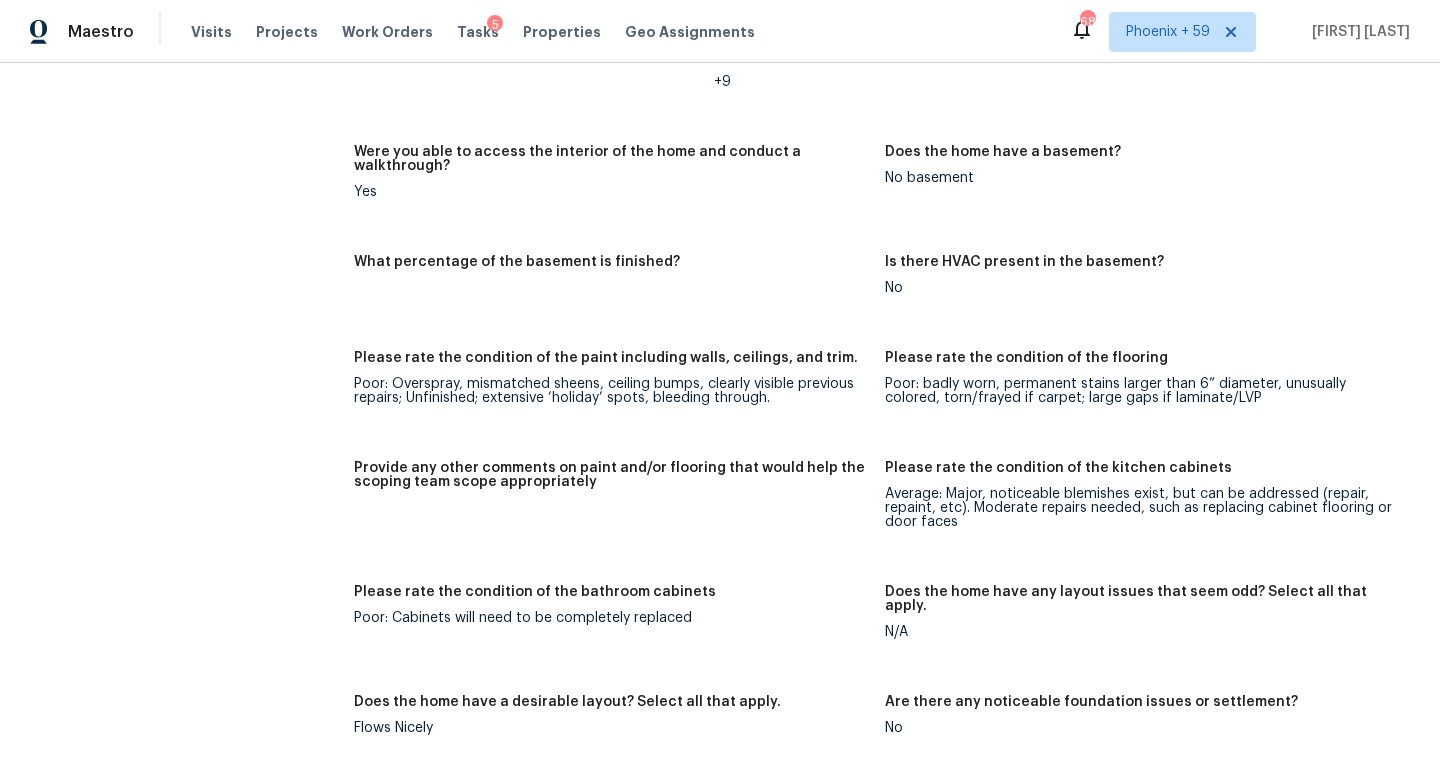 scroll, scrollTop: 2905, scrollLeft: 0, axis: vertical 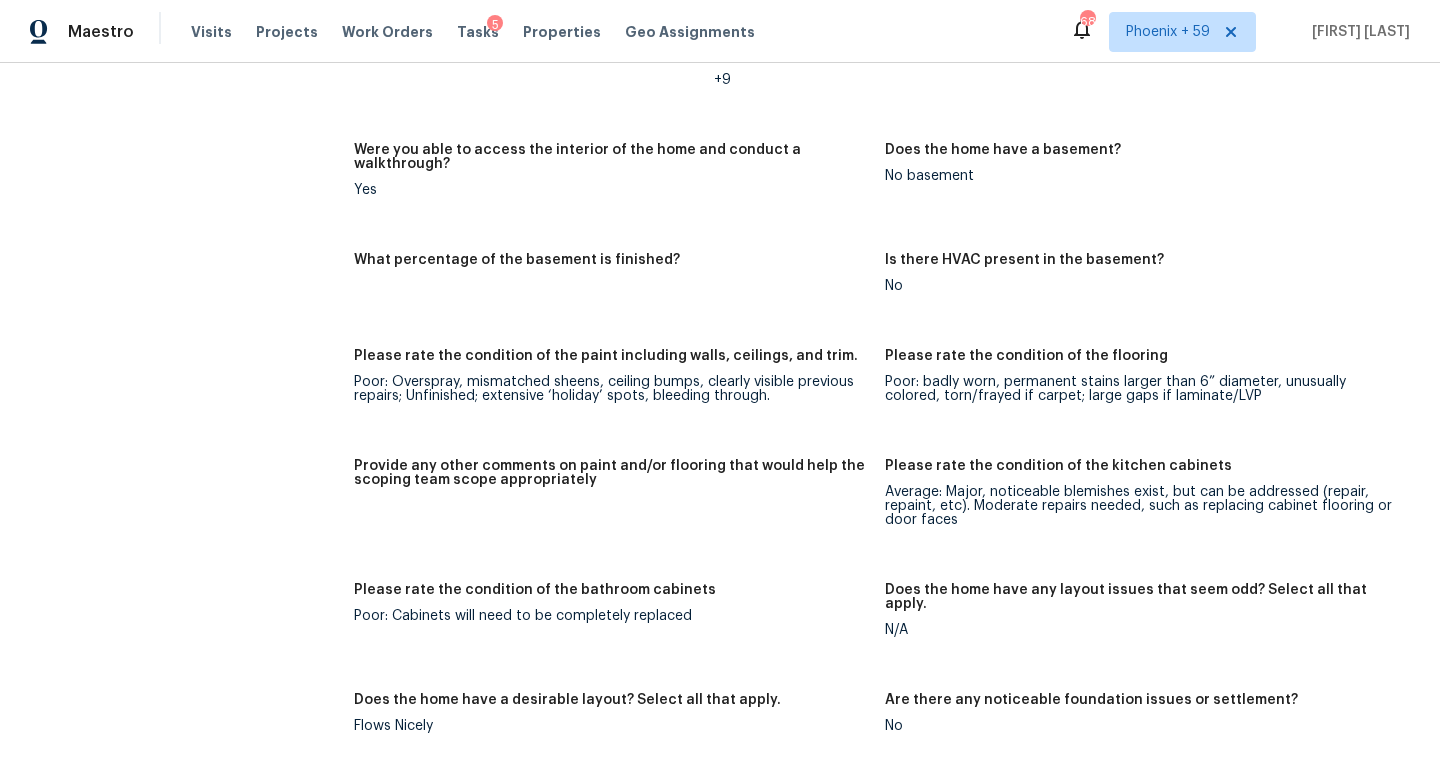 click on "Please rate the condition of the flooring Poor: badly worn, permanent stains larger than 6” diameter, unusually colored, torn/frayed if carpet; large gaps if laminate/LVP" at bounding box center [1150, 392] 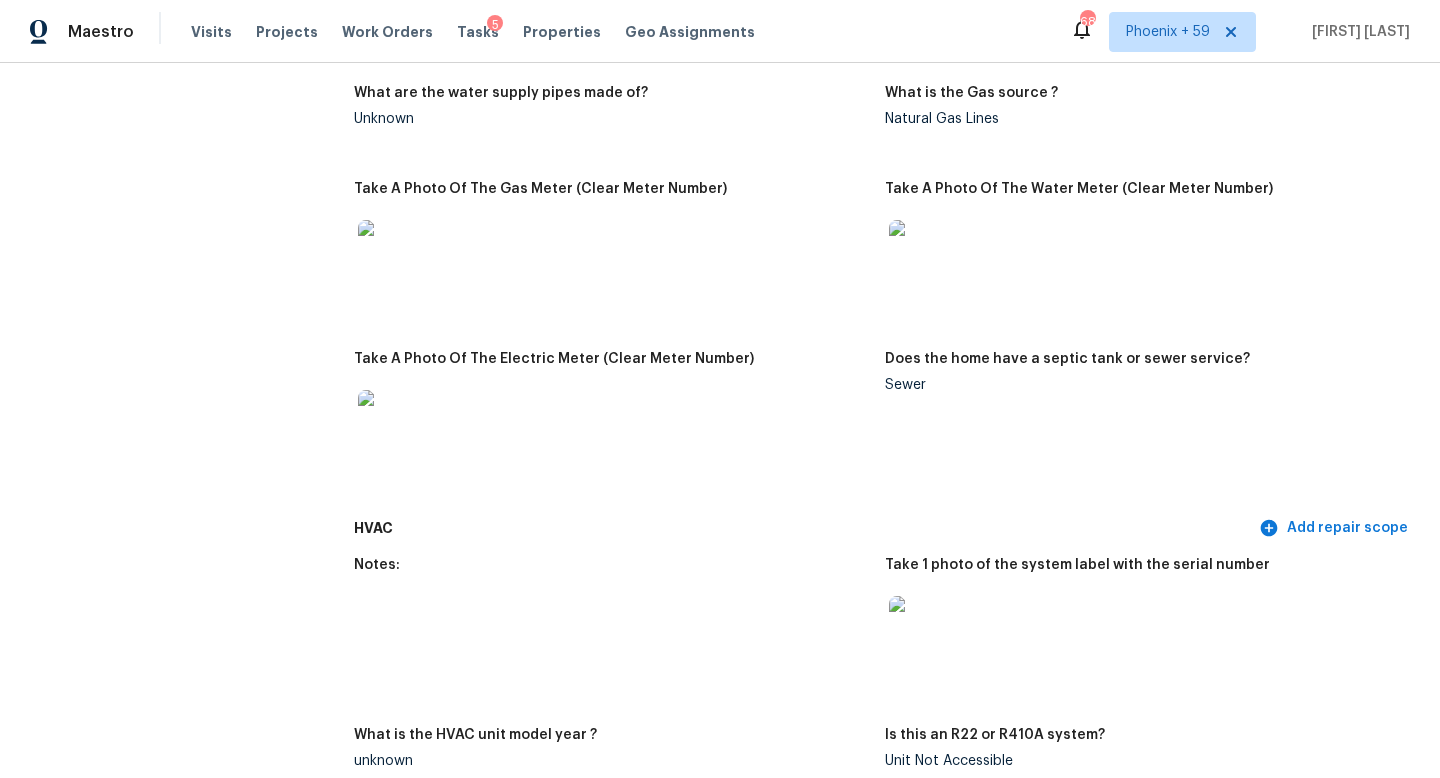 scroll, scrollTop: 2923, scrollLeft: 0, axis: vertical 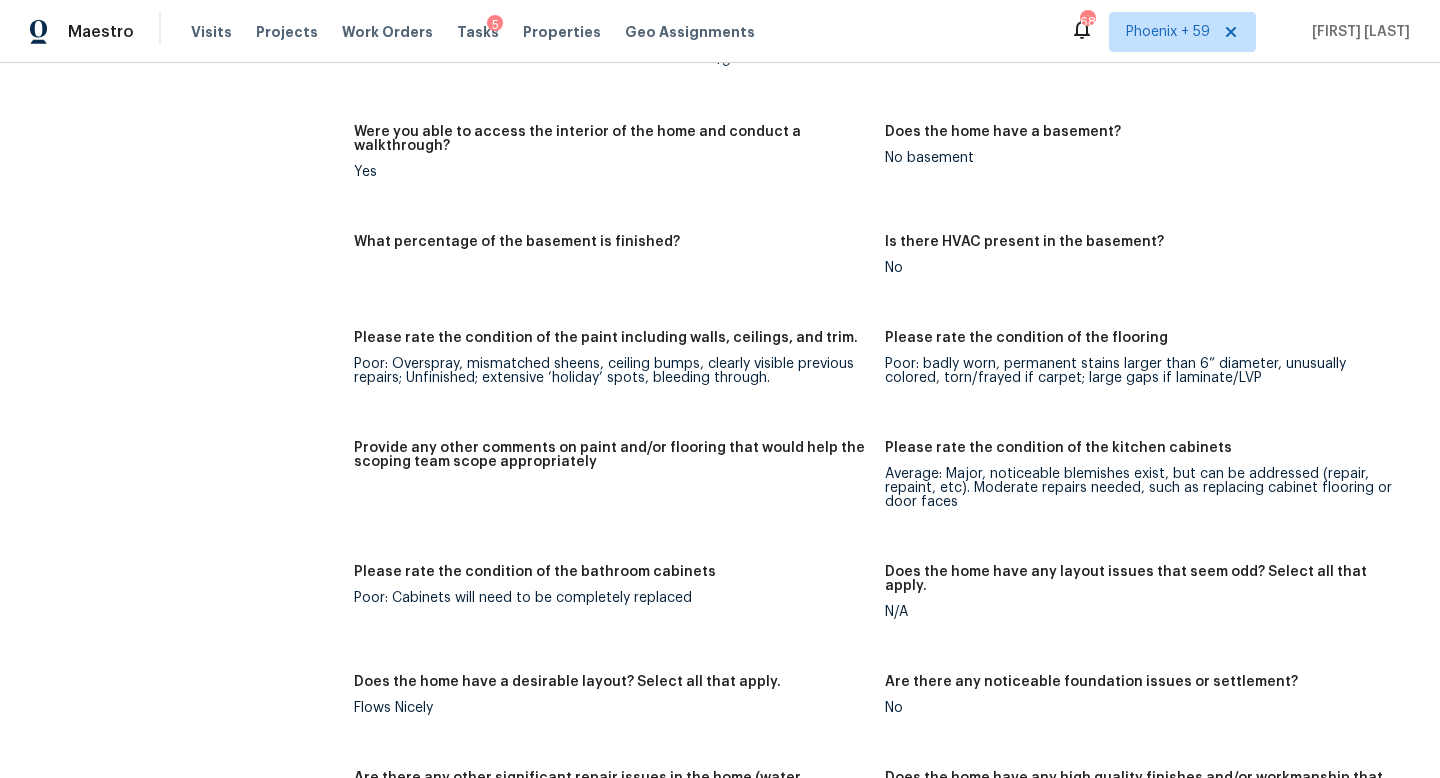 click on "Poor: Cabinets will need to be completely replaced" at bounding box center [611, 598] 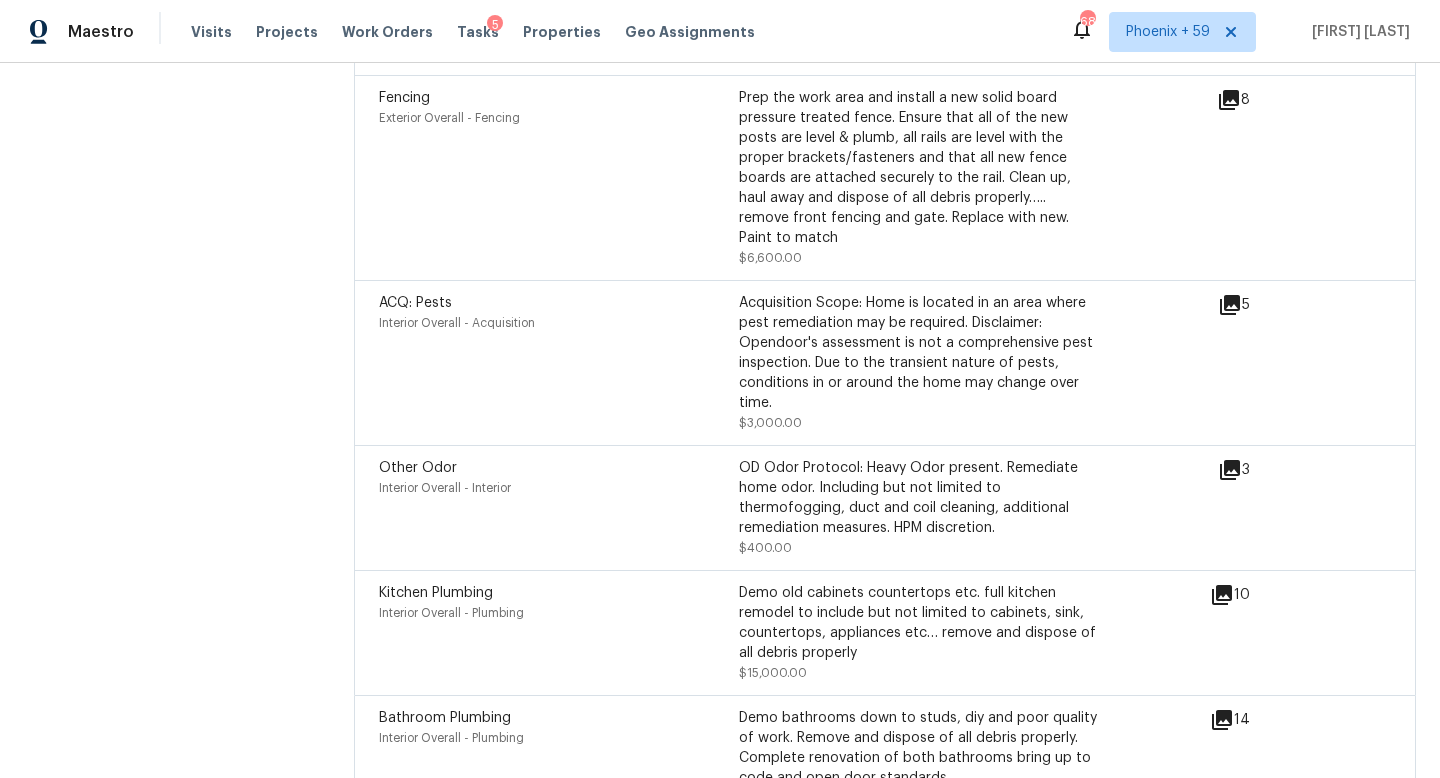 scroll, scrollTop: 6326, scrollLeft: 0, axis: vertical 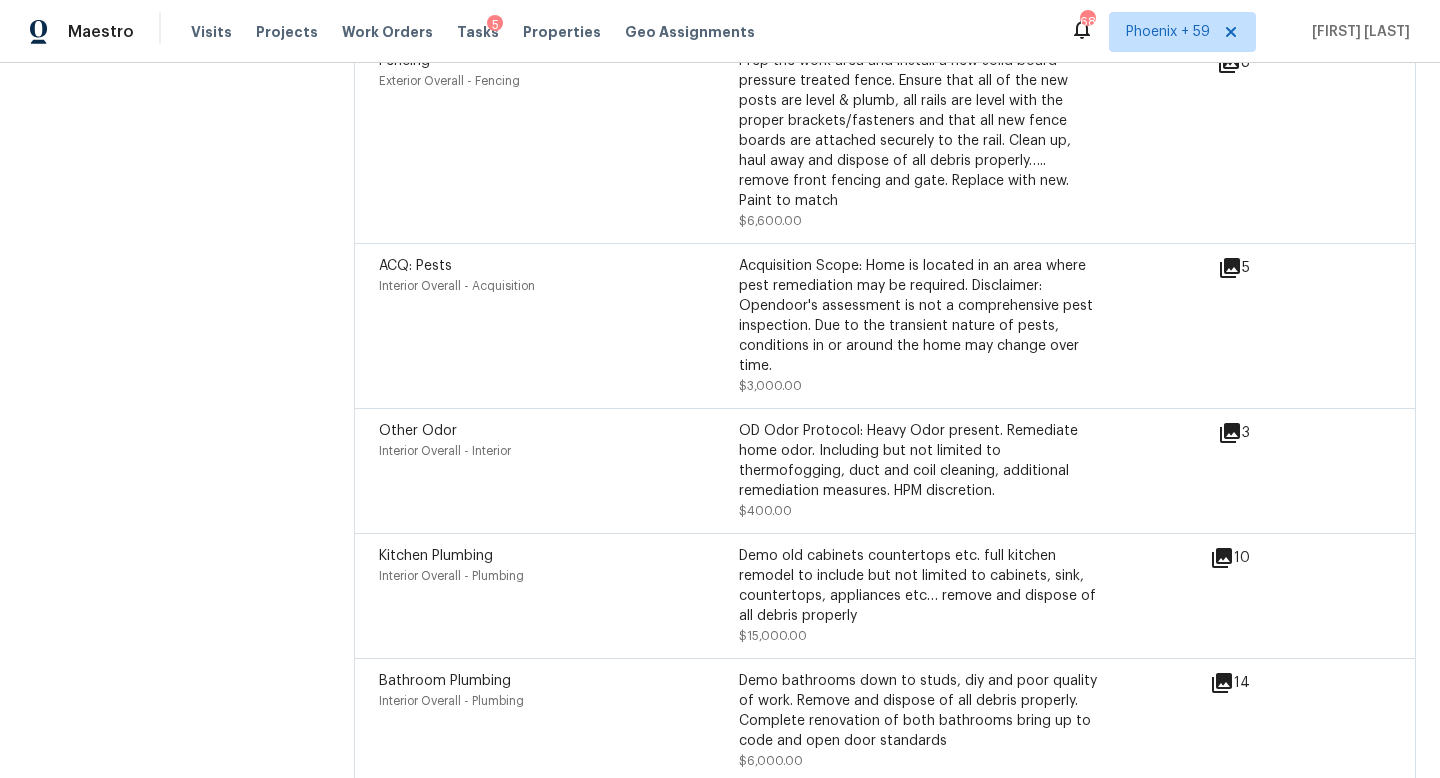 click on "Demo old cabinets countertops etc. full kitchen remodel to include but not limited to cabinets, sink, countertops, appliances etc… remove and dispose of all debris properly" at bounding box center (919, 586) 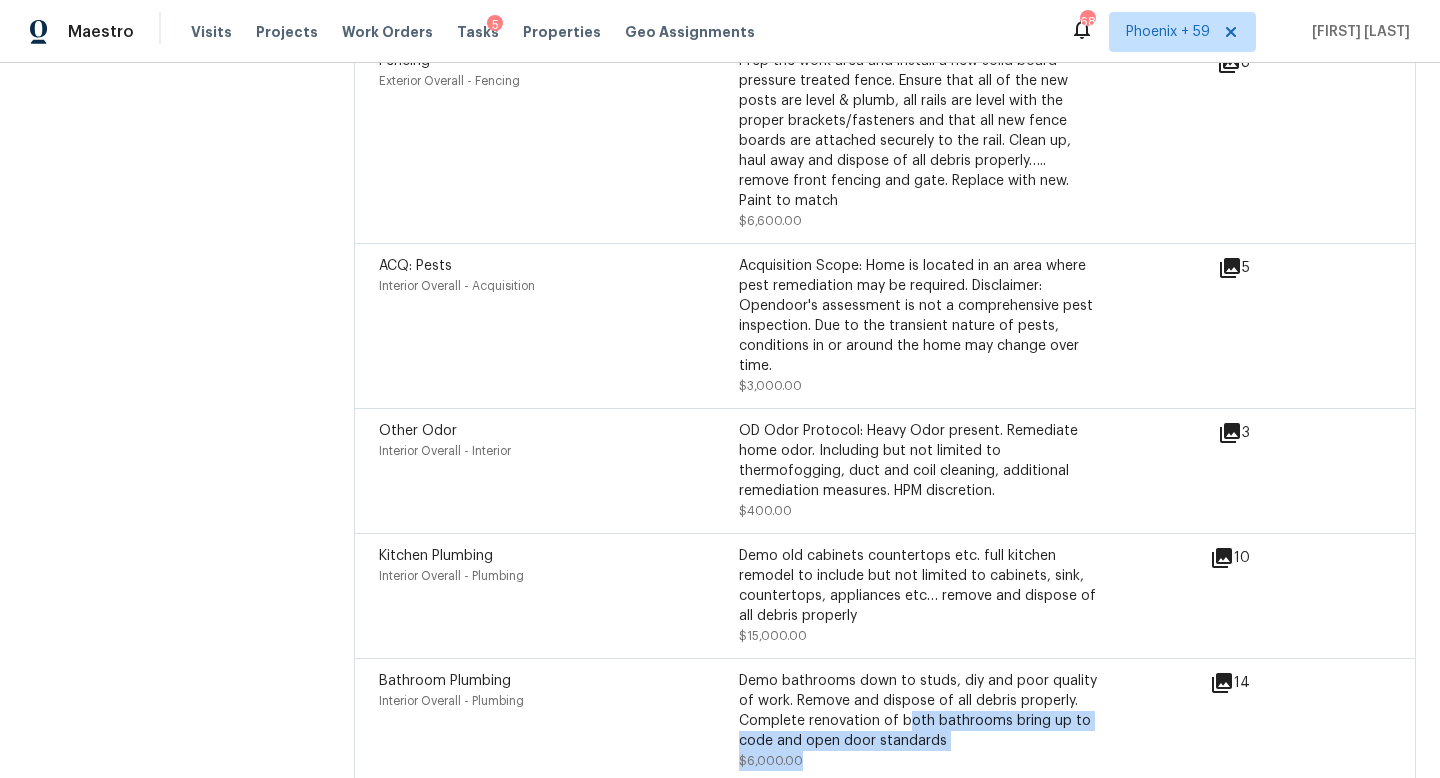 drag, startPoint x: 799, startPoint y: 700, endPoint x: 909, endPoint y: 673, distance: 113.265175 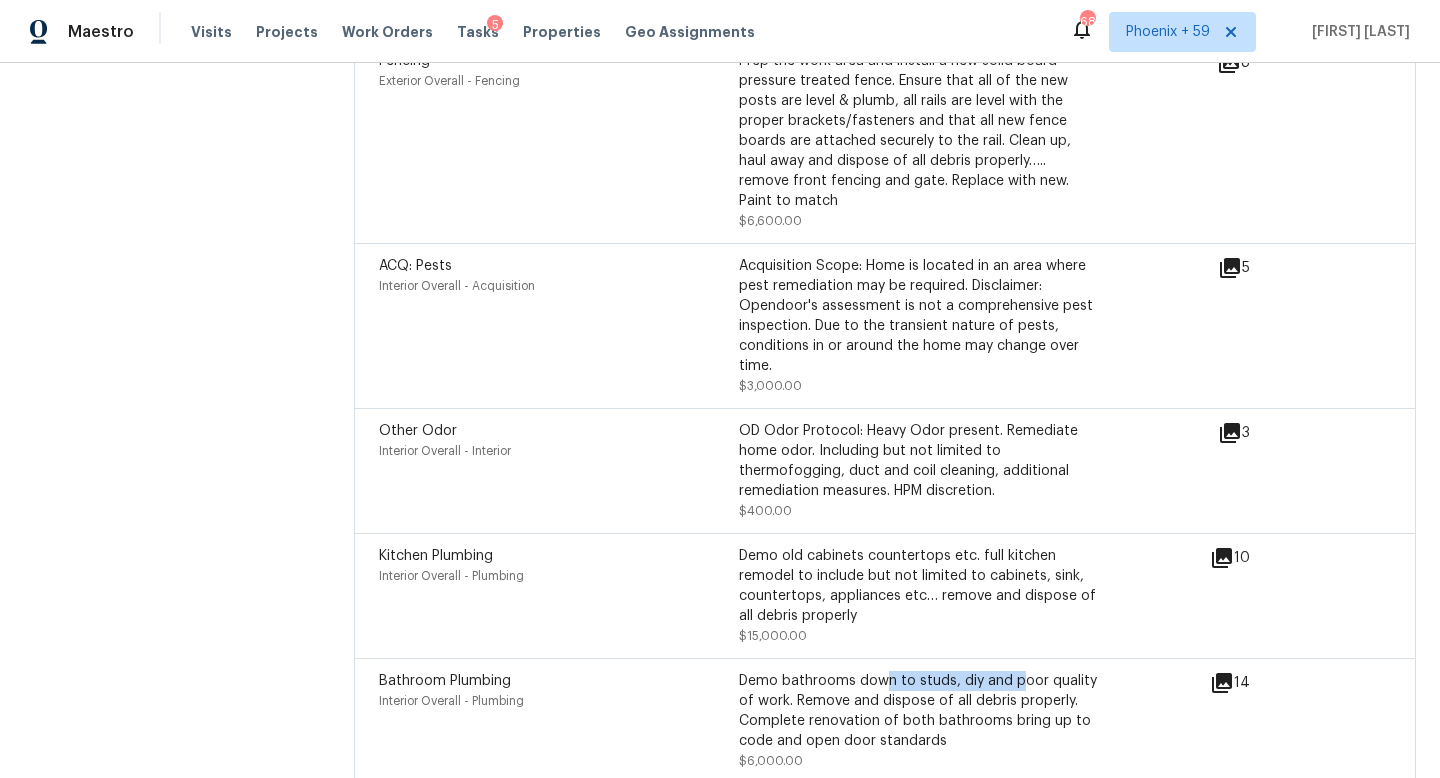 drag, startPoint x: 883, startPoint y: 623, endPoint x: 1014, endPoint y: 630, distance: 131.18689 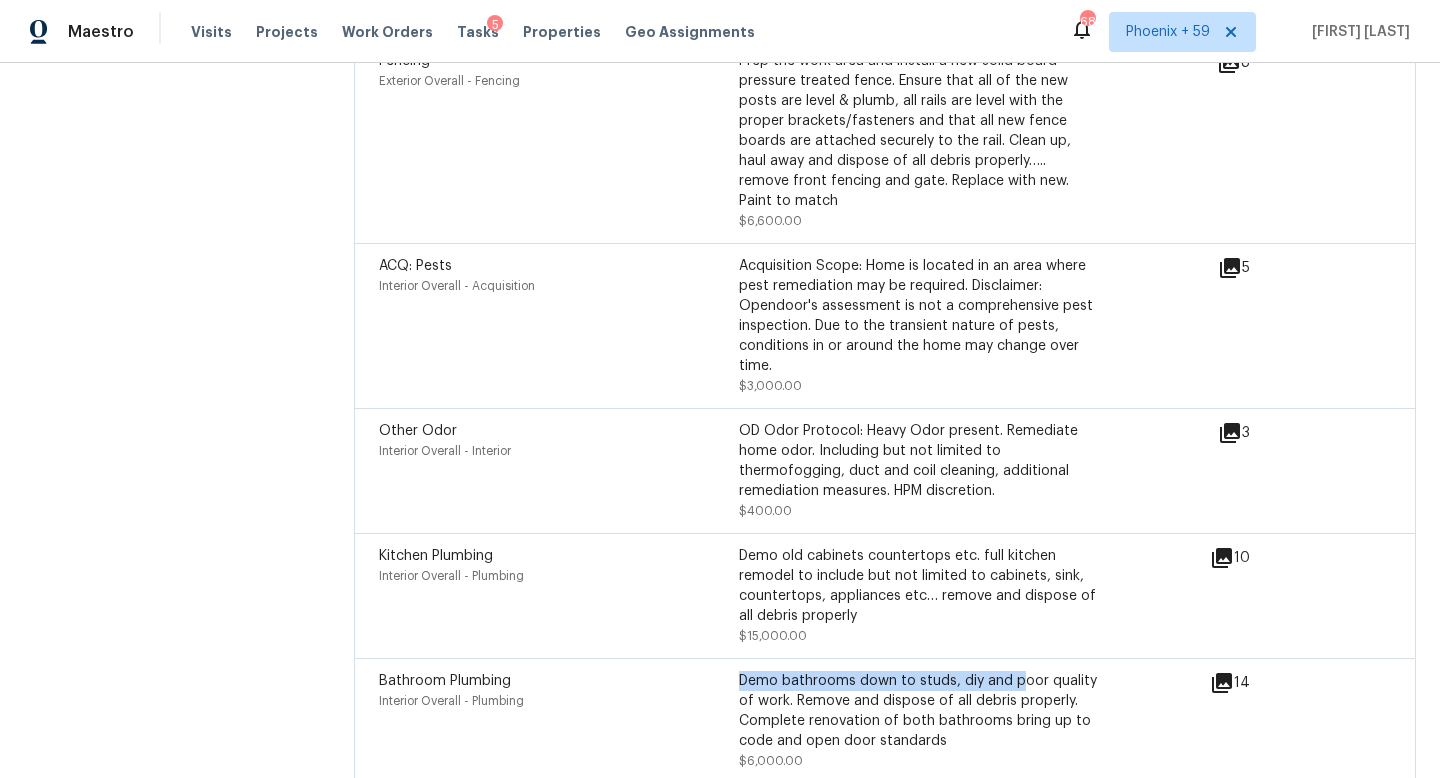 drag, startPoint x: 820, startPoint y: 612, endPoint x: 1017, endPoint y: 630, distance: 197.82063 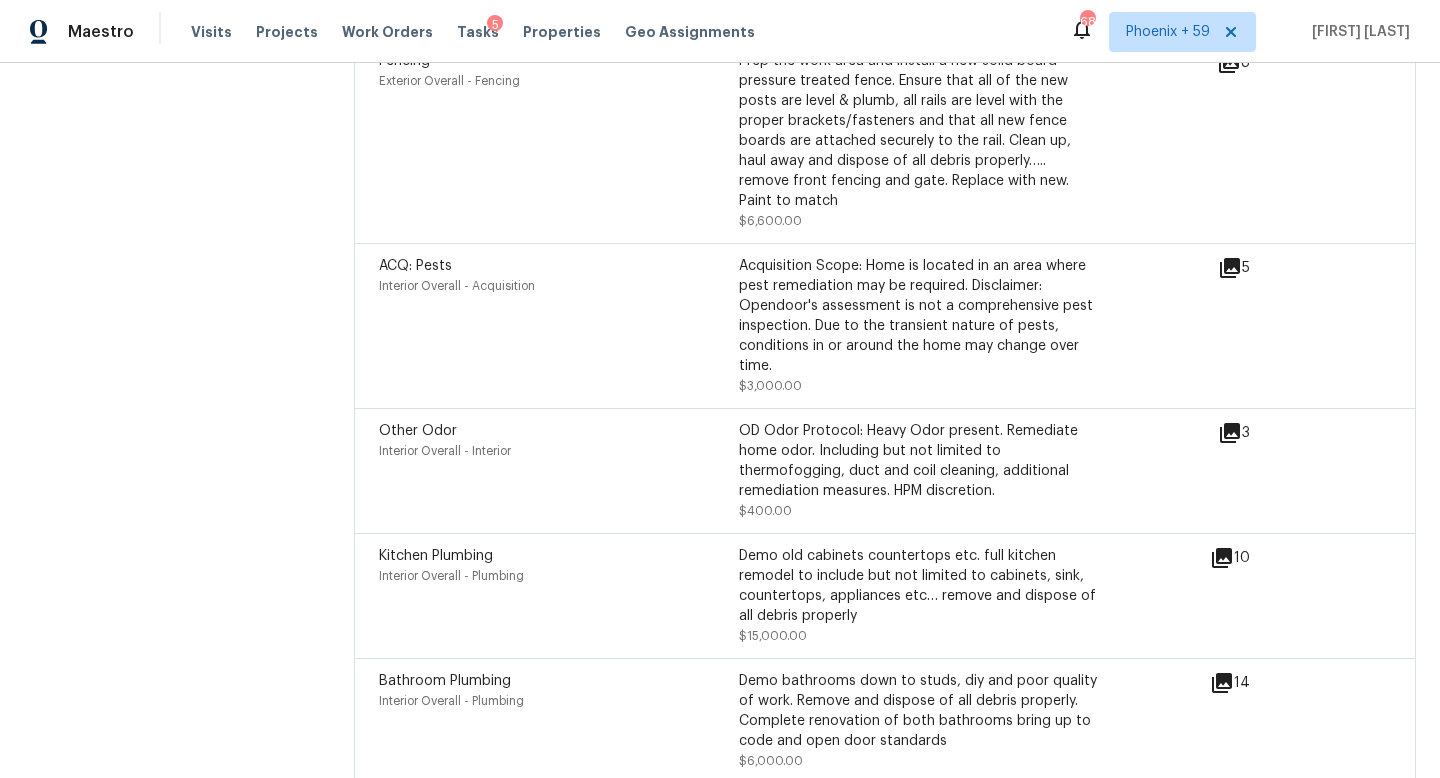 drag, startPoint x: 1026, startPoint y: 676, endPoint x: 1051, endPoint y: 679, distance: 25.179358 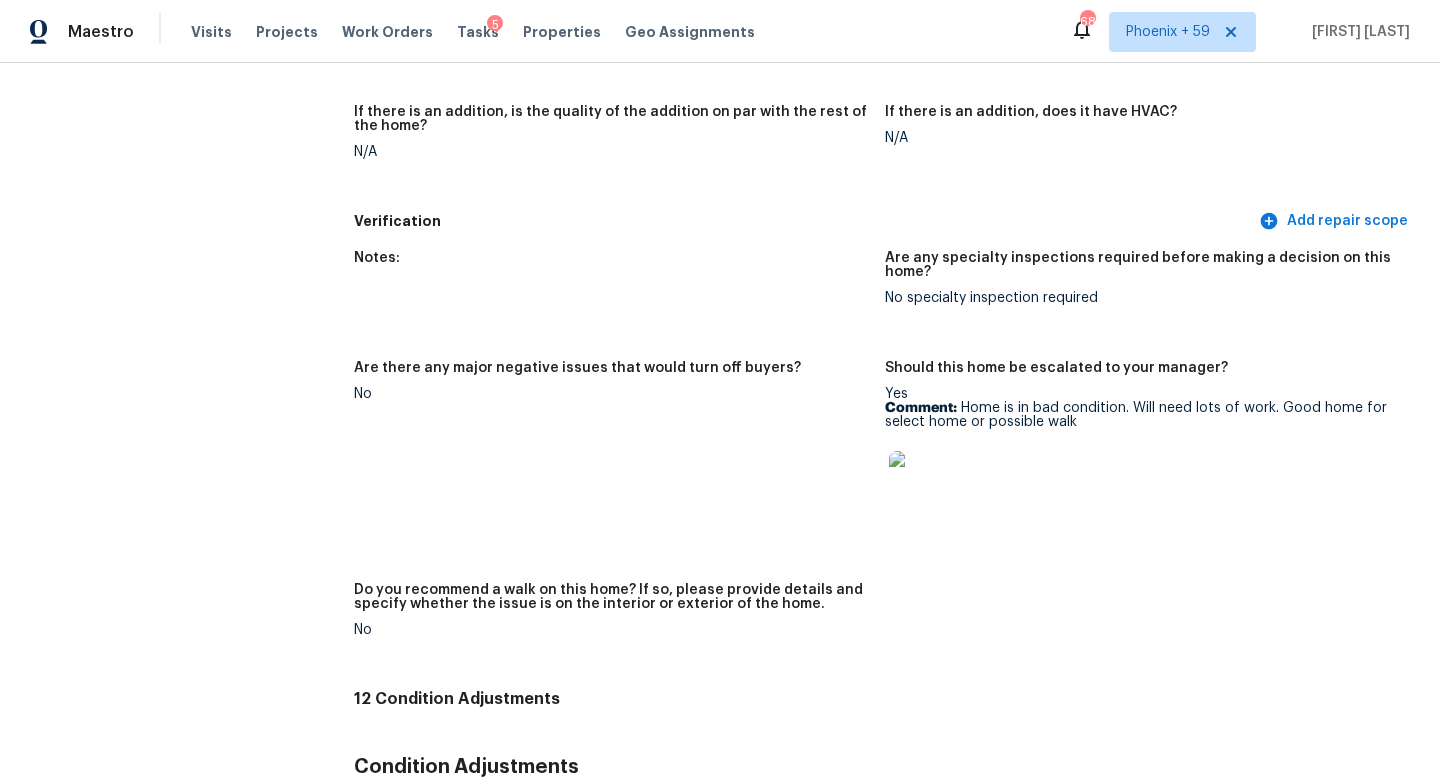 scroll, scrollTop: 4490, scrollLeft: 0, axis: vertical 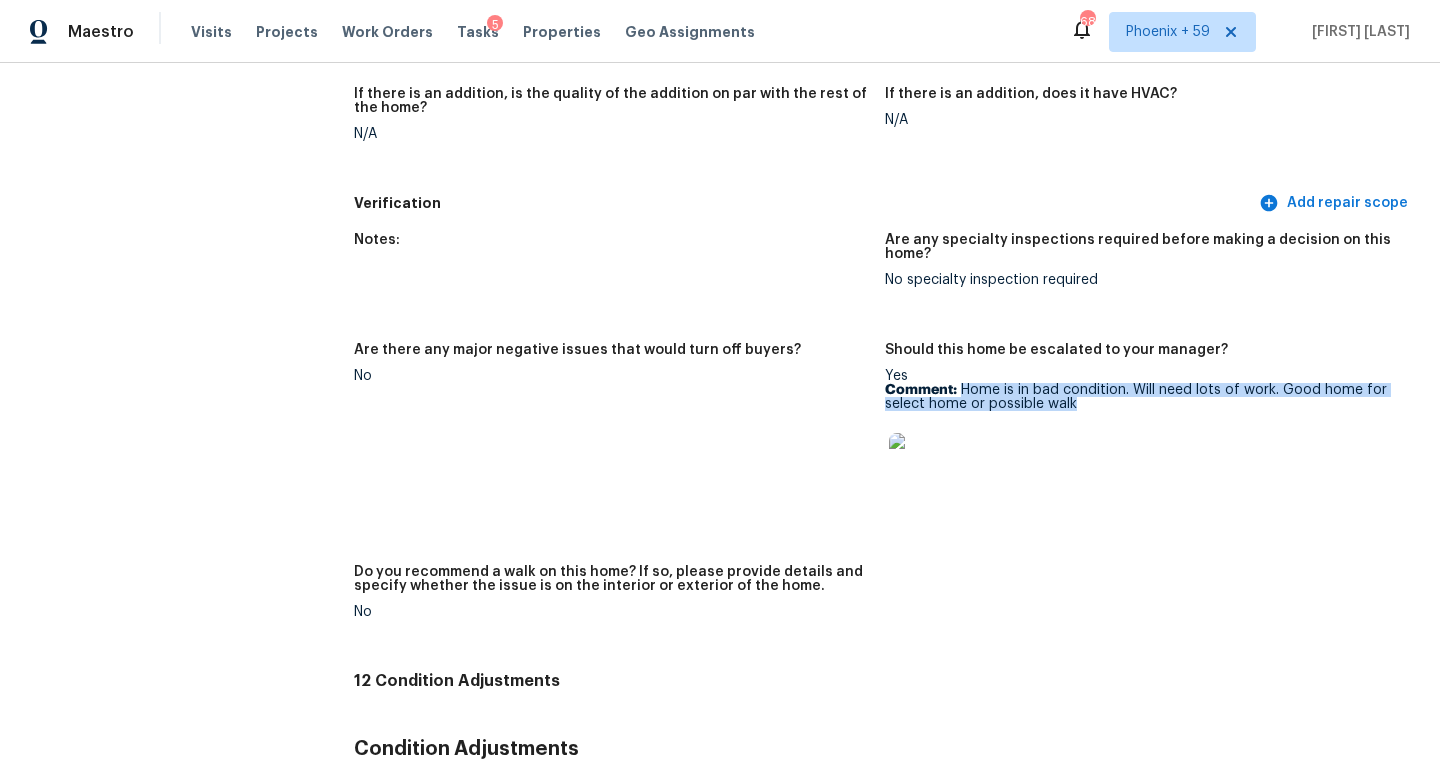 drag, startPoint x: 960, startPoint y: 350, endPoint x: 1095, endPoint y: 373, distance: 136.94525 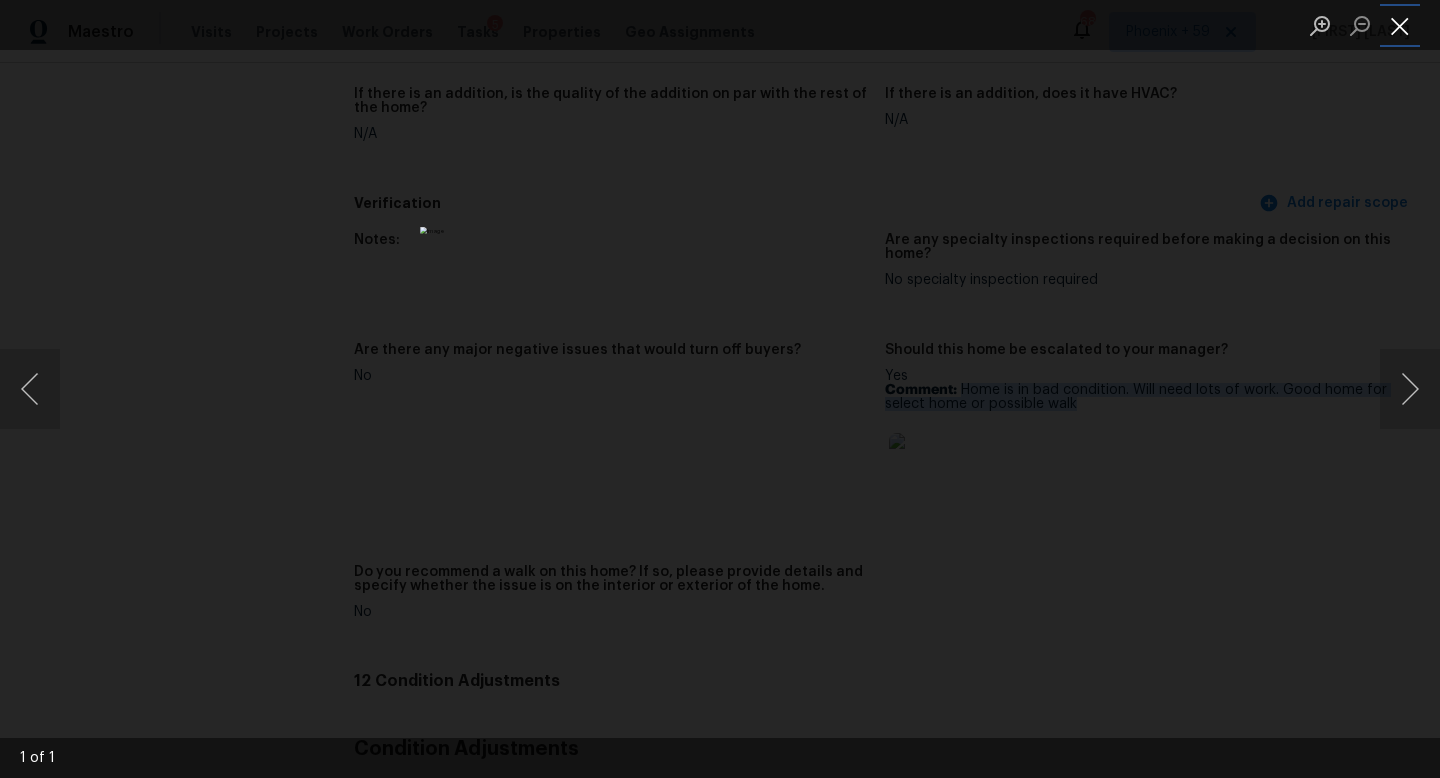 click at bounding box center (1400, 25) 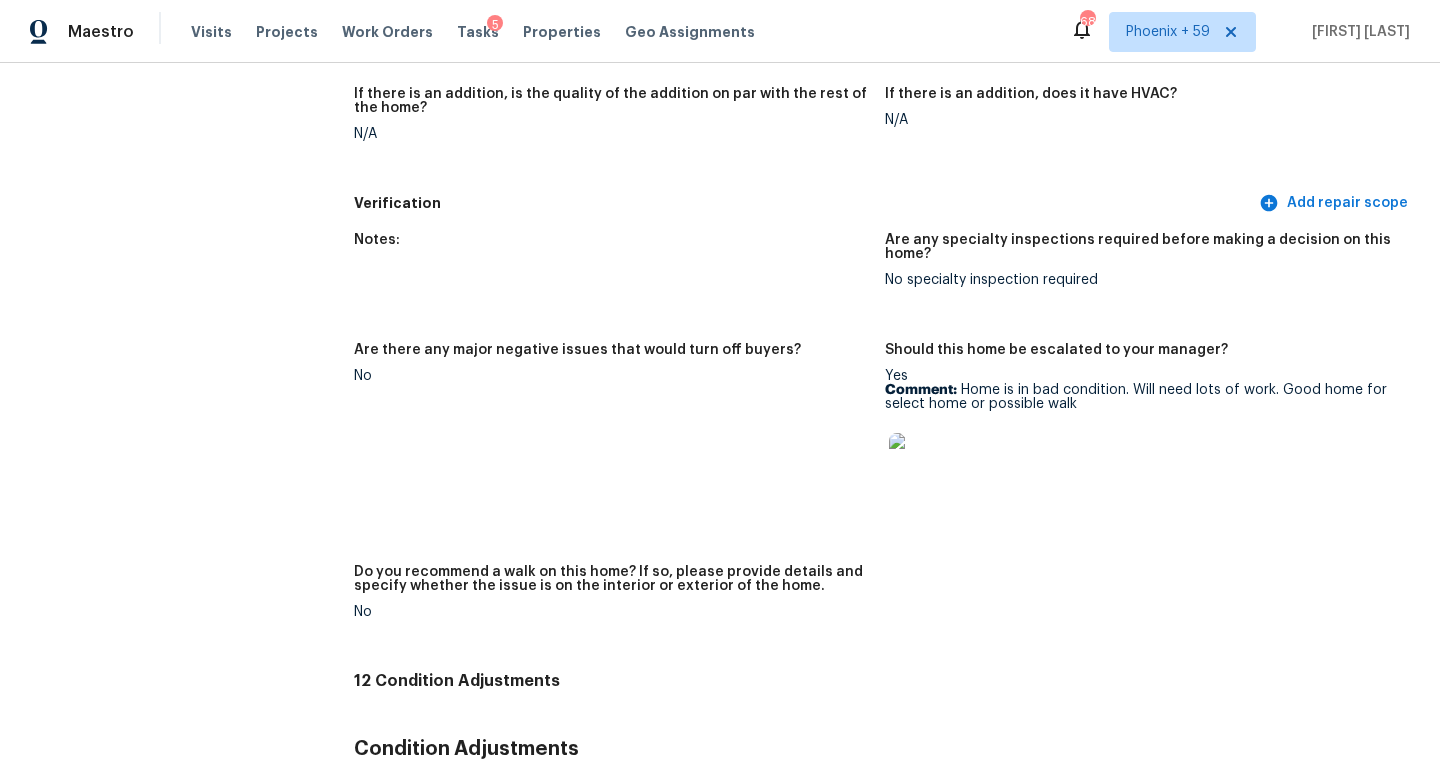 click on "Are there any major negative issues that would turn off buyers? No" at bounding box center (619, 442) 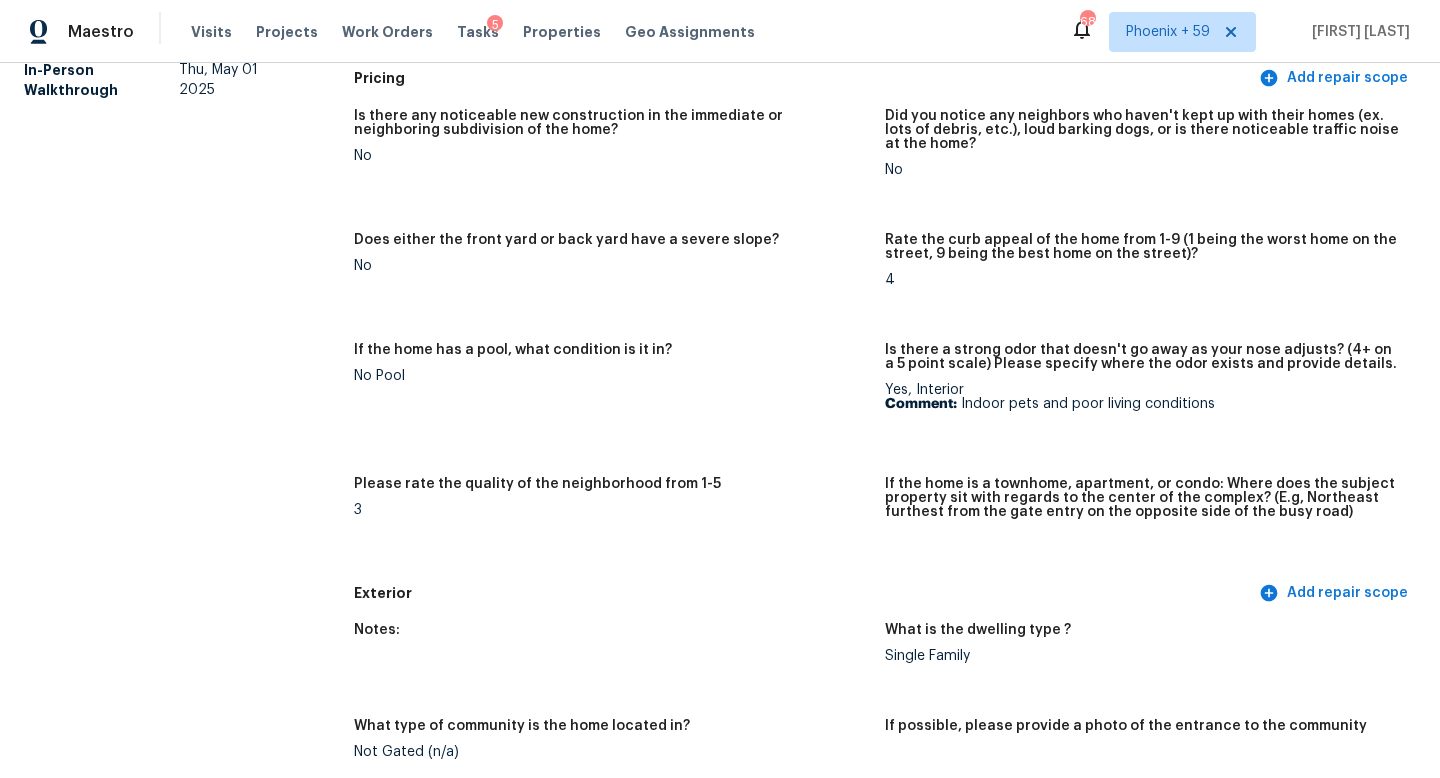 scroll, scrollTop: 0, scrollLeft: 0, axis: both 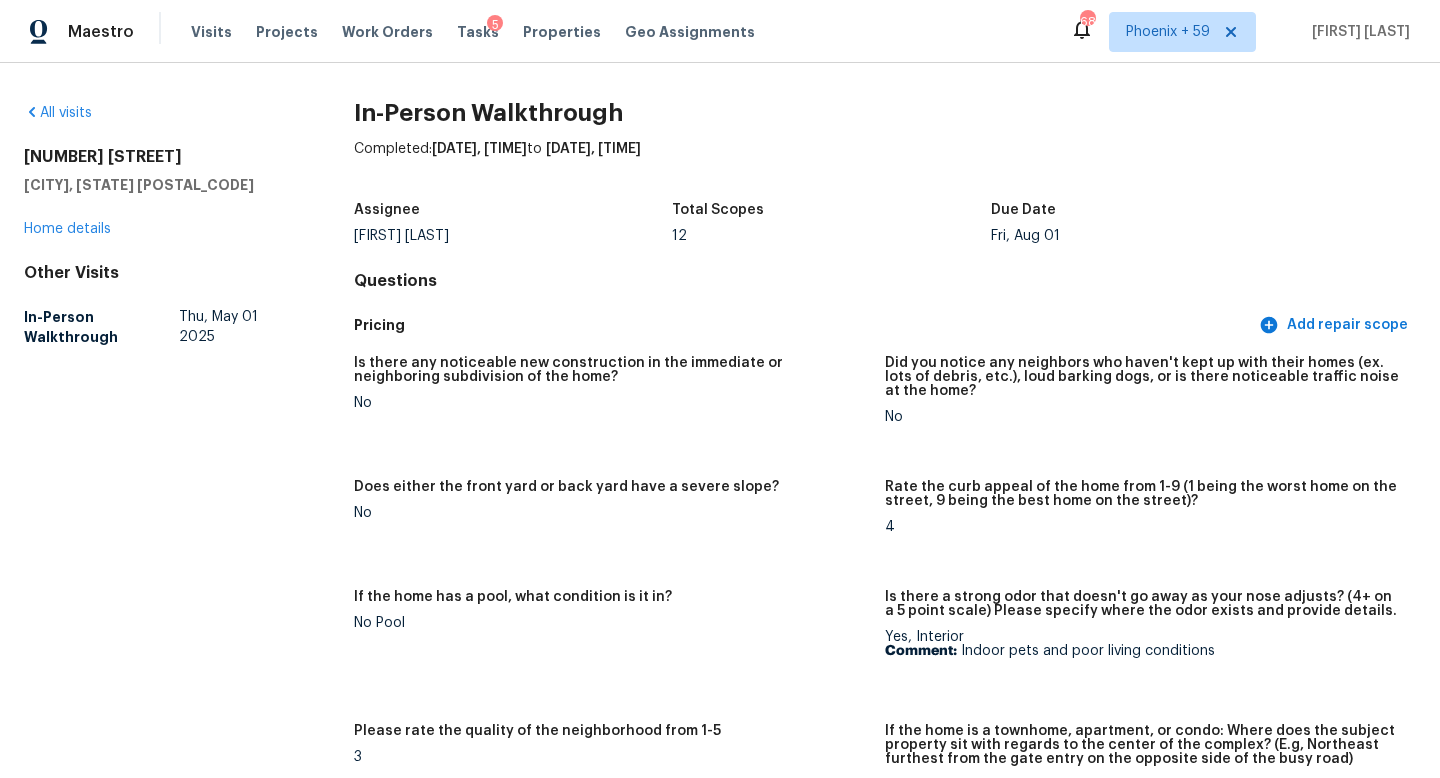 click on "Maestro Visits Projects Work Orders Tasks 5 Properties Geo Assignments" at bounding box center [389, 32] 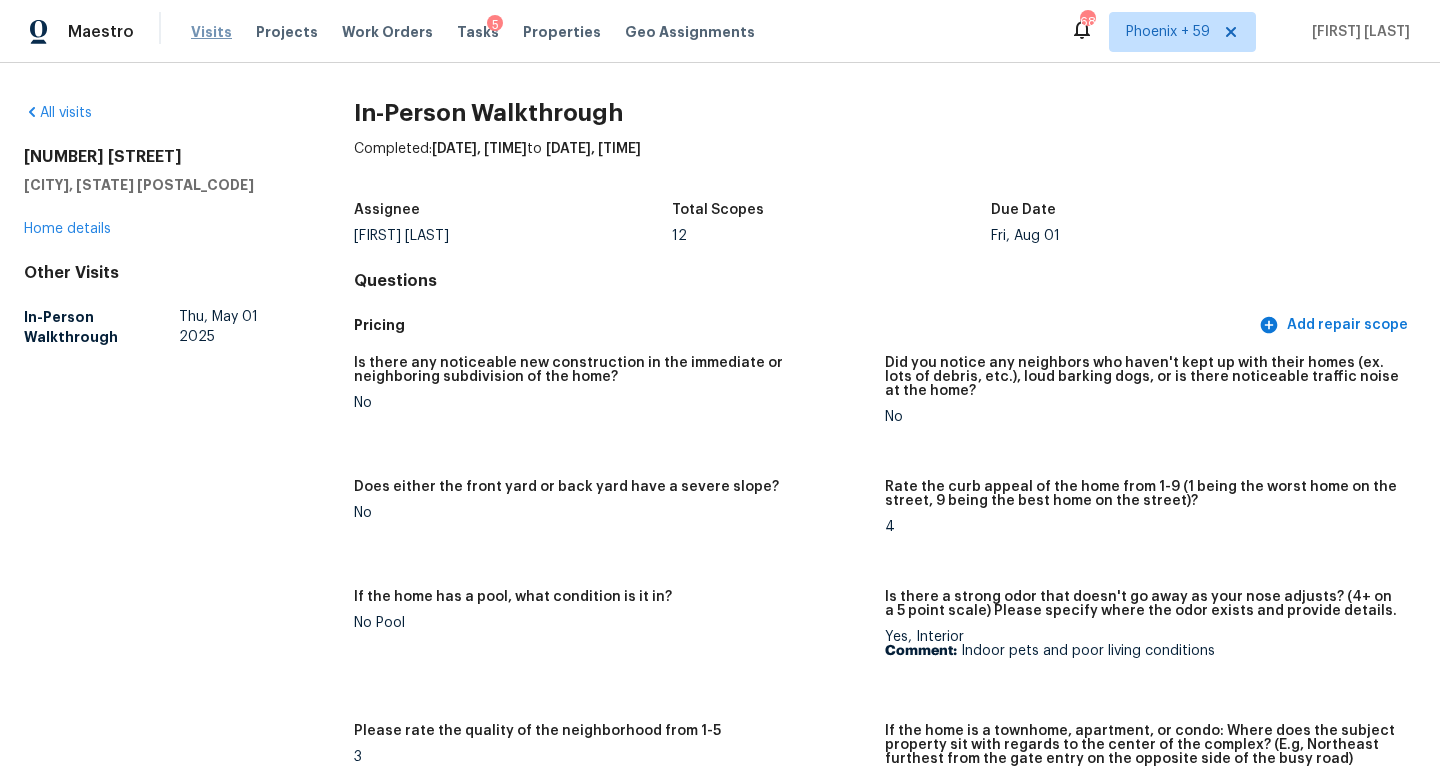 click on "Visits" at bounding box center [211, 32] 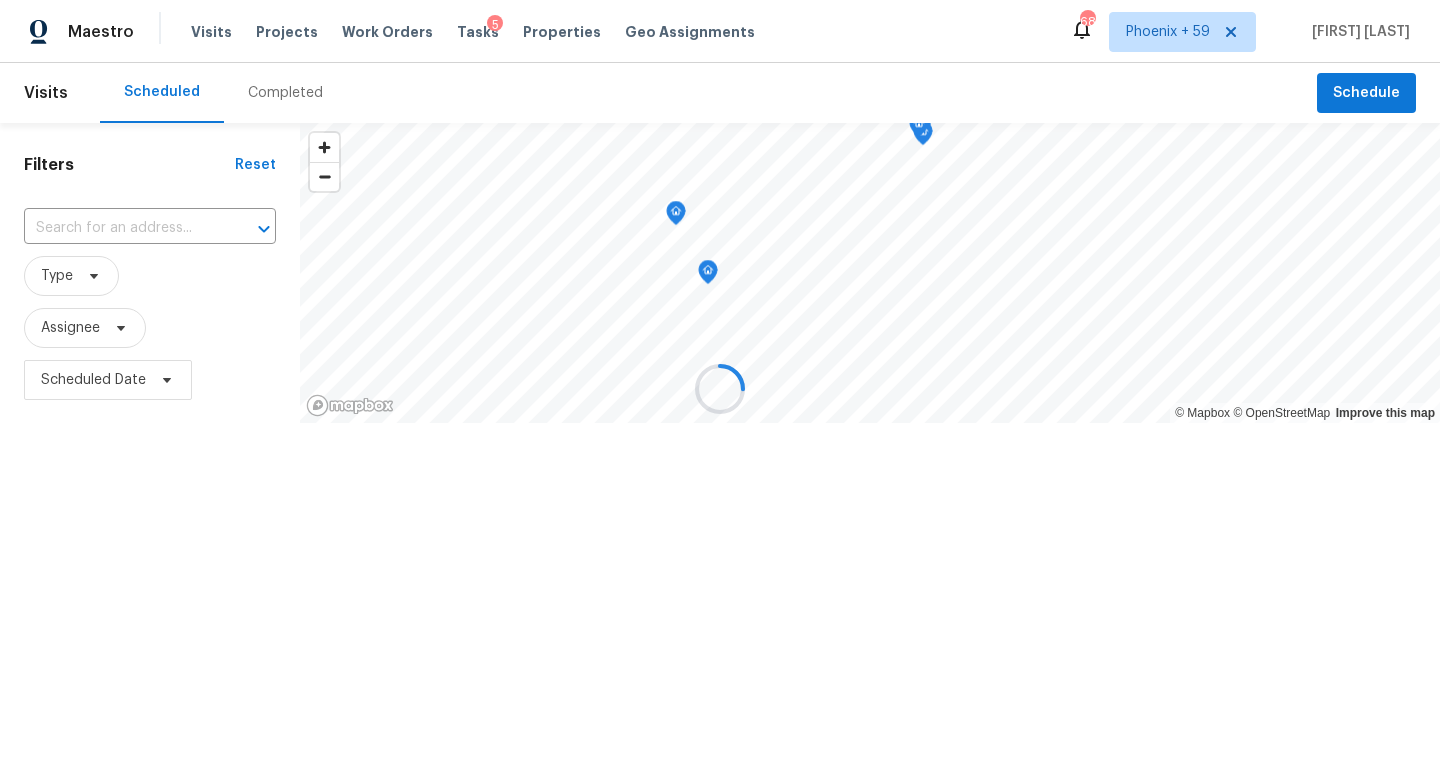 click on "Completed" at bounding box center (285, 93) 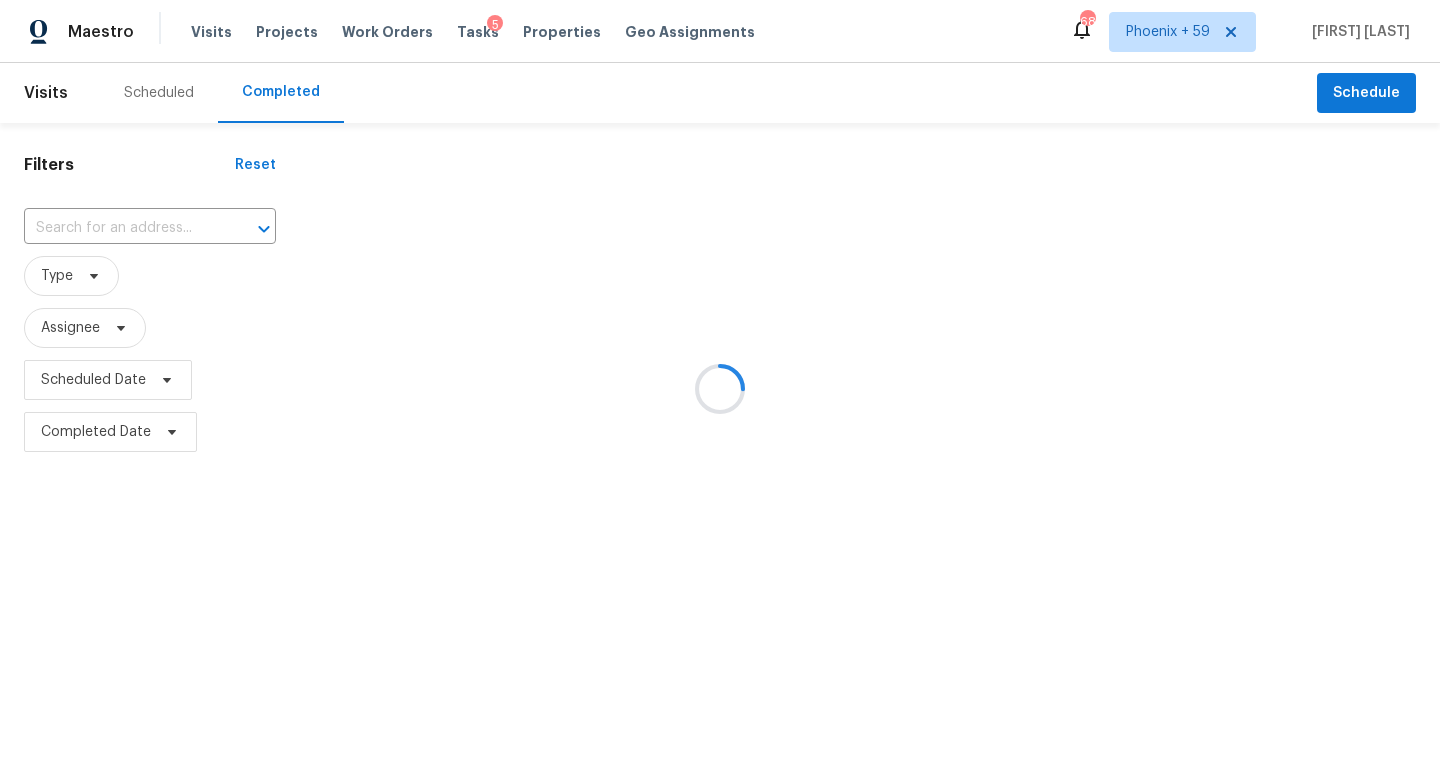 click at bounding box center [720, 389] 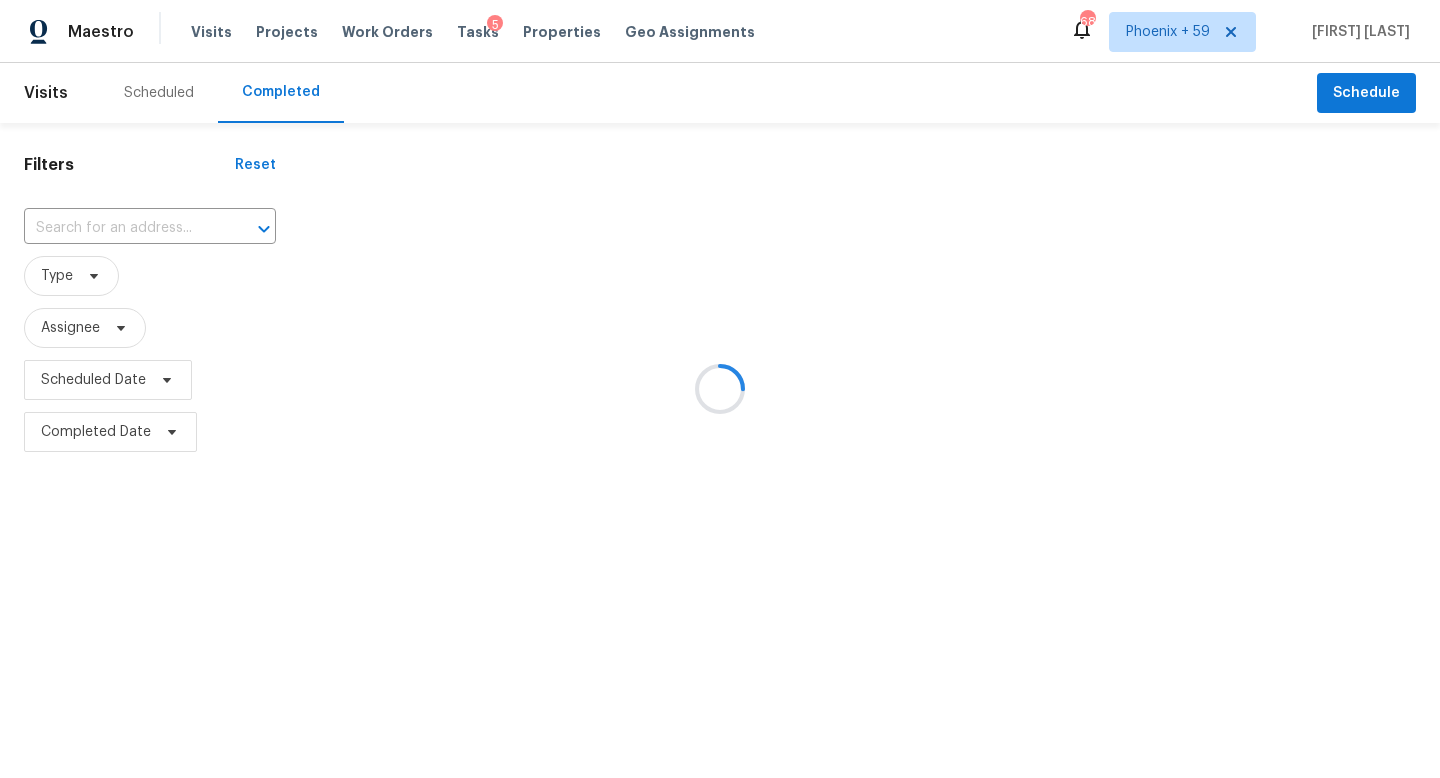click at bounding box center [720, 389] 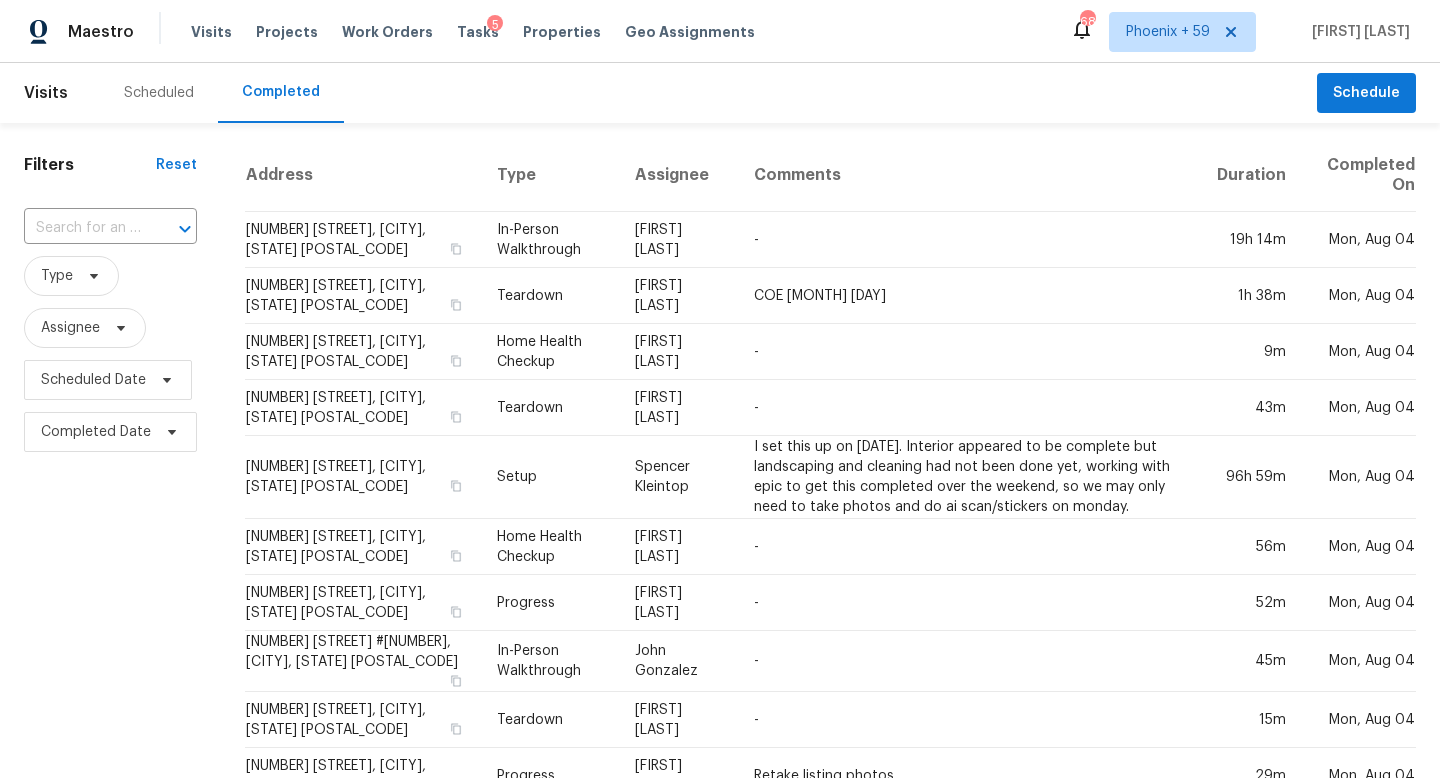 click at bounding box center (171, 229) 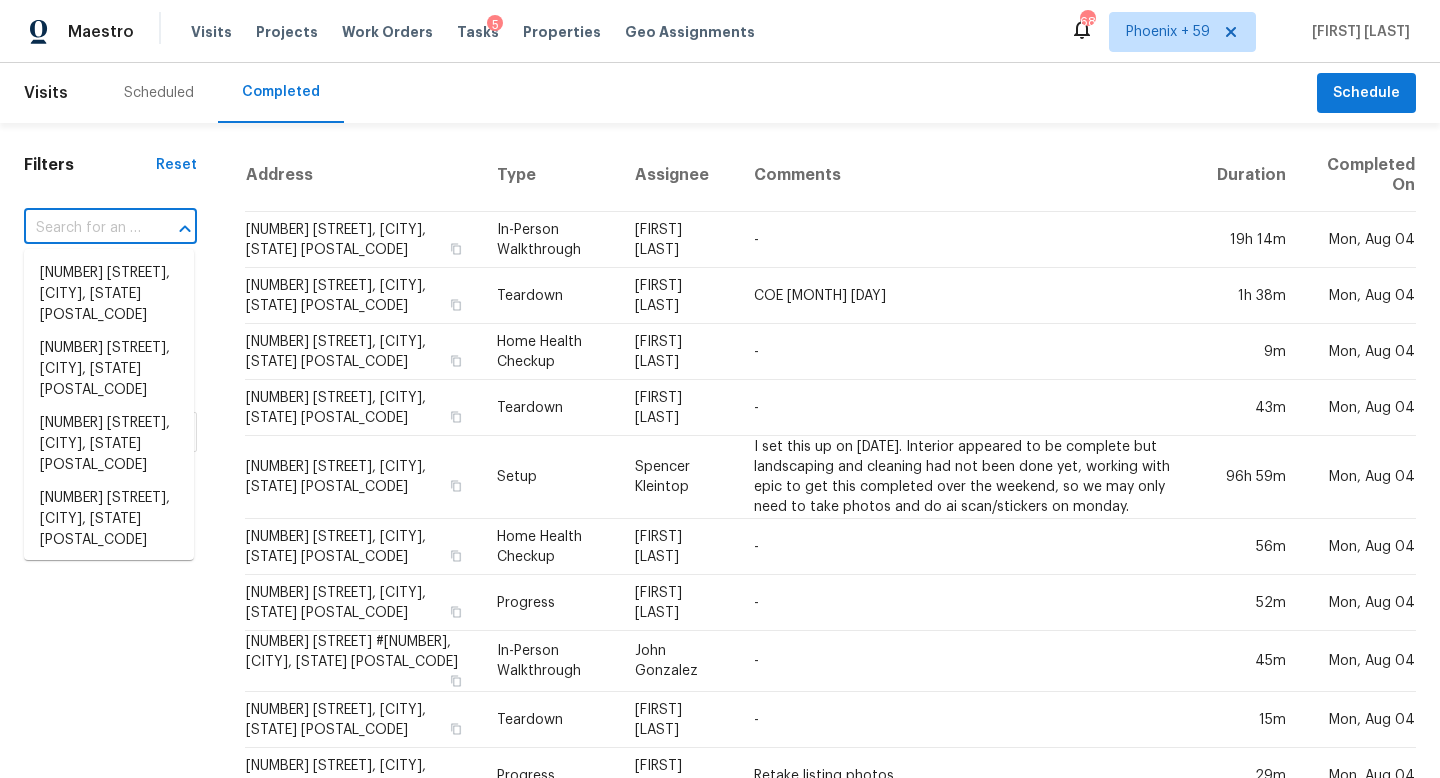 paste on "1904 Cedar Ridge Dr" 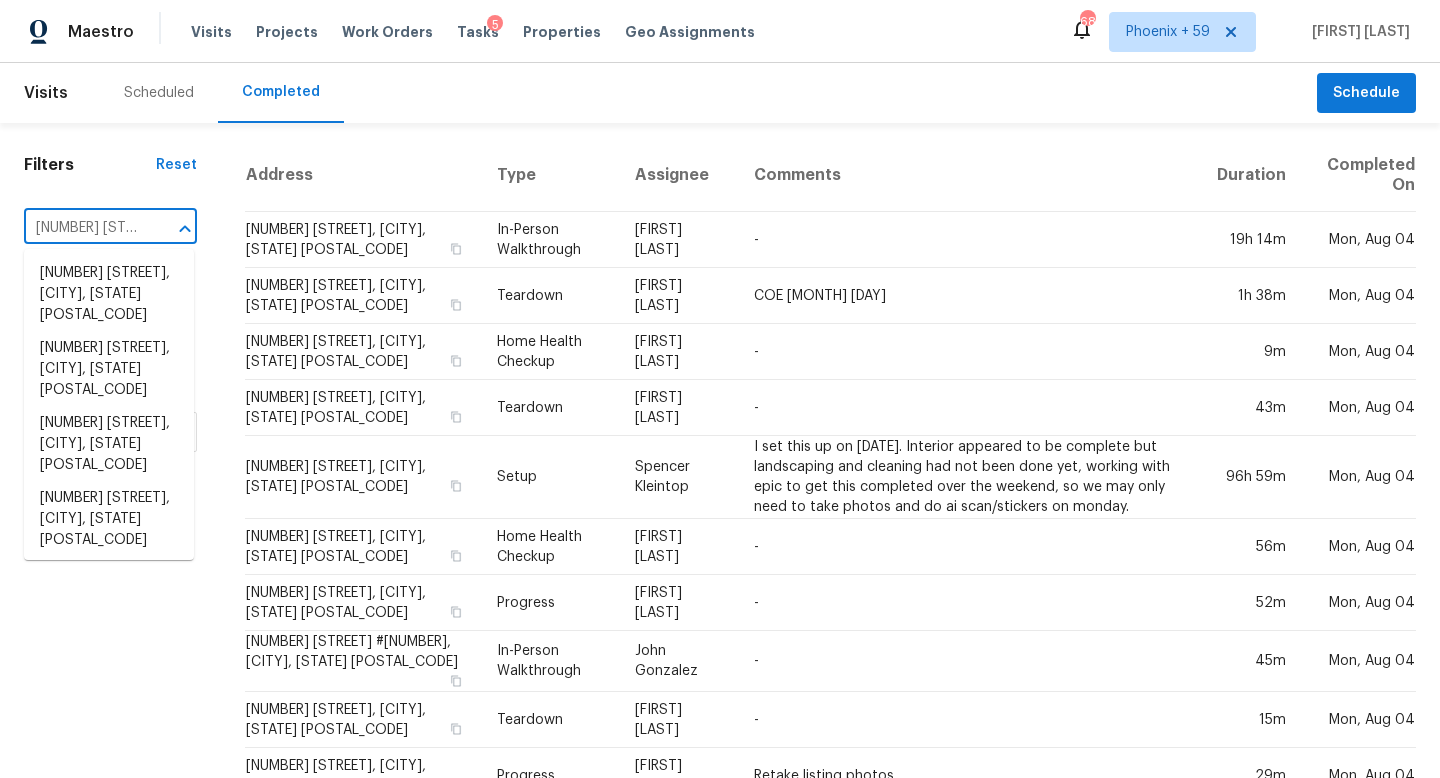 scroll, scrollTop: 0, scrollLeft: 33, axis: horizontal 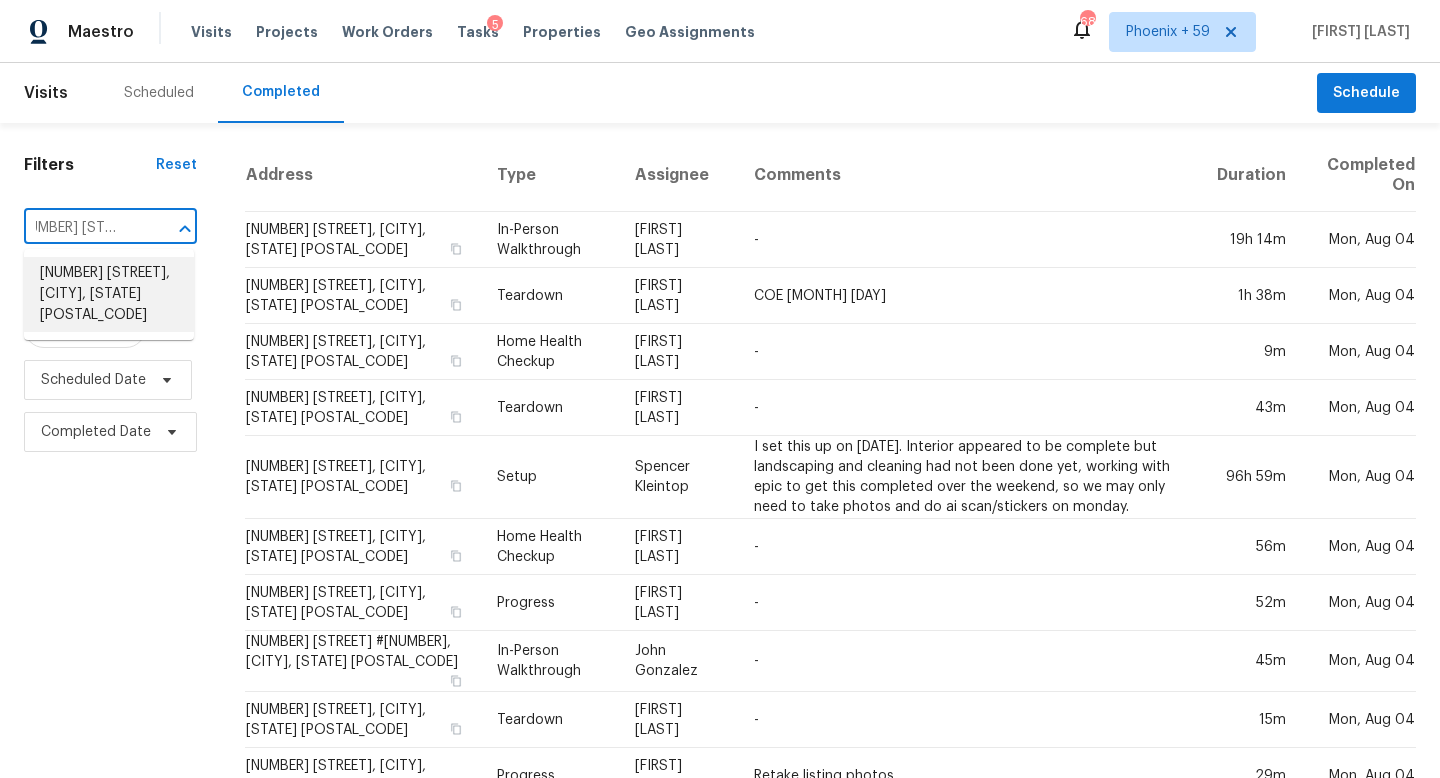click on "1904 Cedar Ridge Dr, Austin, TX 78741" at bounding box center (109, 294) 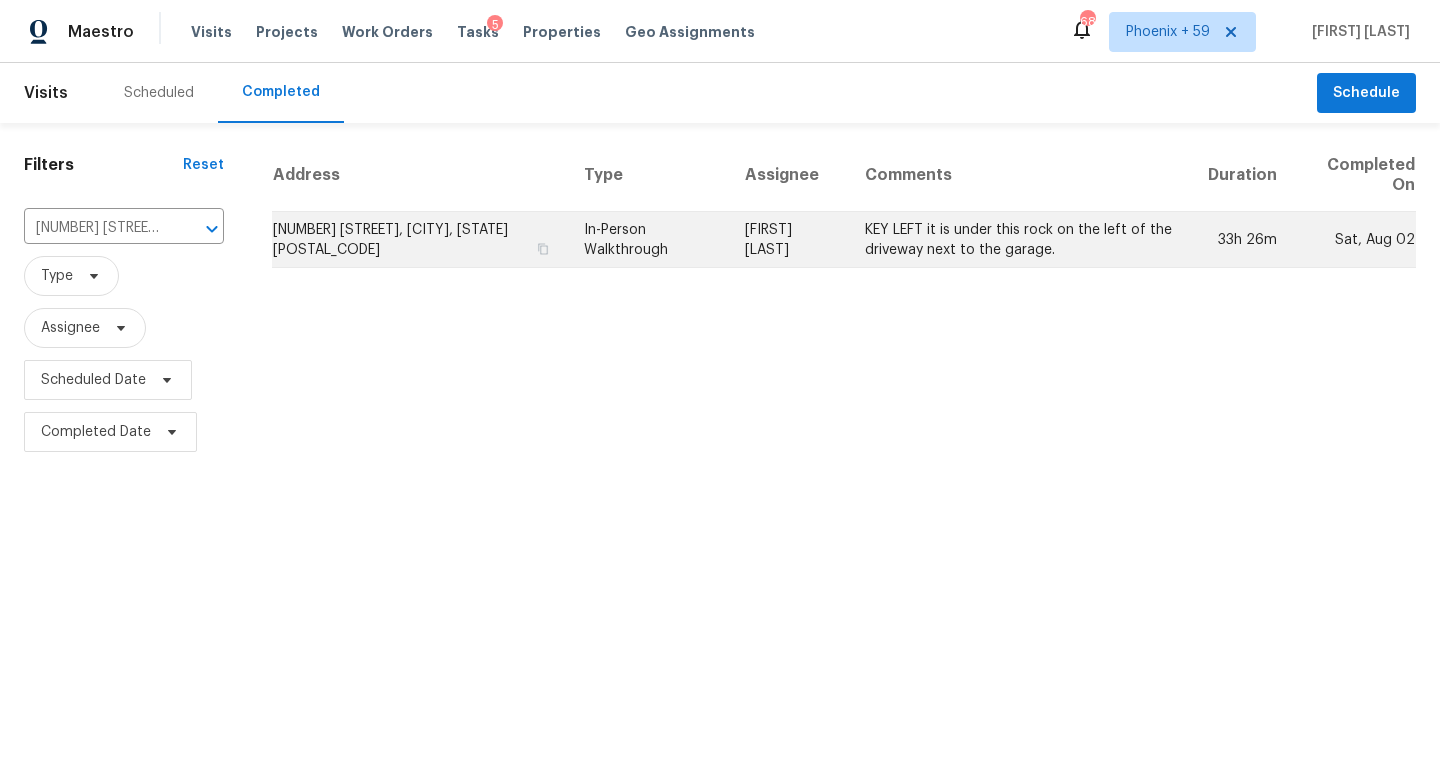 click on "[FIRST] [LAST]" at bounding box center [789, 240] 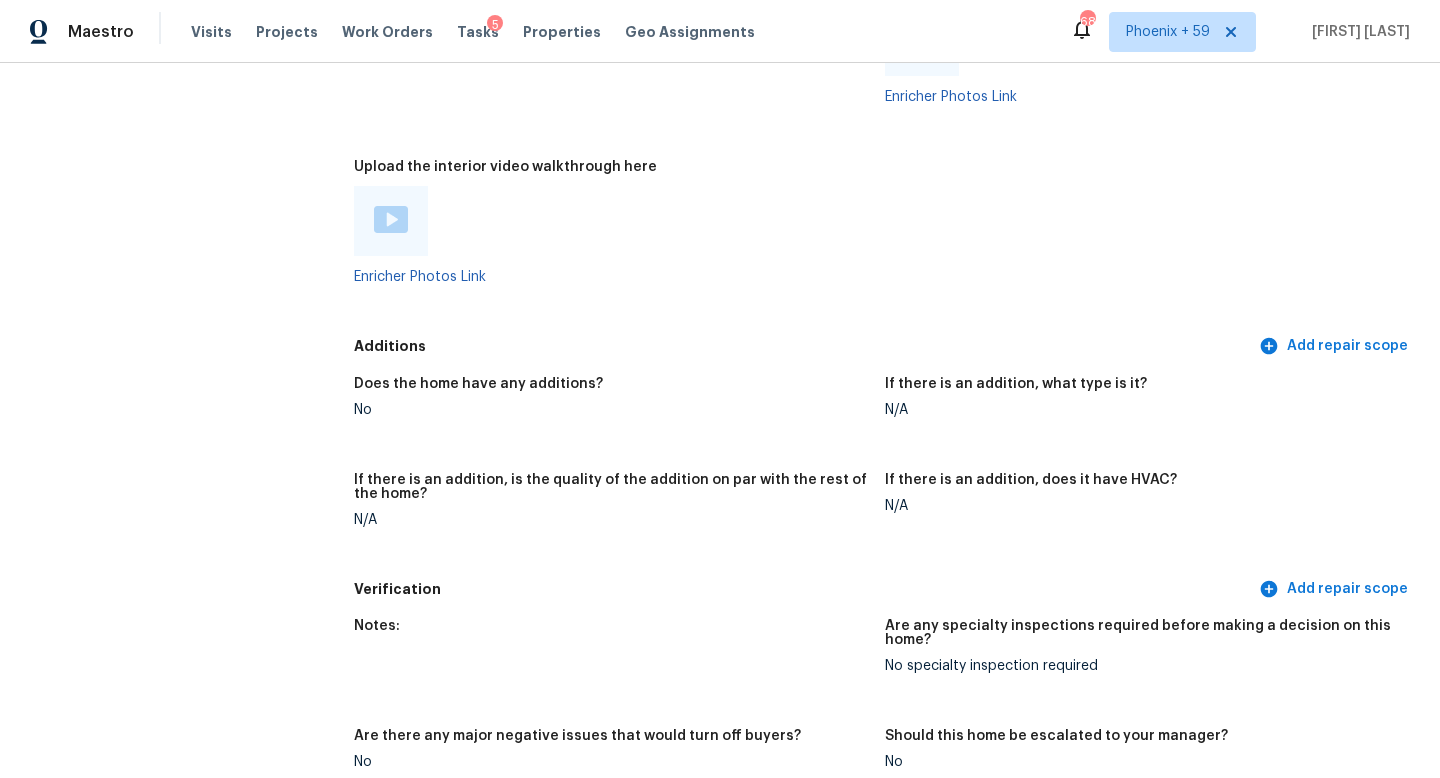 scroll, scrollTop: 3734, scrollLeft: 0, axis: vertical 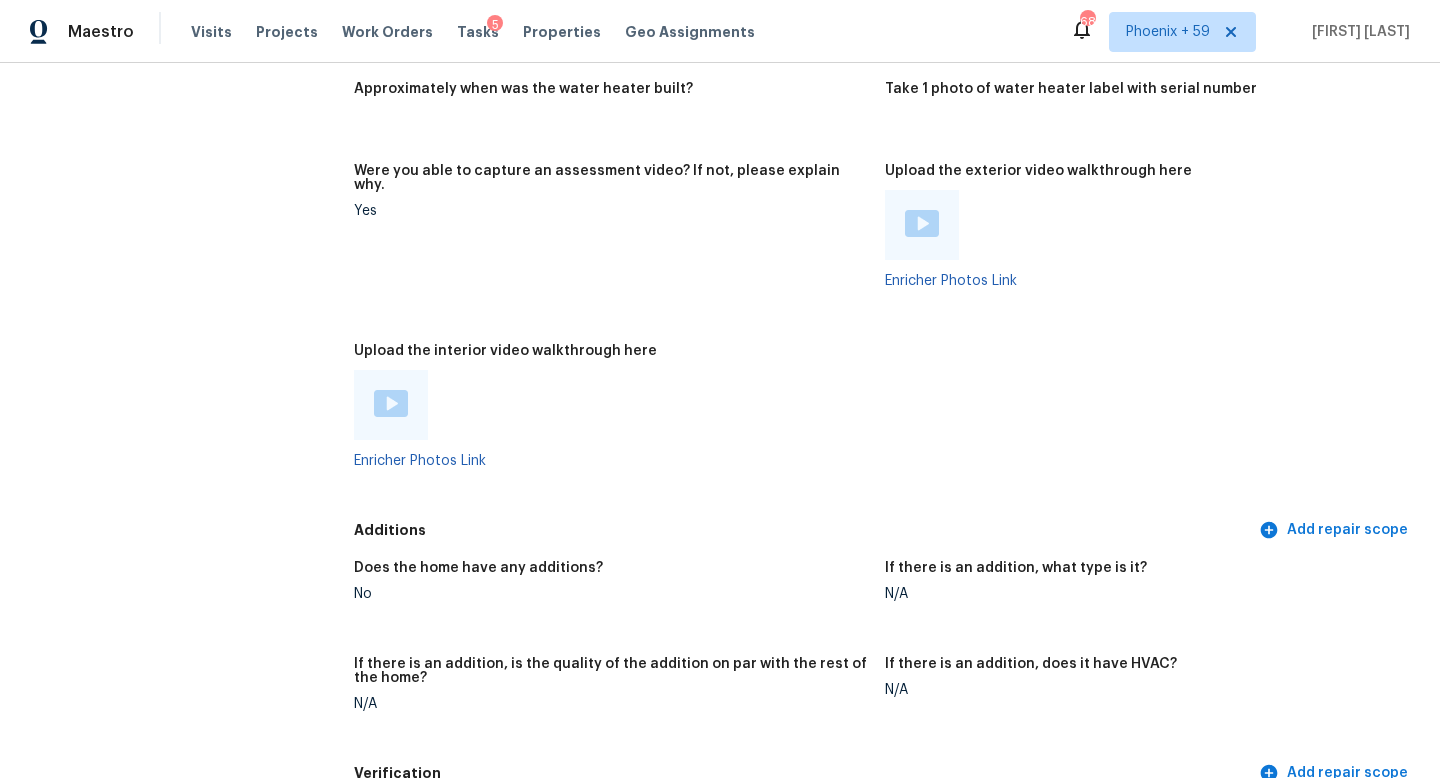 click at bounding box center [391, 403] 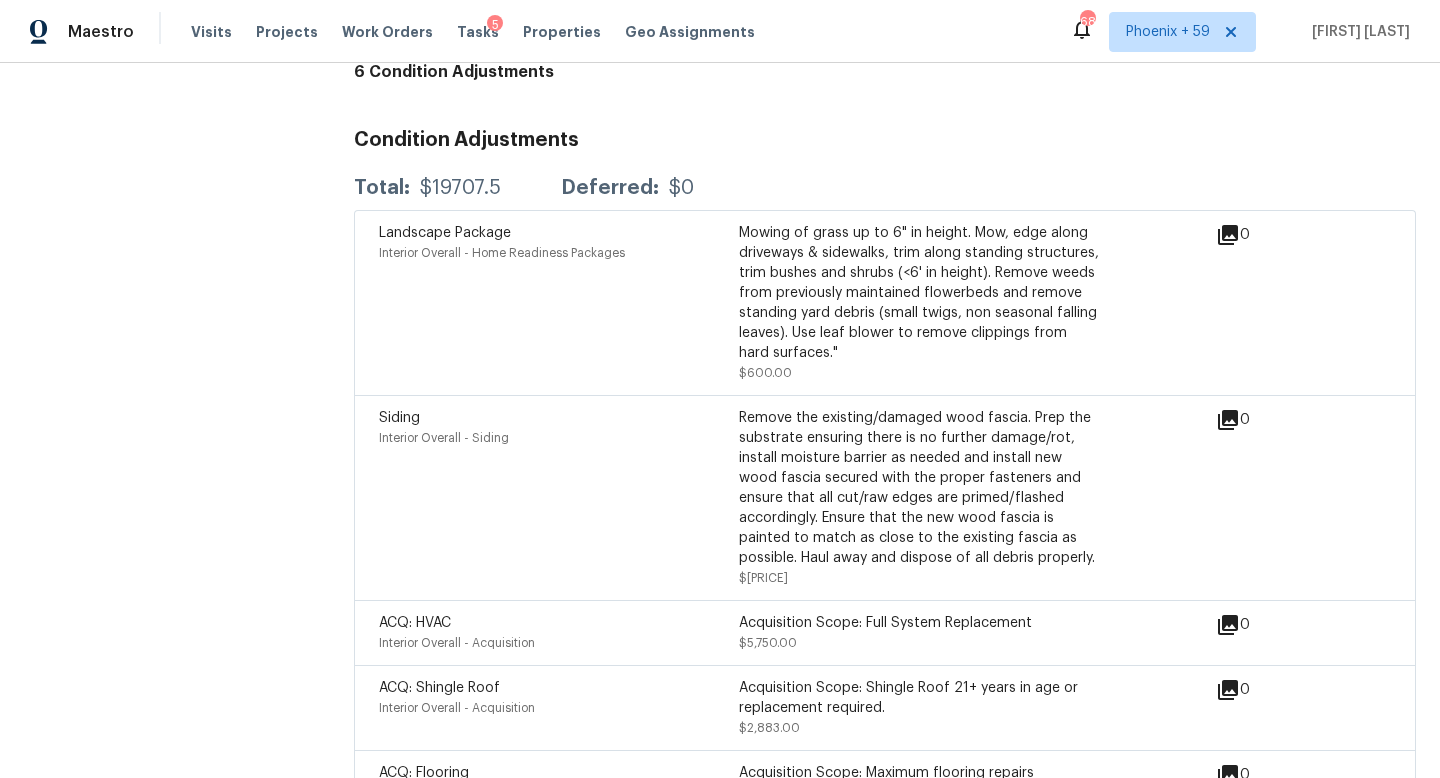 scroll, scrollTop: 4779, scrollLeft: 0, axis: vertical 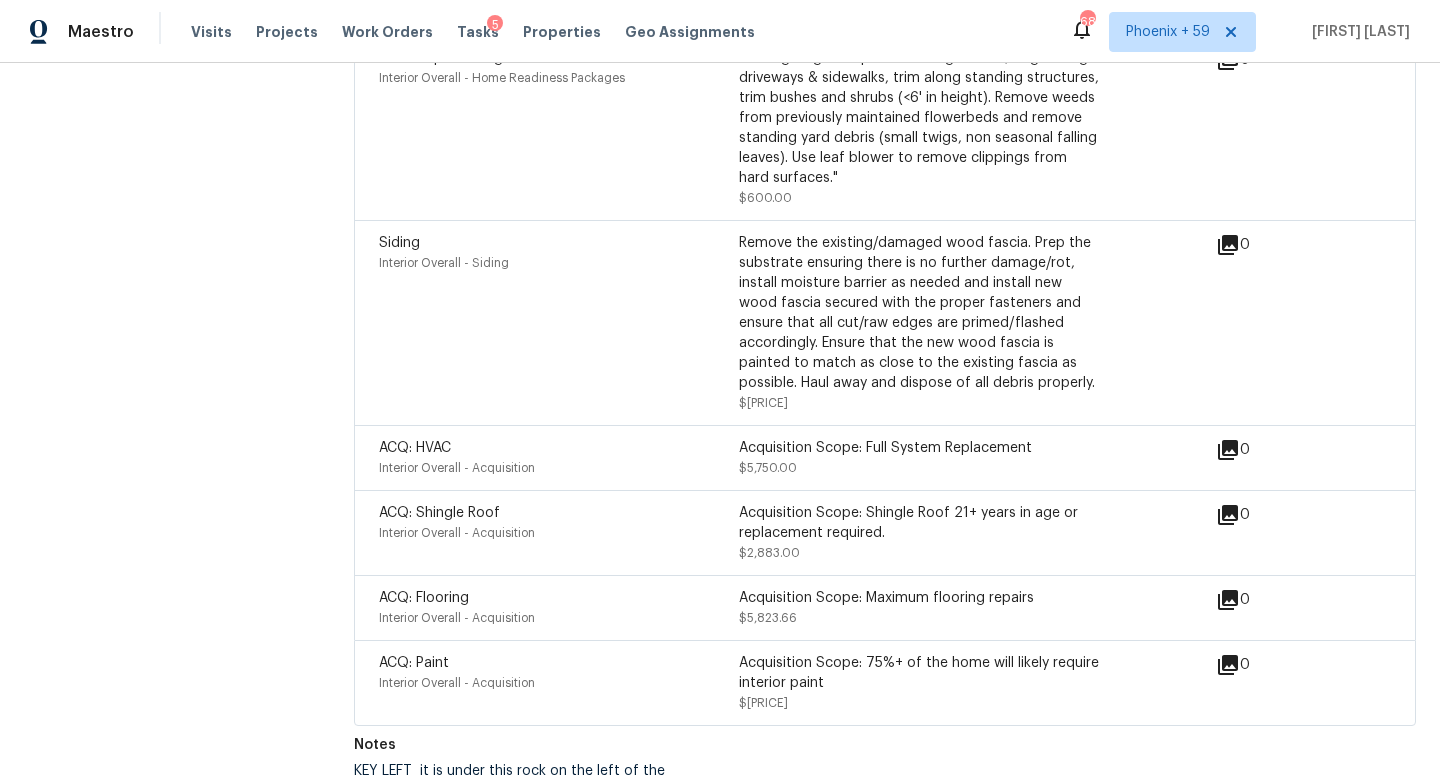 click on "ACQ: Flooring" at bounding box center [559, 598] 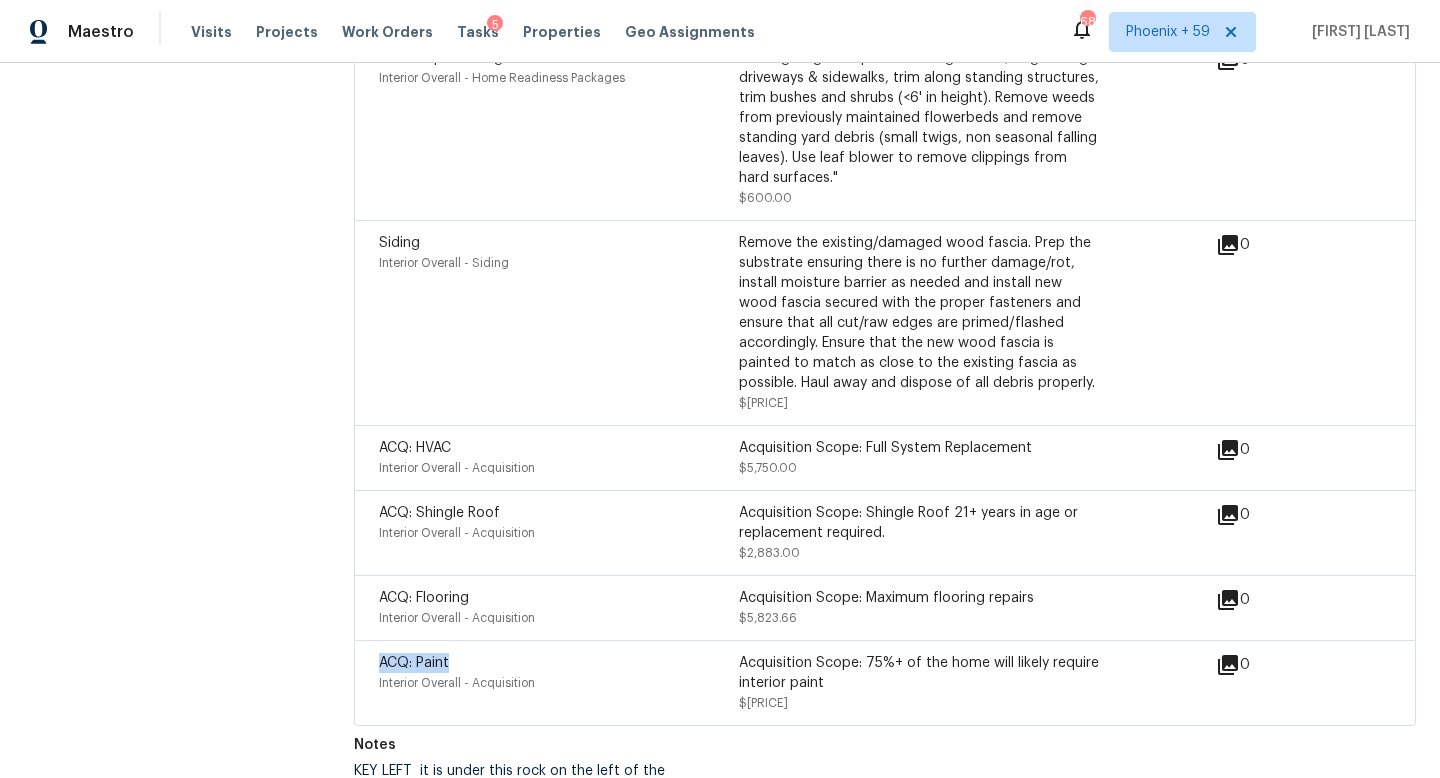 drag, startPoint x: 381, startPoint y: 640, endPoint x: 487, endPoint y: 645, distance: 106.11786 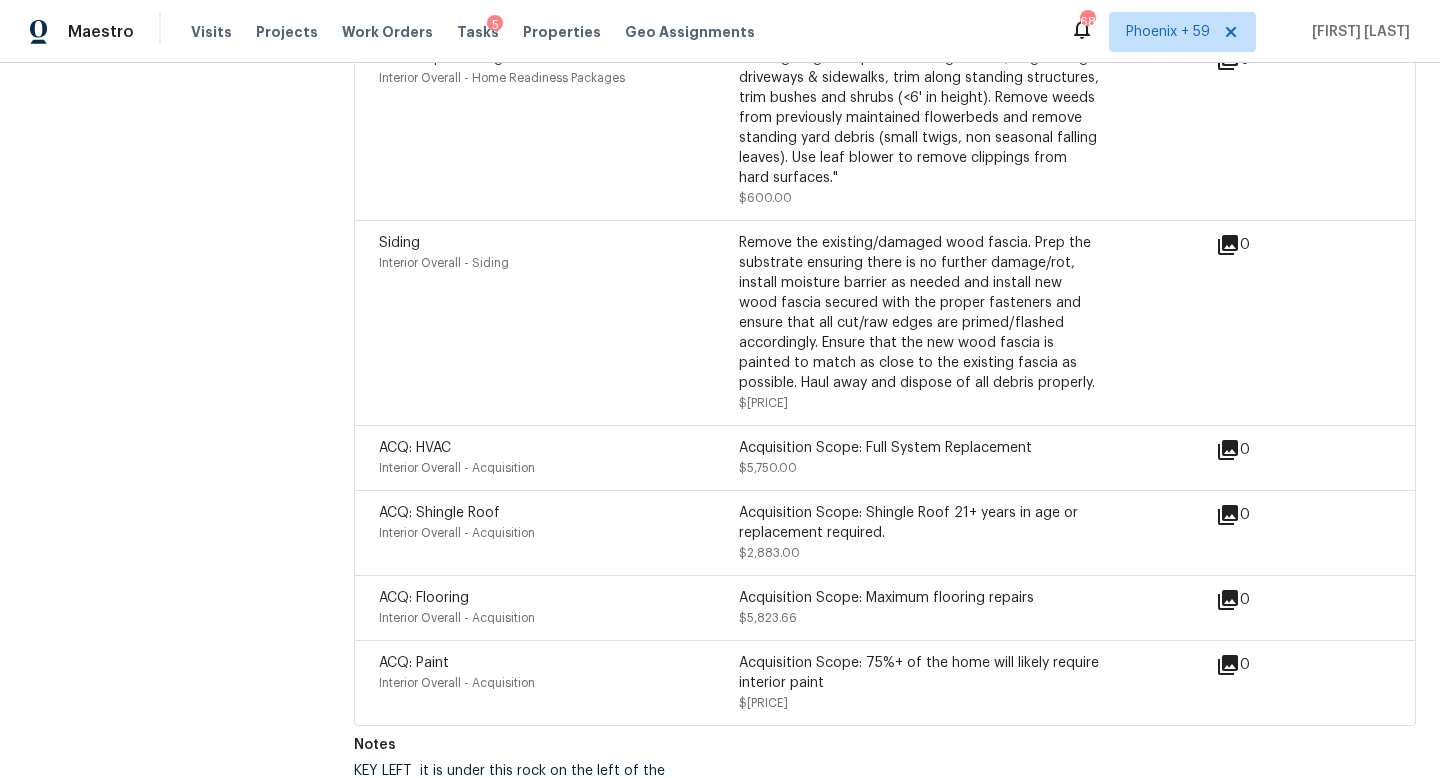 drag, startPoint x: 383, startPoint y: 577, endPoint x: 518, endPoint y: 578, distance: 135.00371 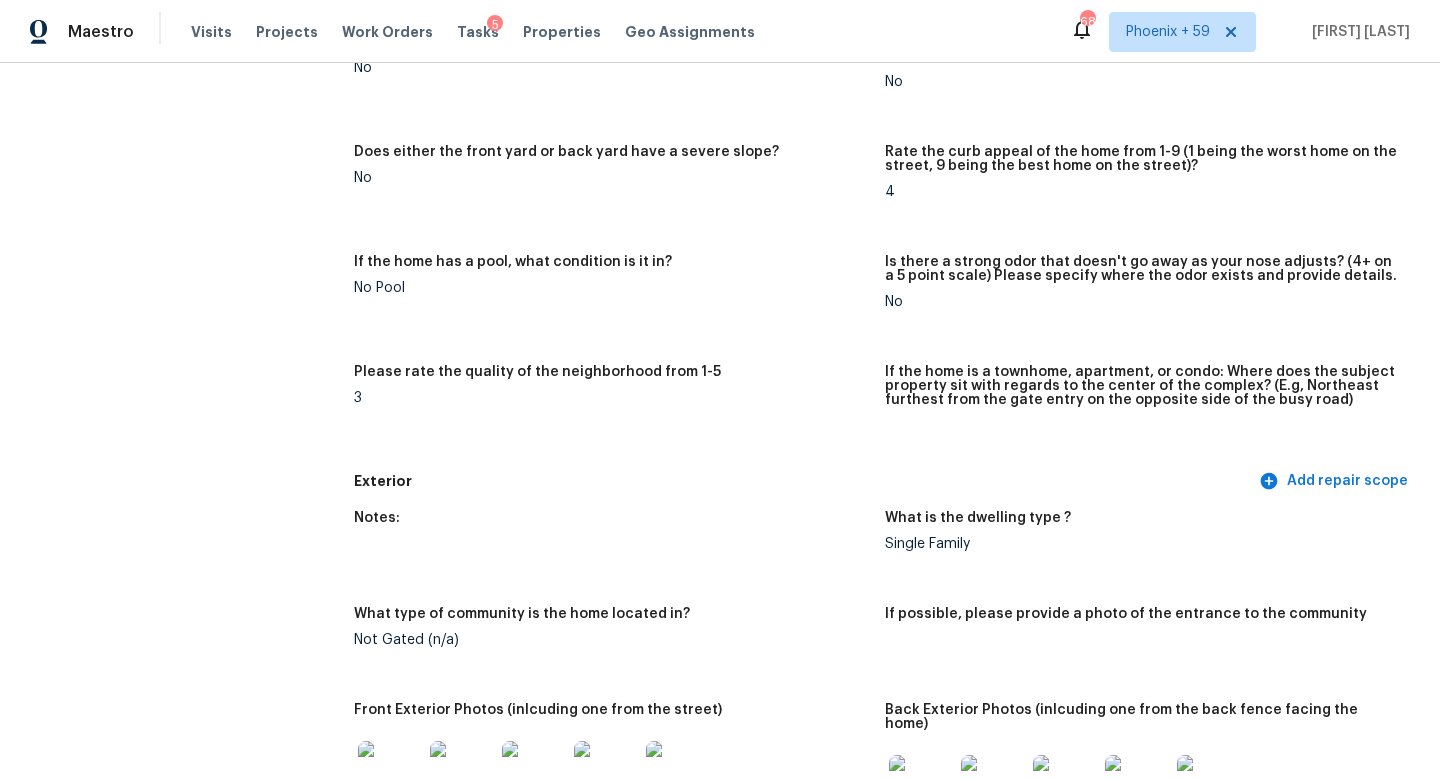 scroll, scrollTop: 0, scrollLeft: 0, axis: both 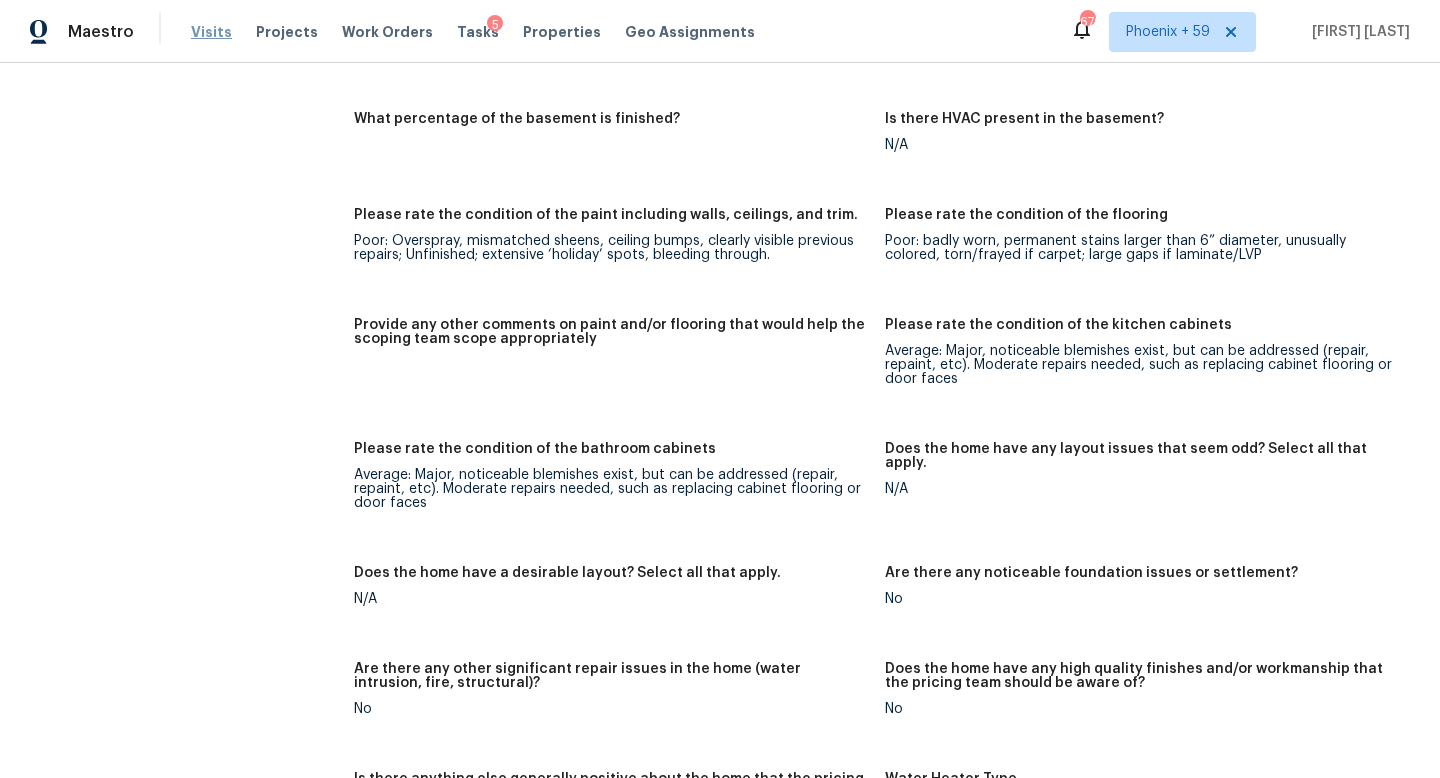 click on "Visits" at bounding box center (211, 32) 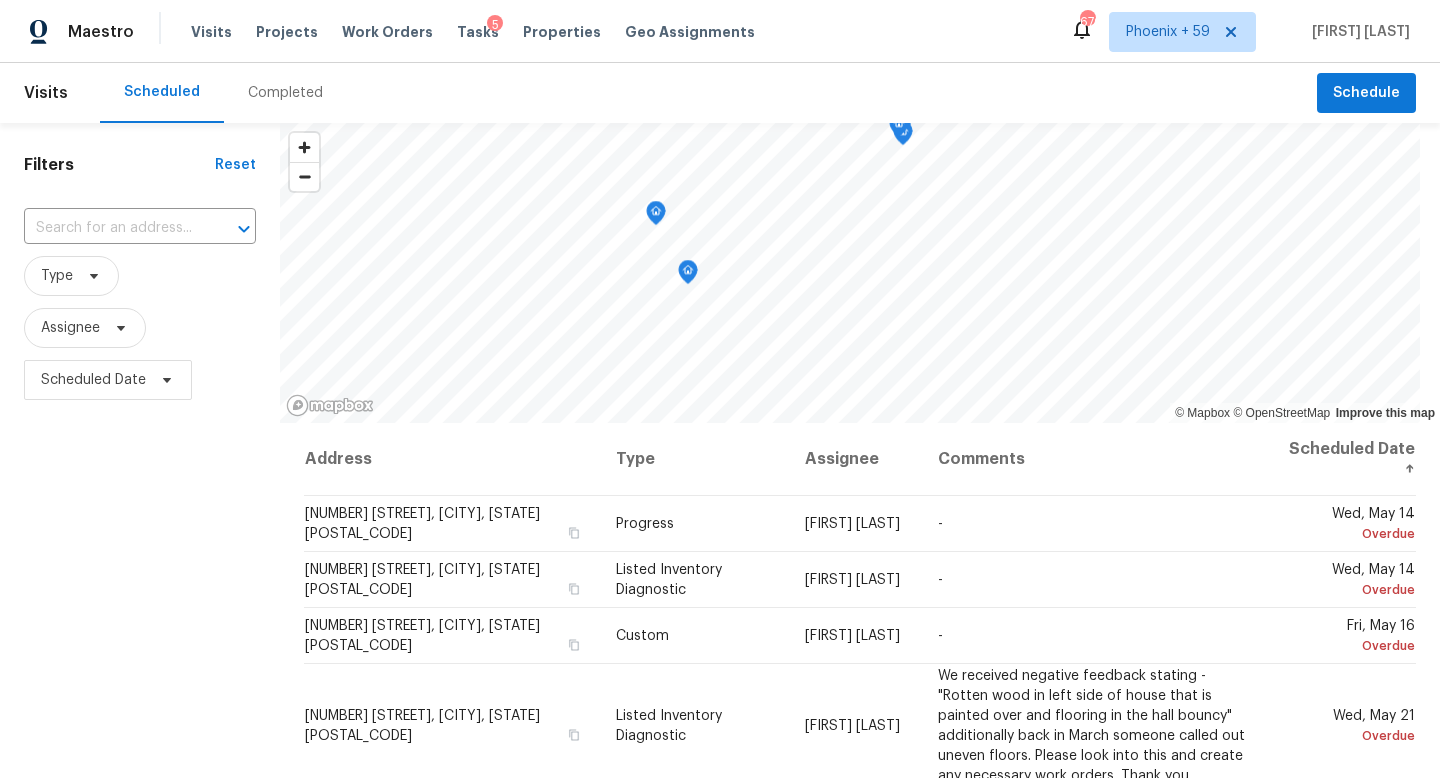 click on "Completed" at bounding box center (285, 93) 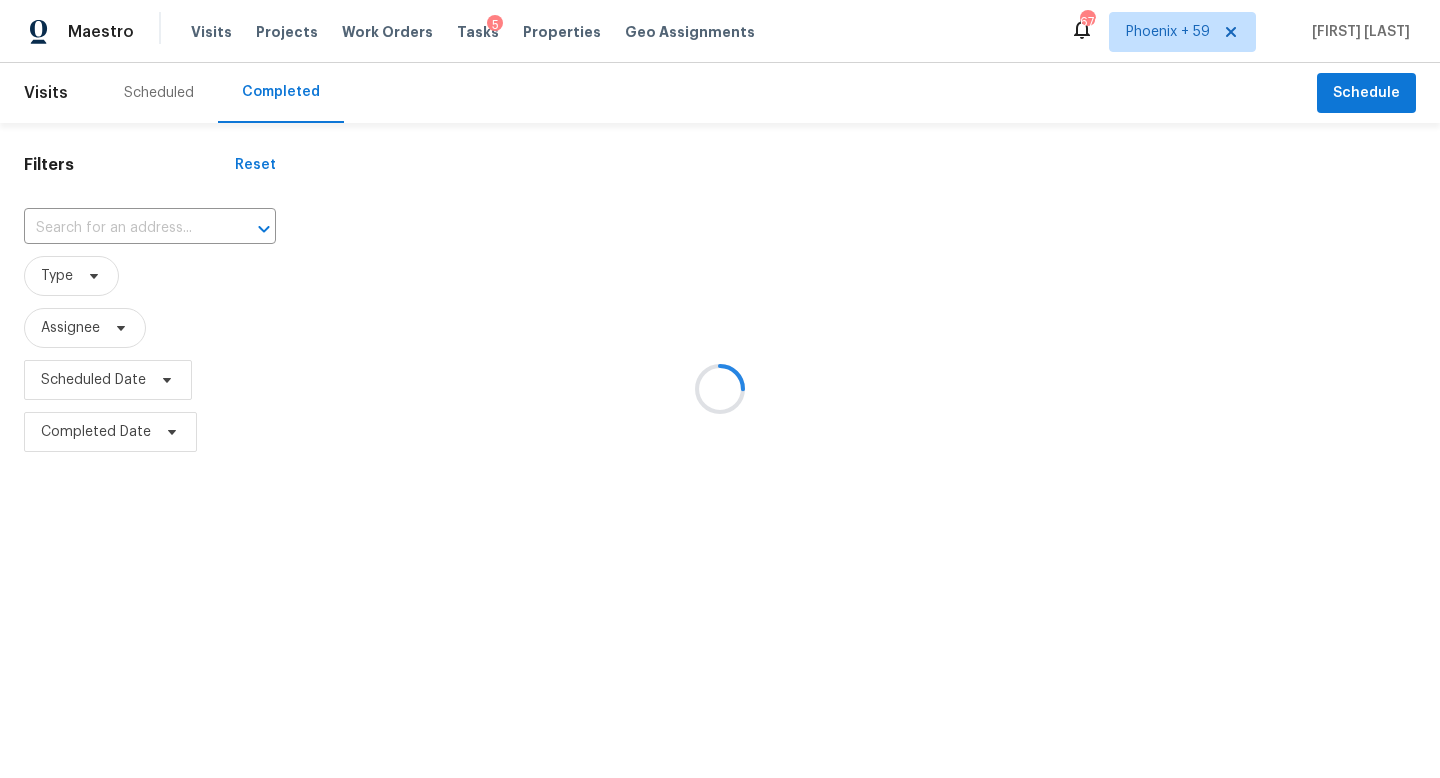 click at bounding box center [720, 389] 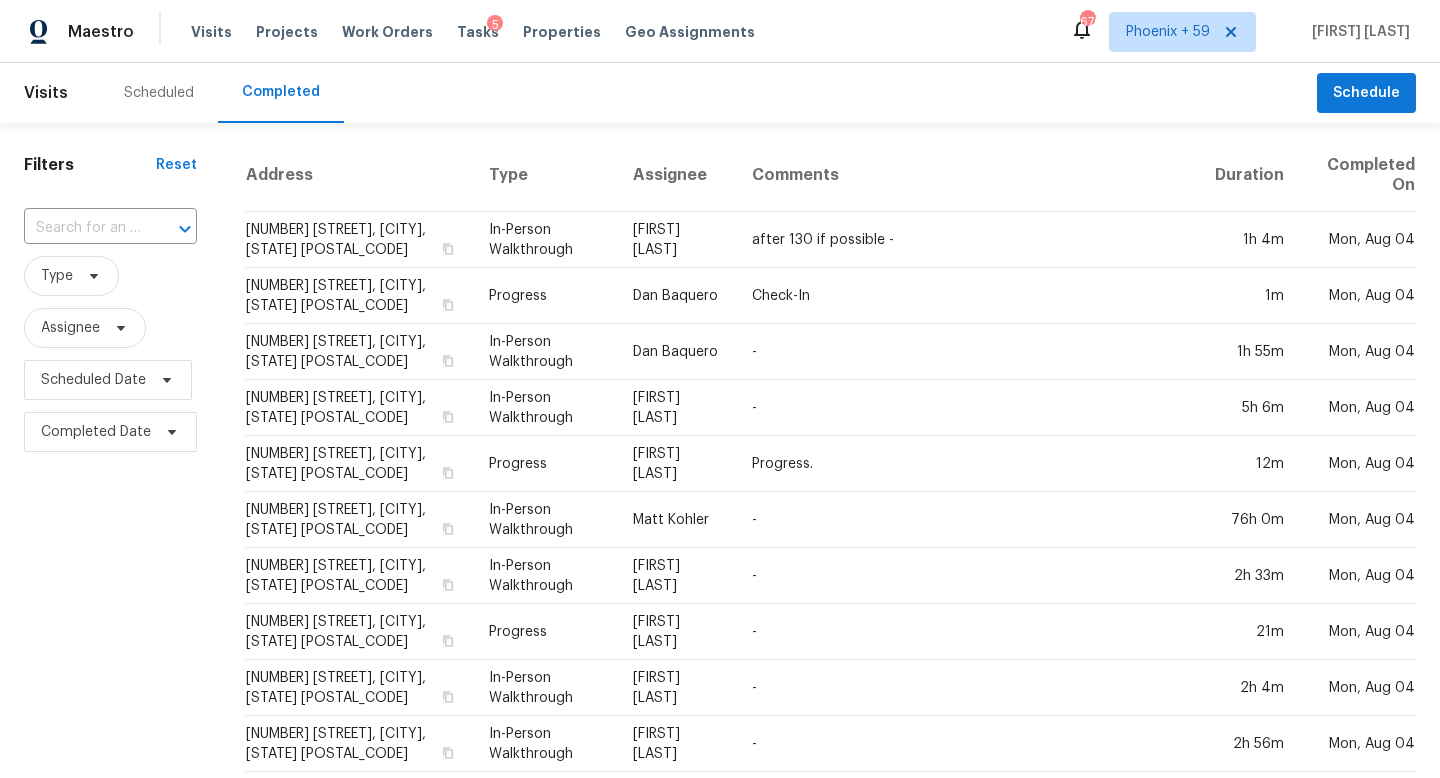 click at bounding box center (171, 229) 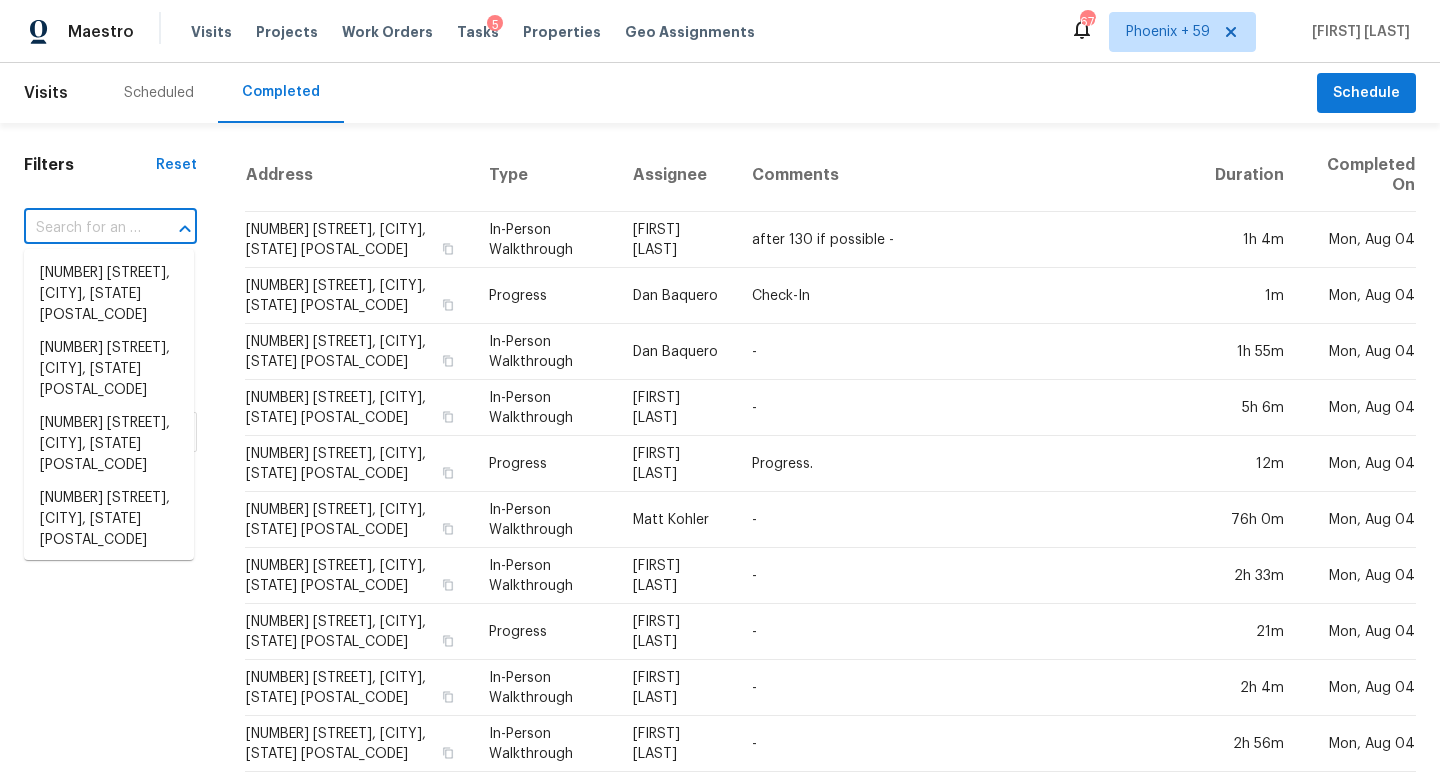 paste on "211 Byerley Ave, Maryville, TN 37804" 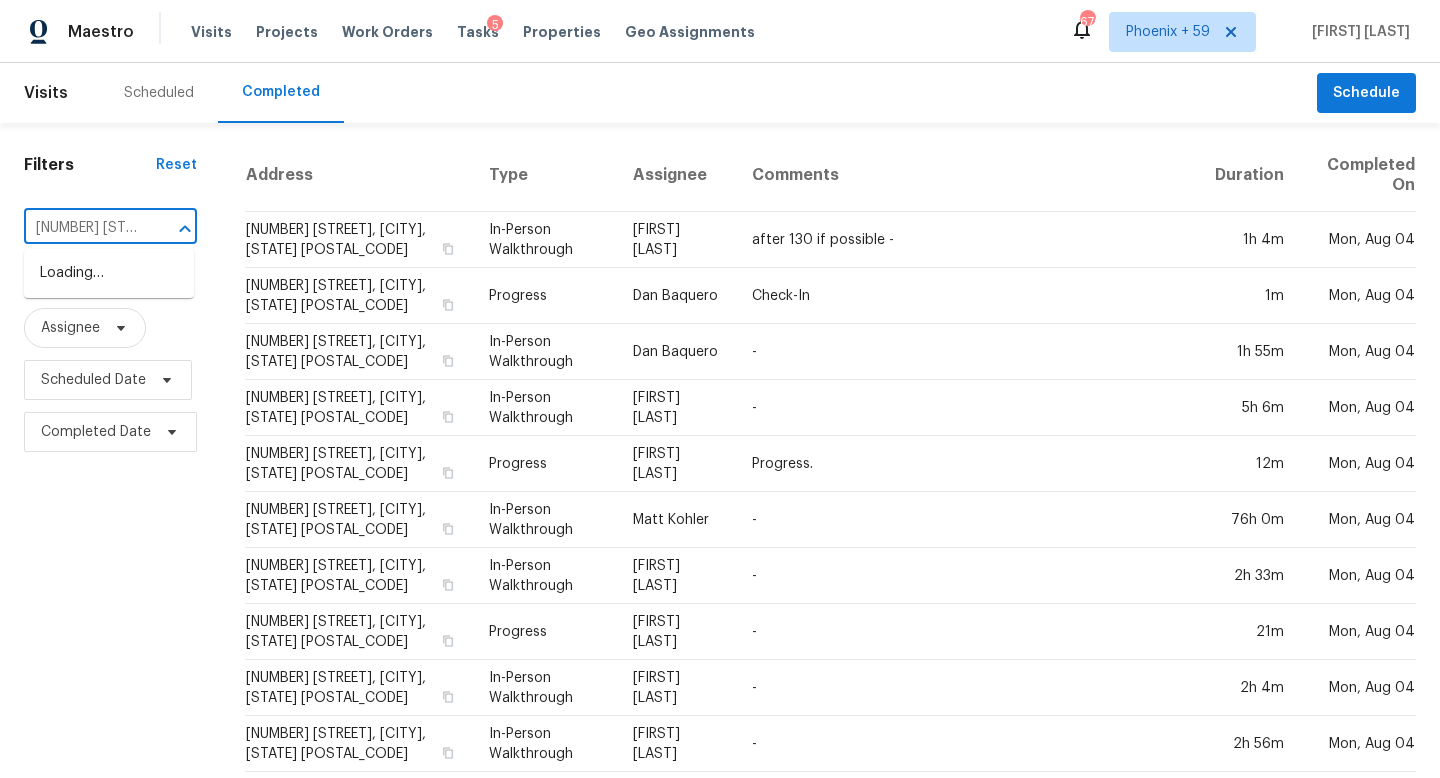 scroll, scrollTop: 0, scrollLeft: 132, axis: horizontal 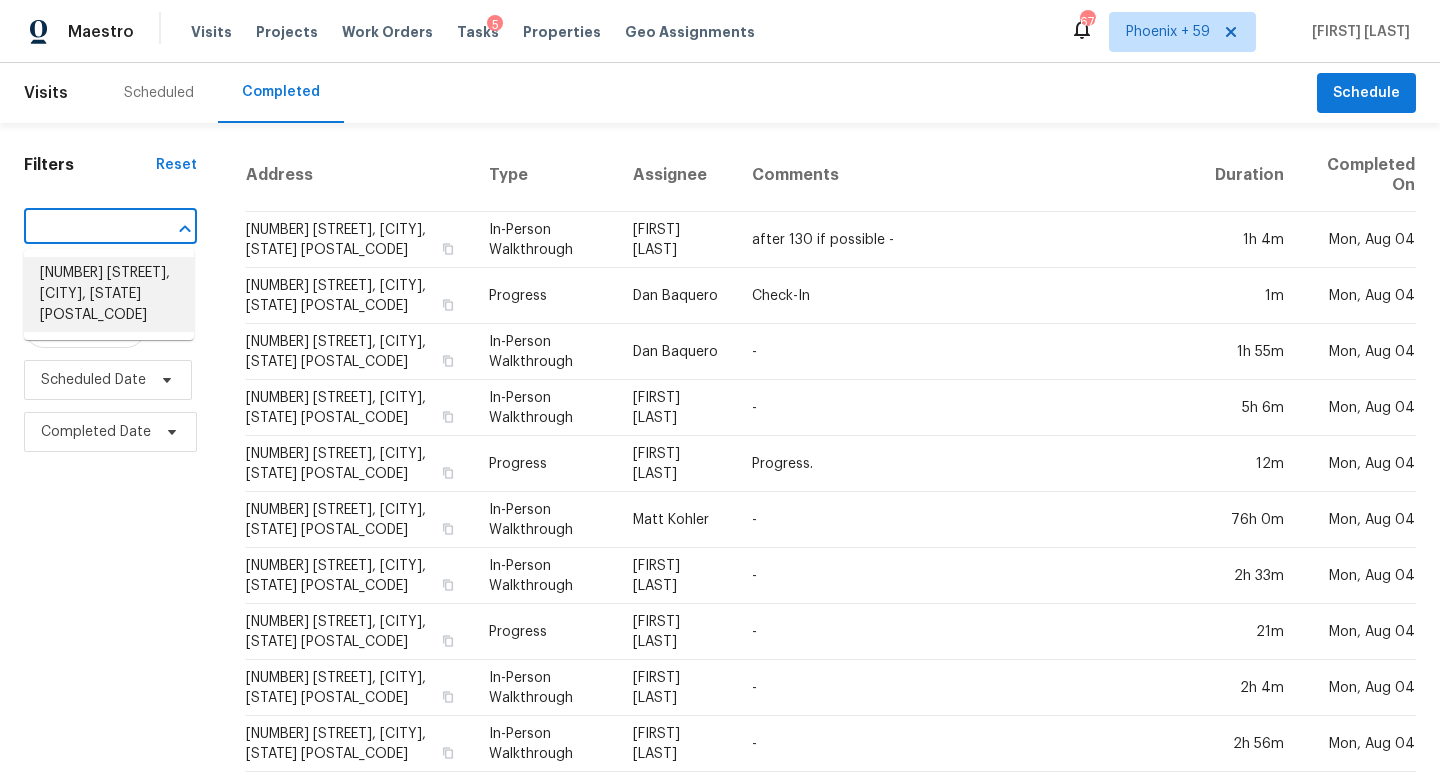 click on "211 Byerley Ave, Maryville, TN 37804" at bounding box center [109, 294] 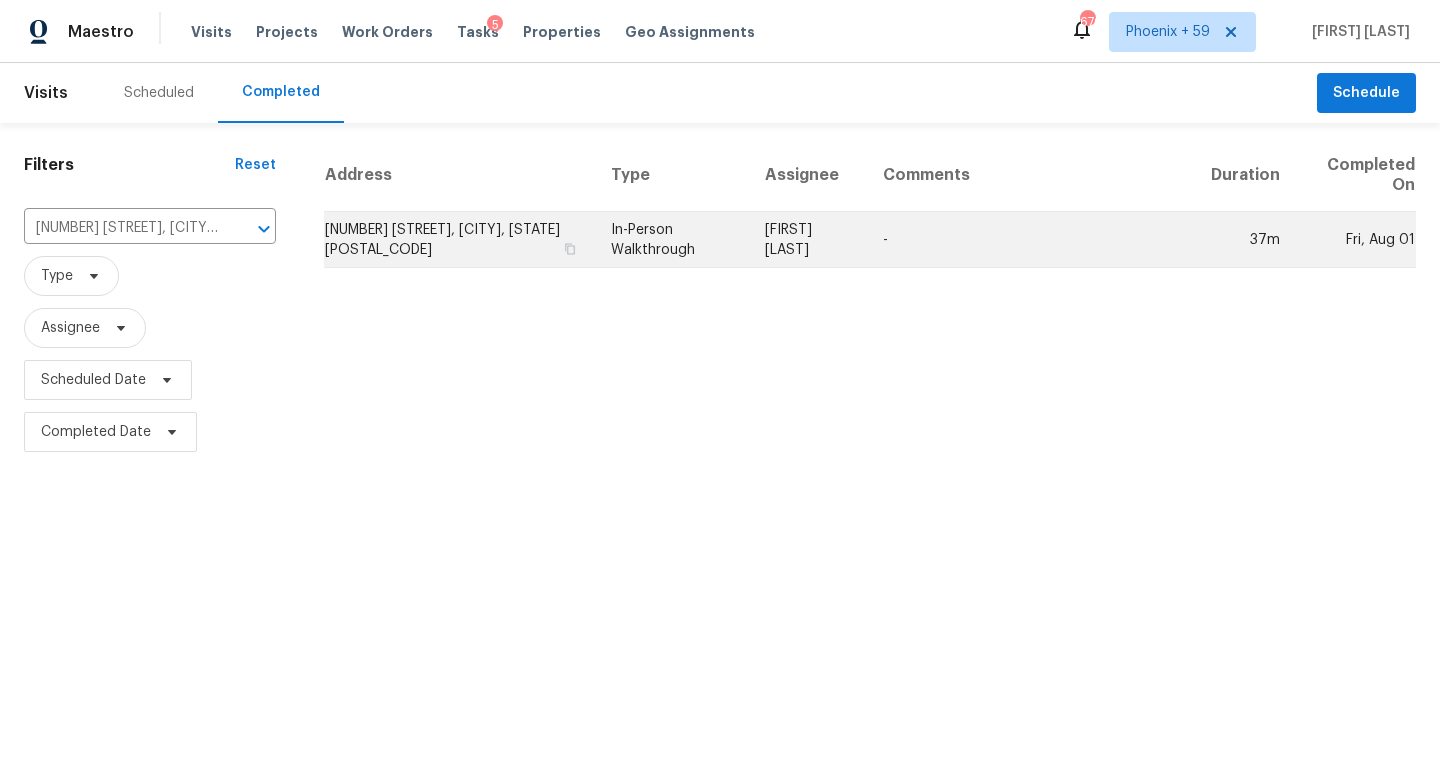 click on "In-Person Walkthrough" at bounding box center [672, 240] 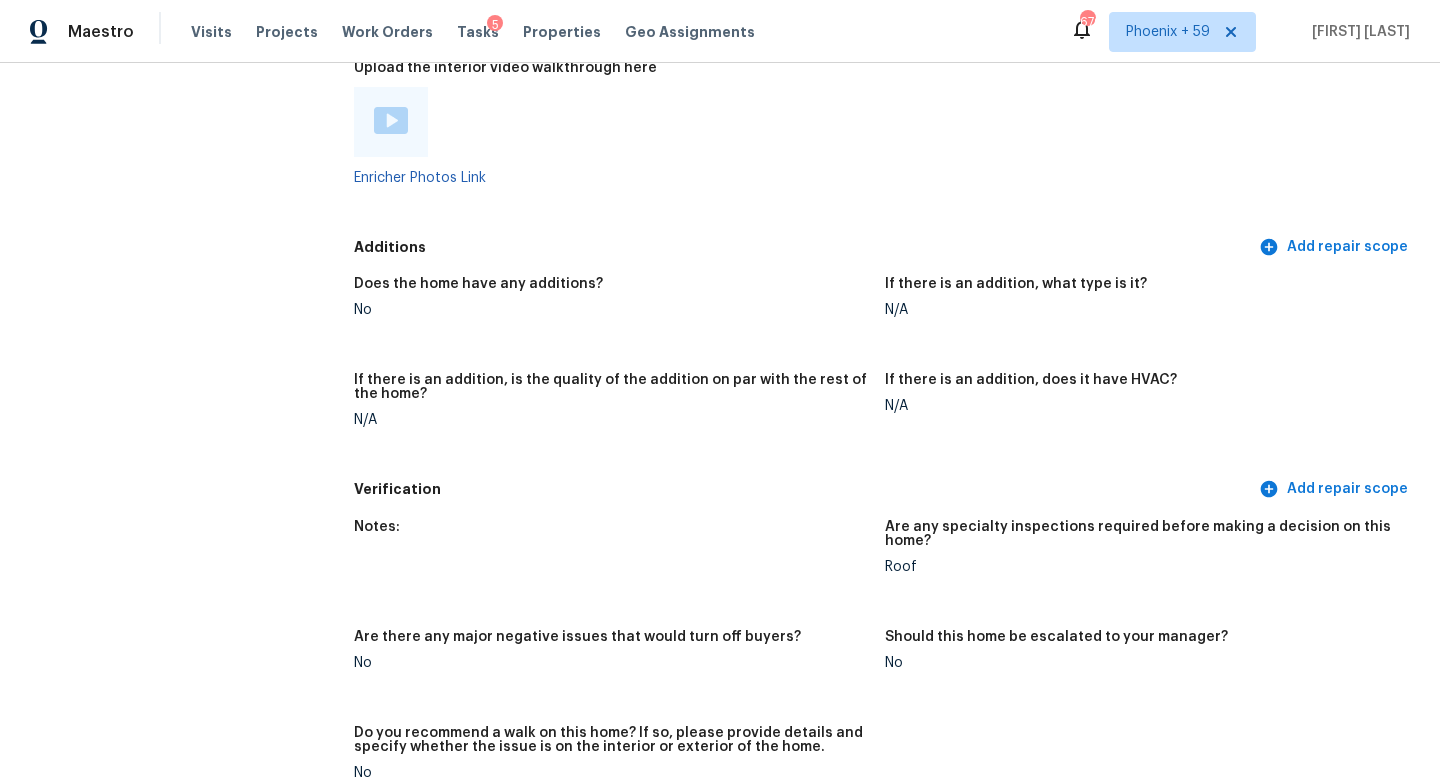 scroll, scrollTop: 3567, scrollLeft: 0, axis: vertical 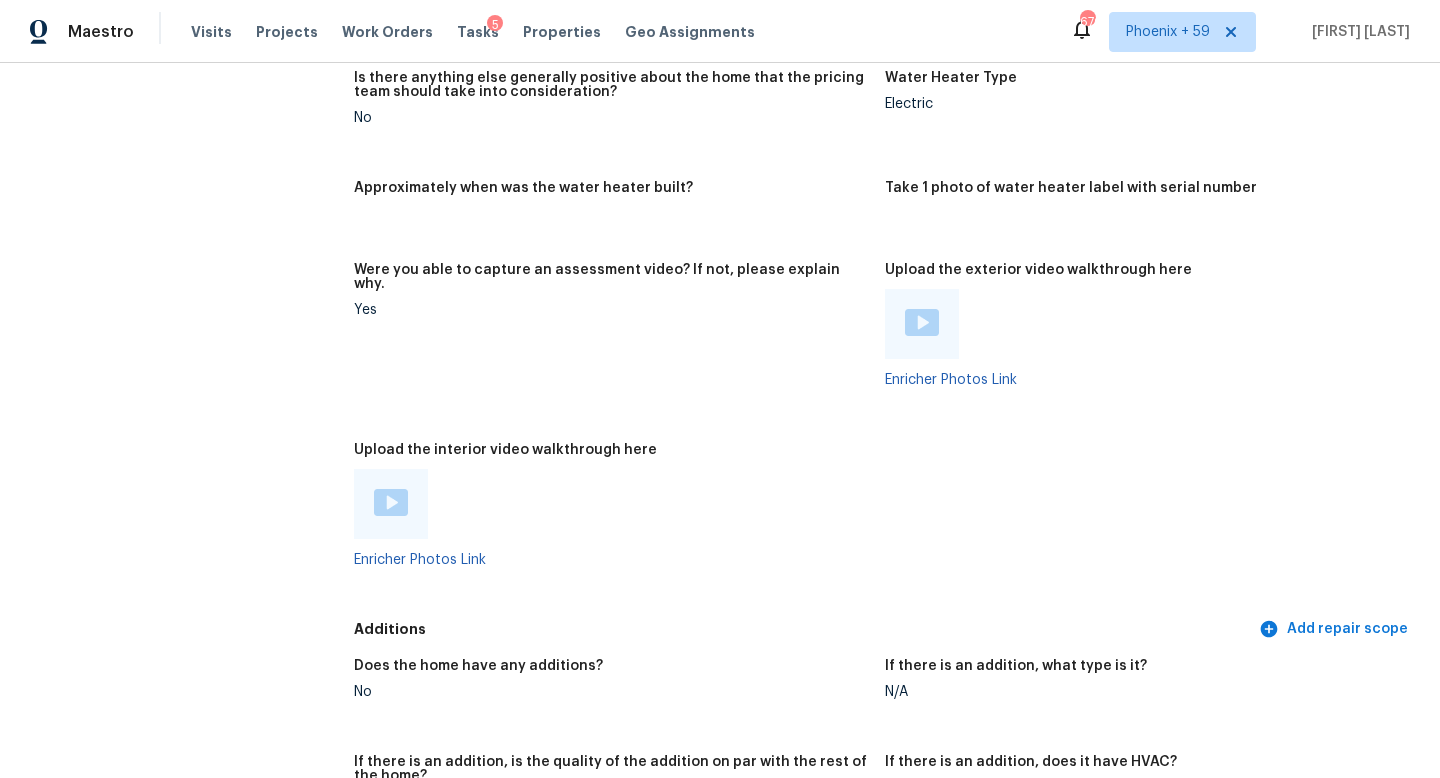 click at bounding box center [391, 502] 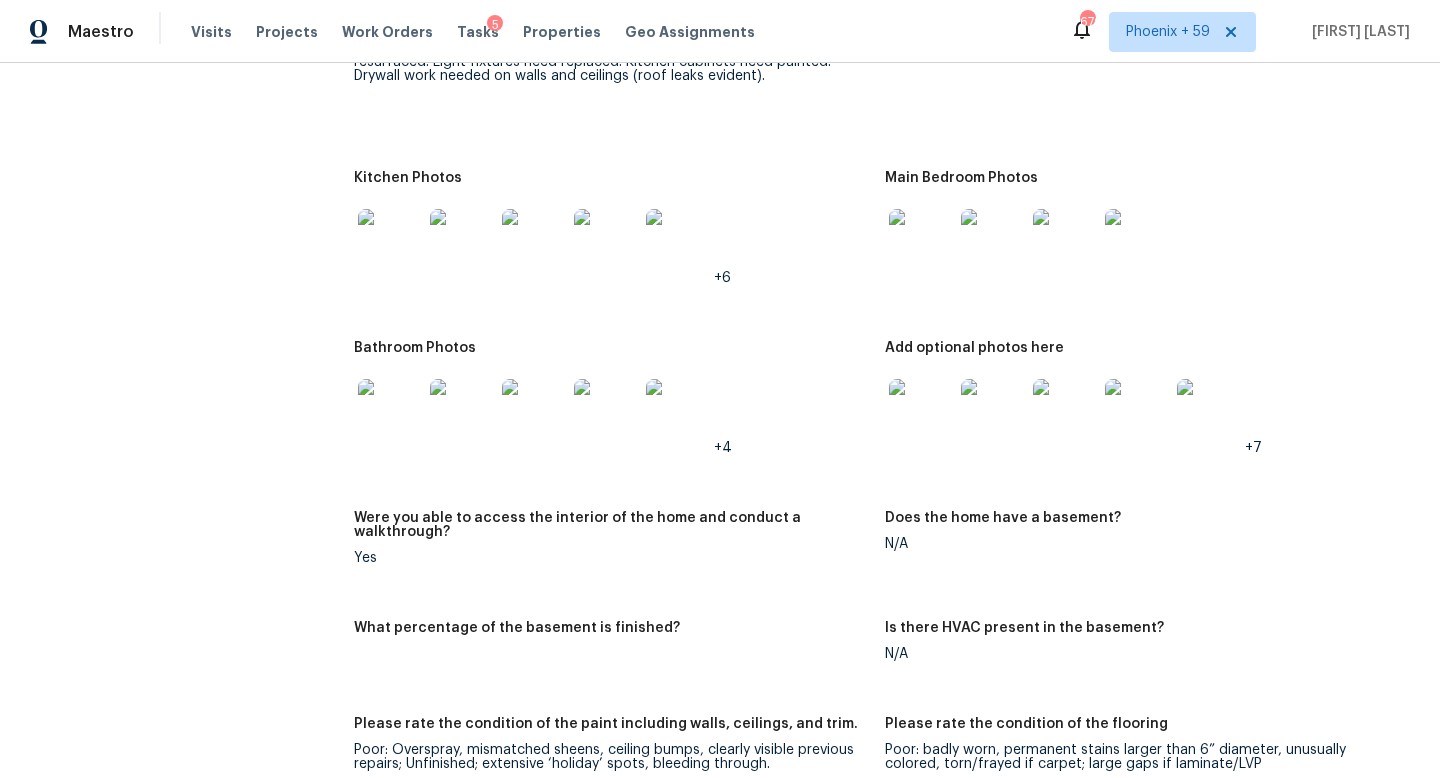 scroll, scrollTop: 2359, scrollLeft: 0, axis: vertical 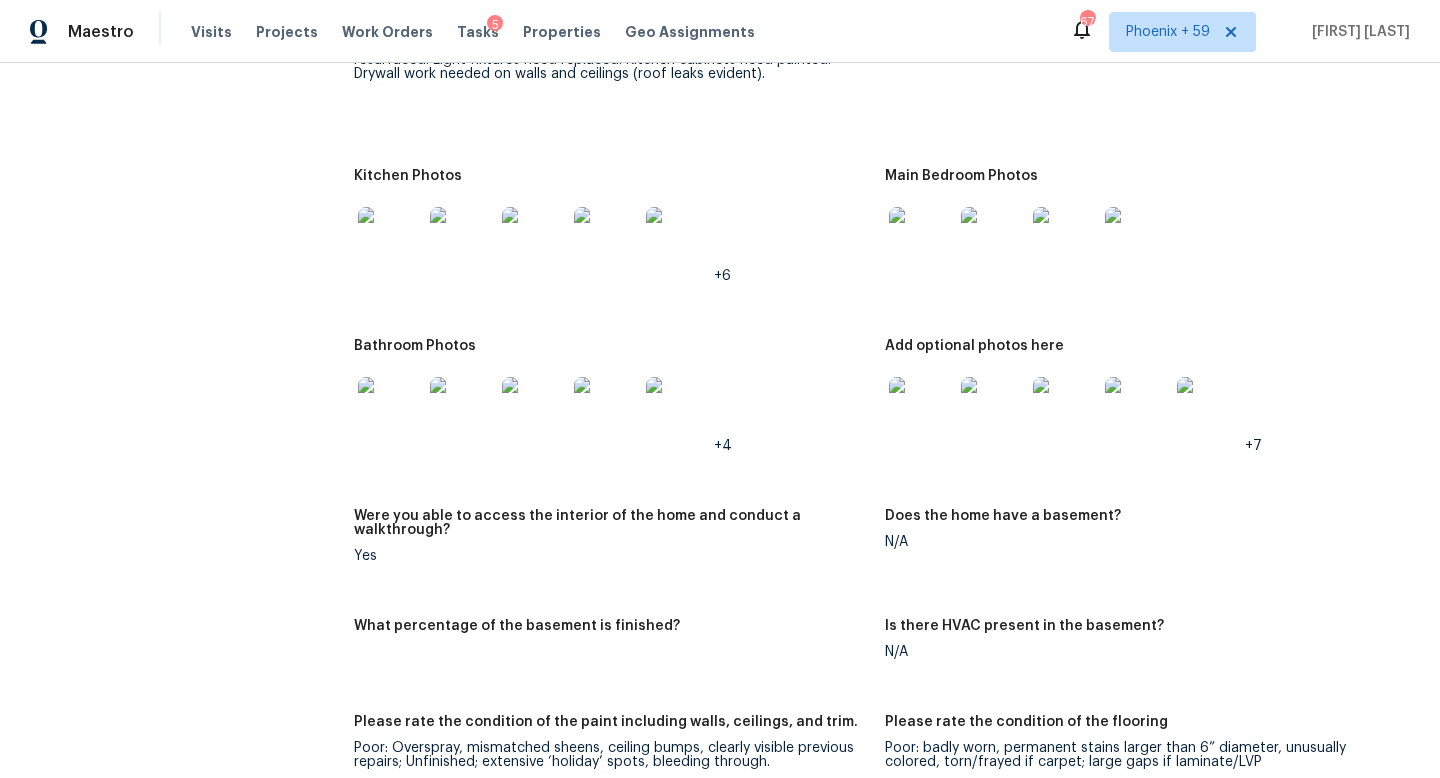 click at bounding box center [390, 409] 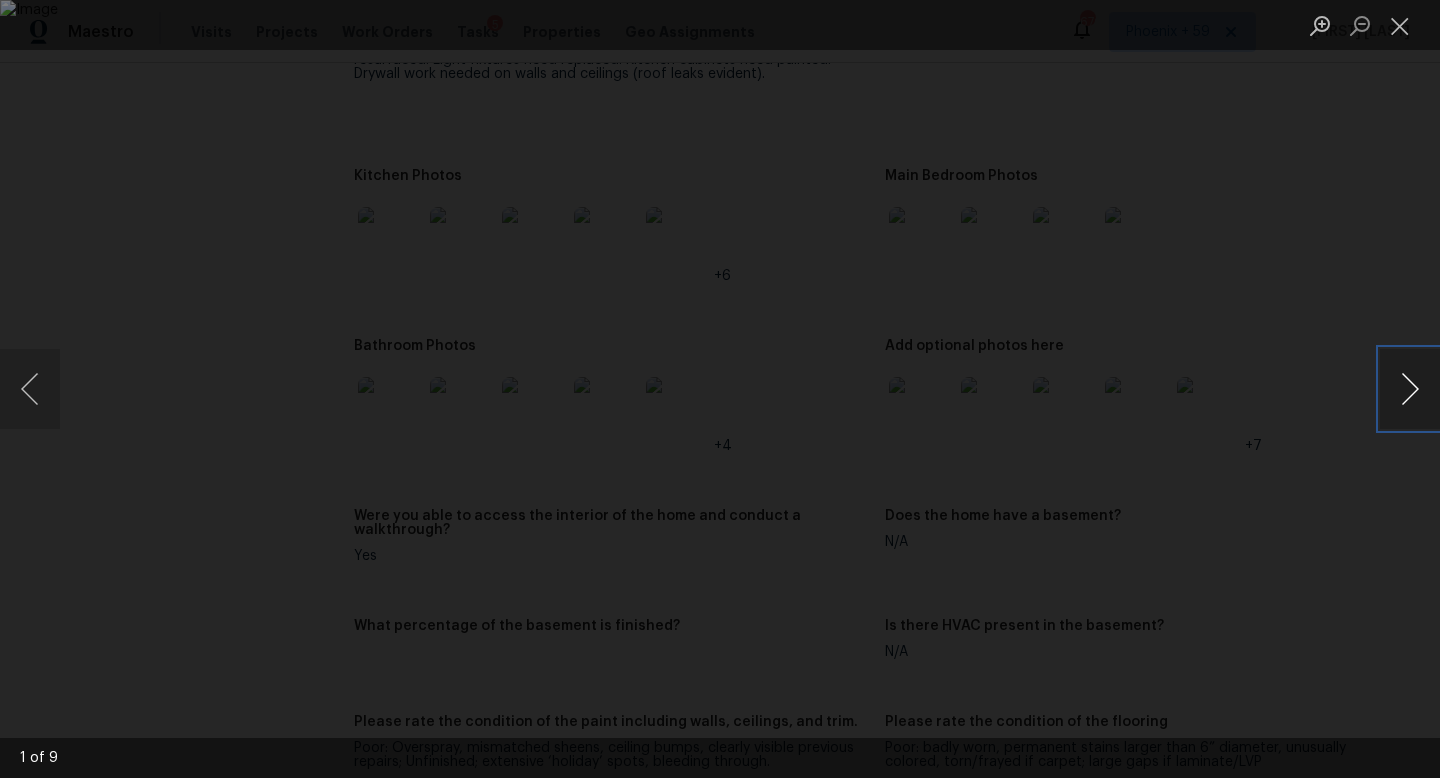 click at bounding box center [1410, 389] 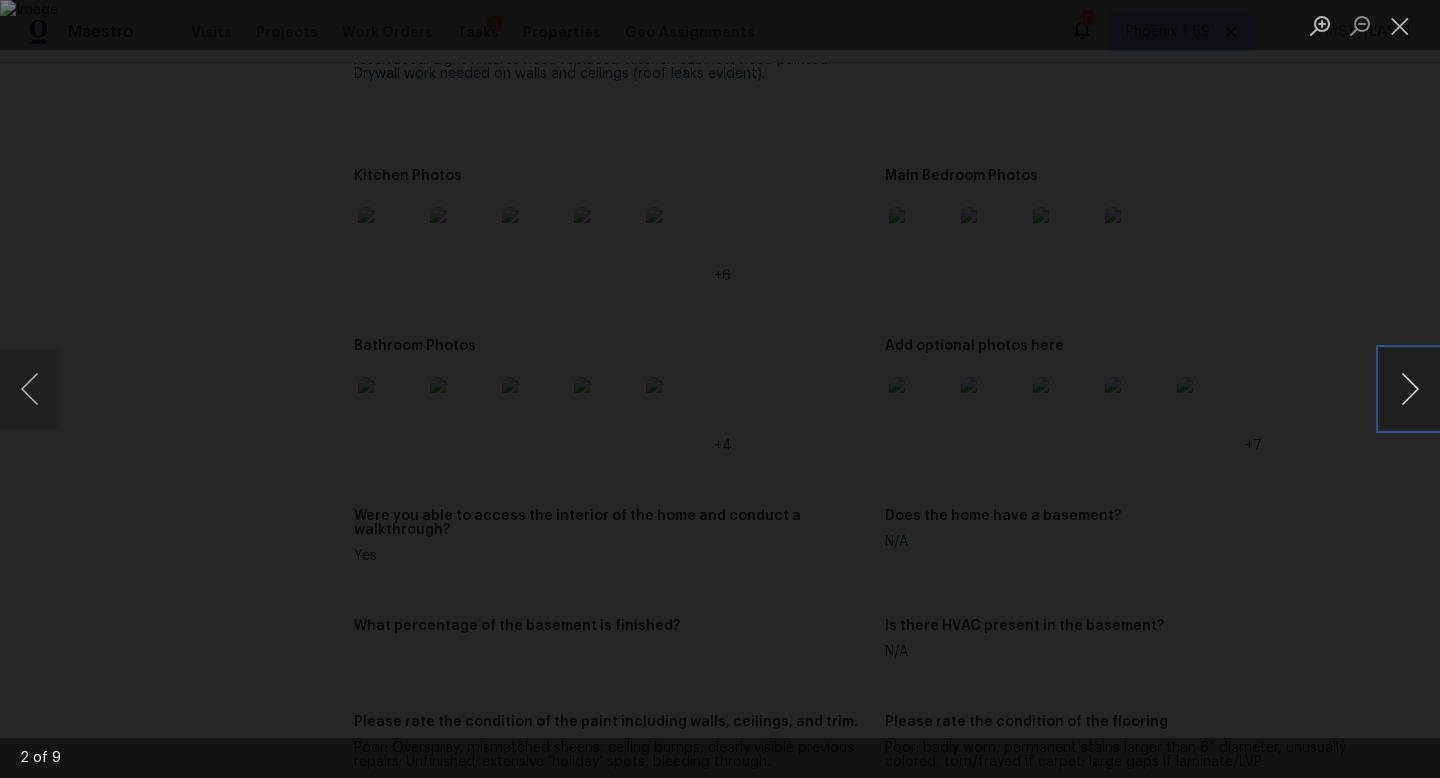 click at bounding box center (1410, 389) 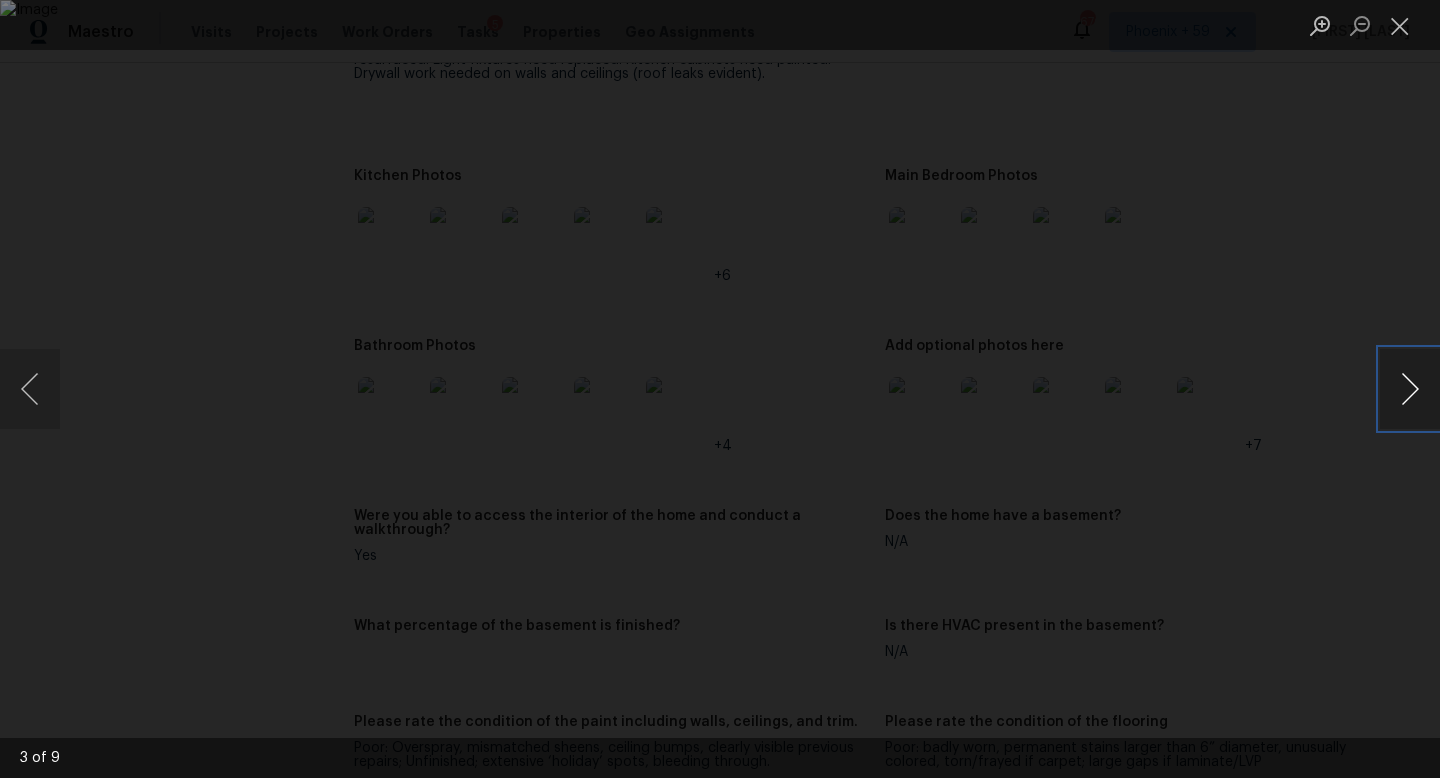 click at bounding box center (1410, 389) 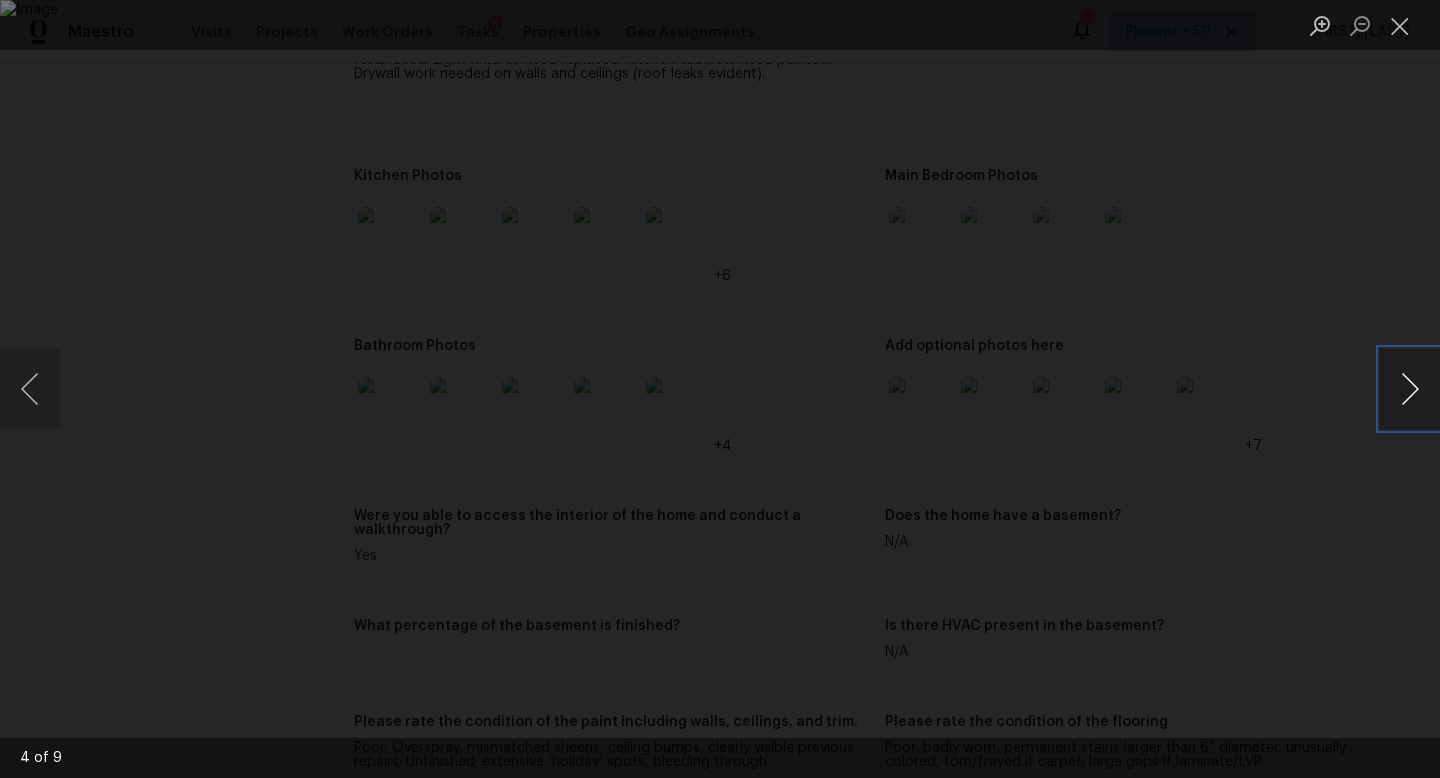 click at bounding box center (1410, 389) 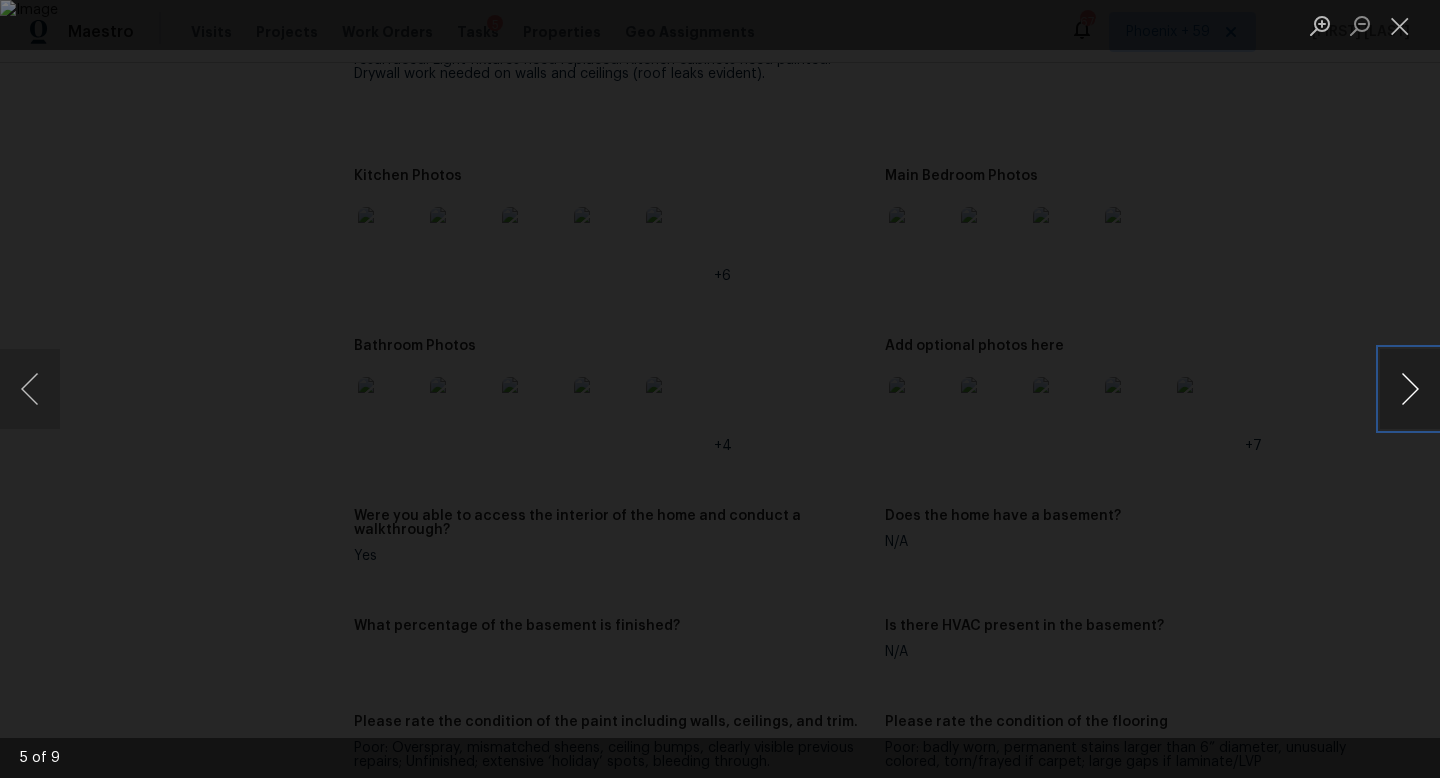 click at bounding box center [1410, 389] 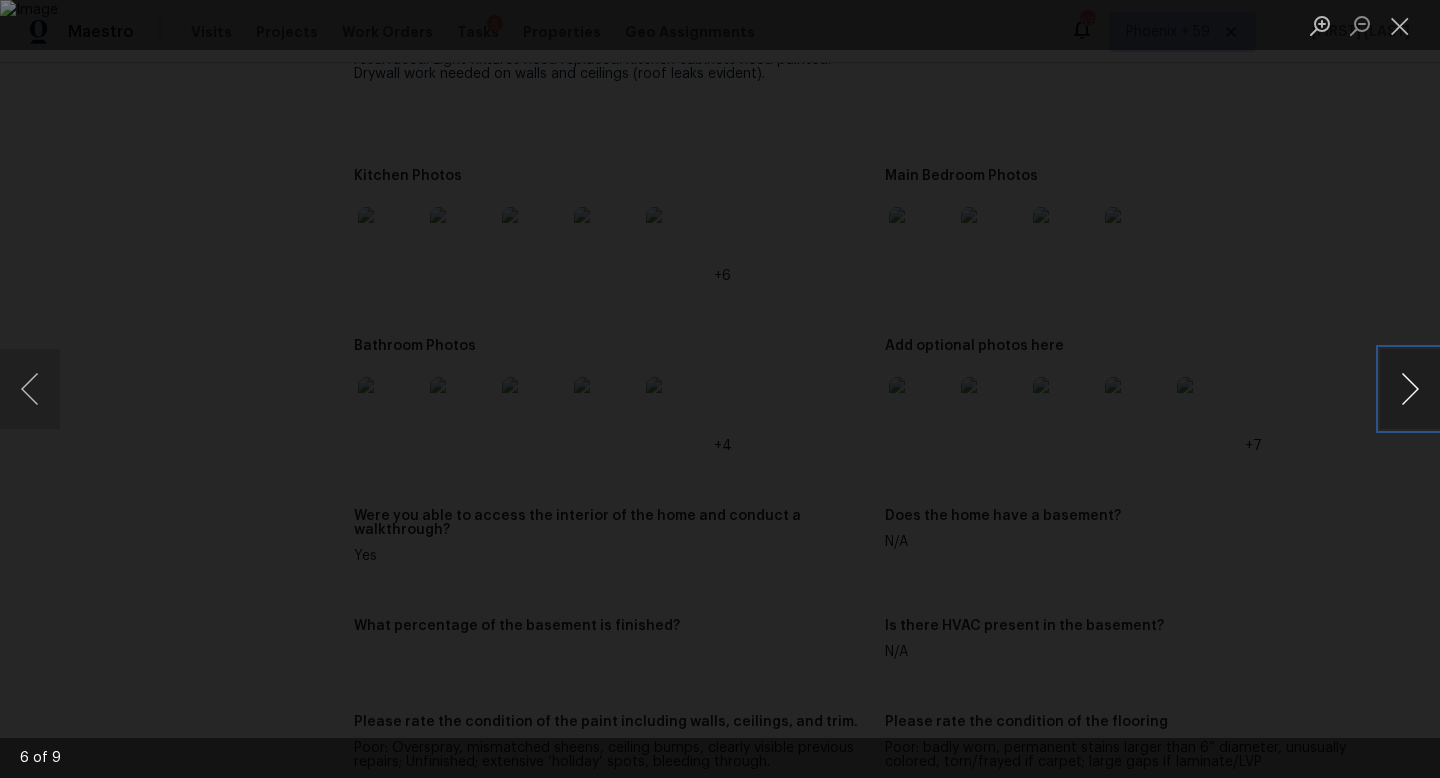 click at bounding box center (1410, 389) 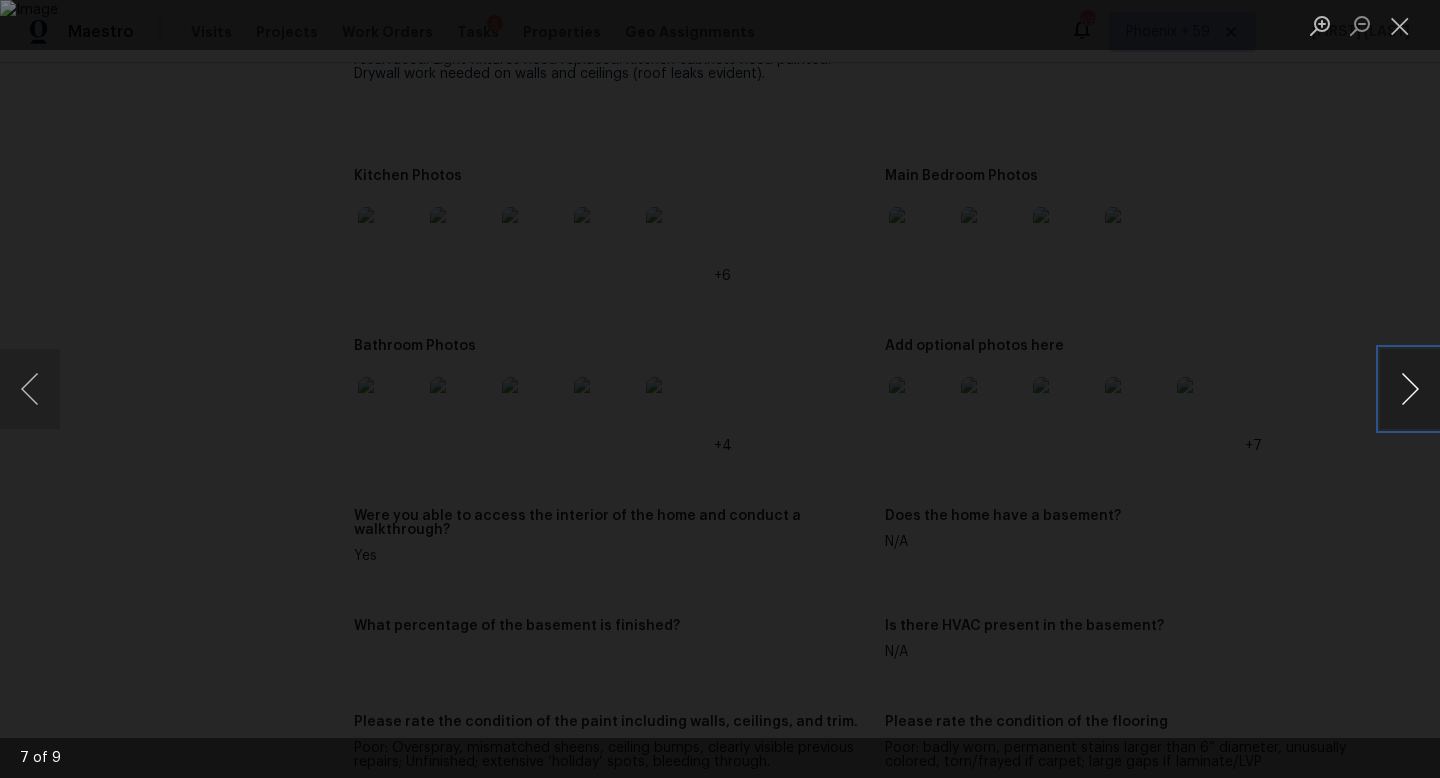 click at bounding box center [1410, 389] 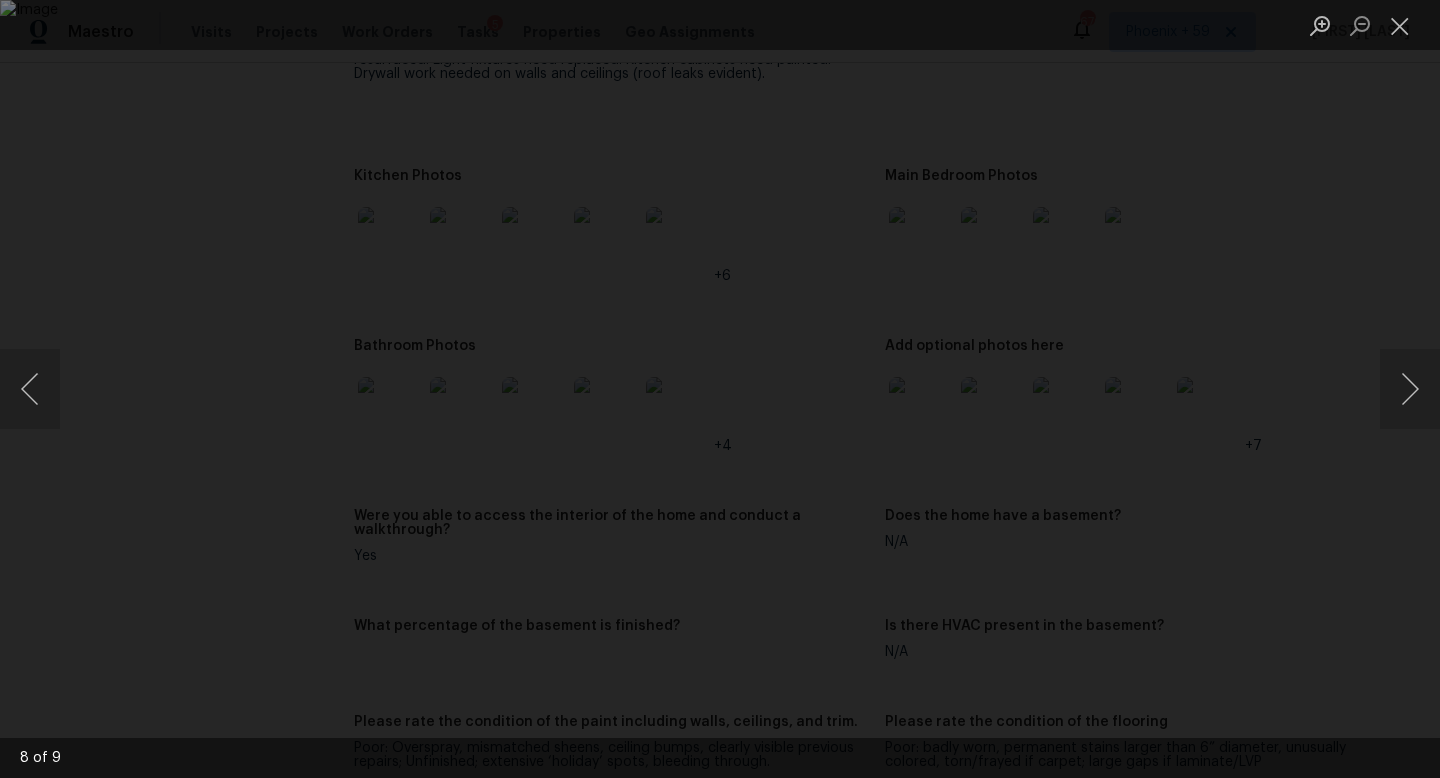click at bounding box center (1400, 25) 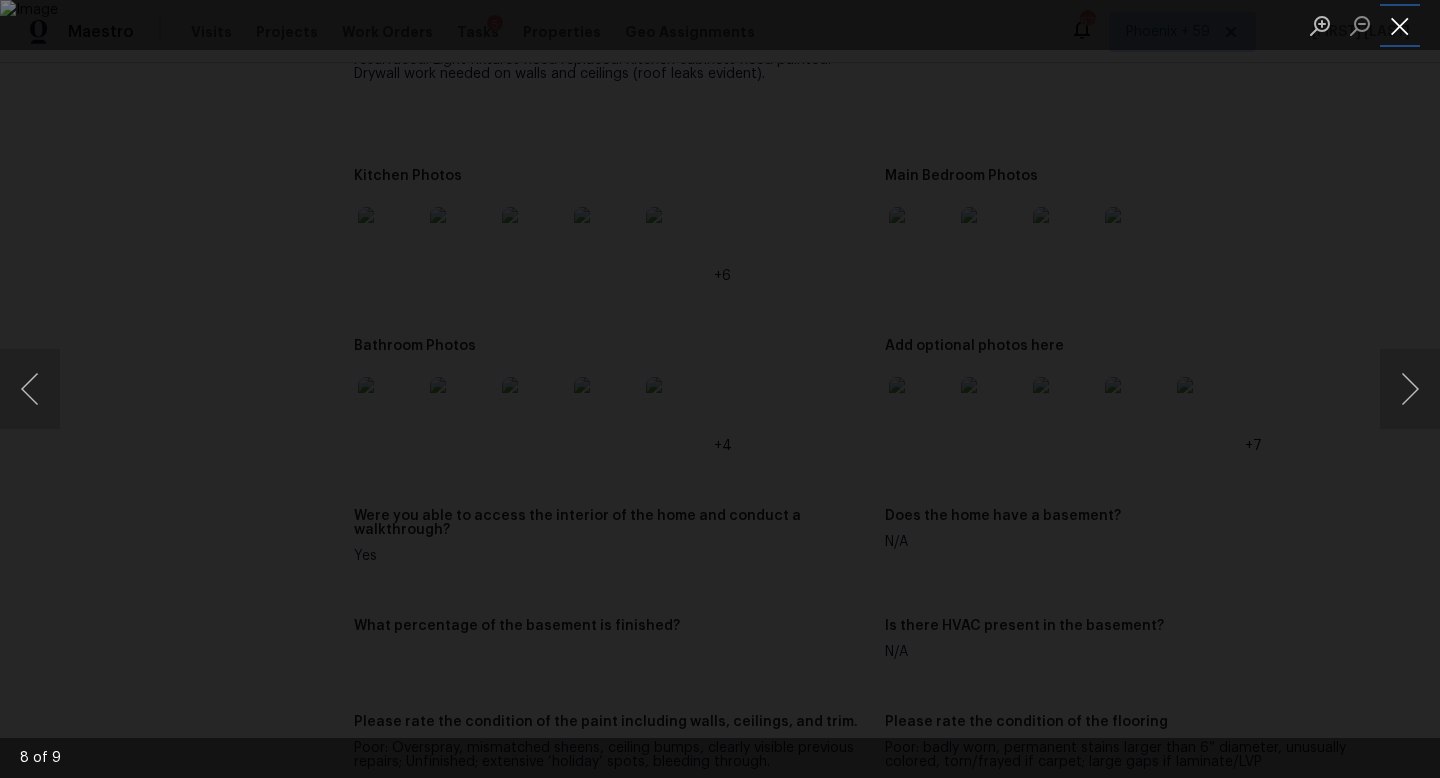 click at bounding box center [1400, 25] 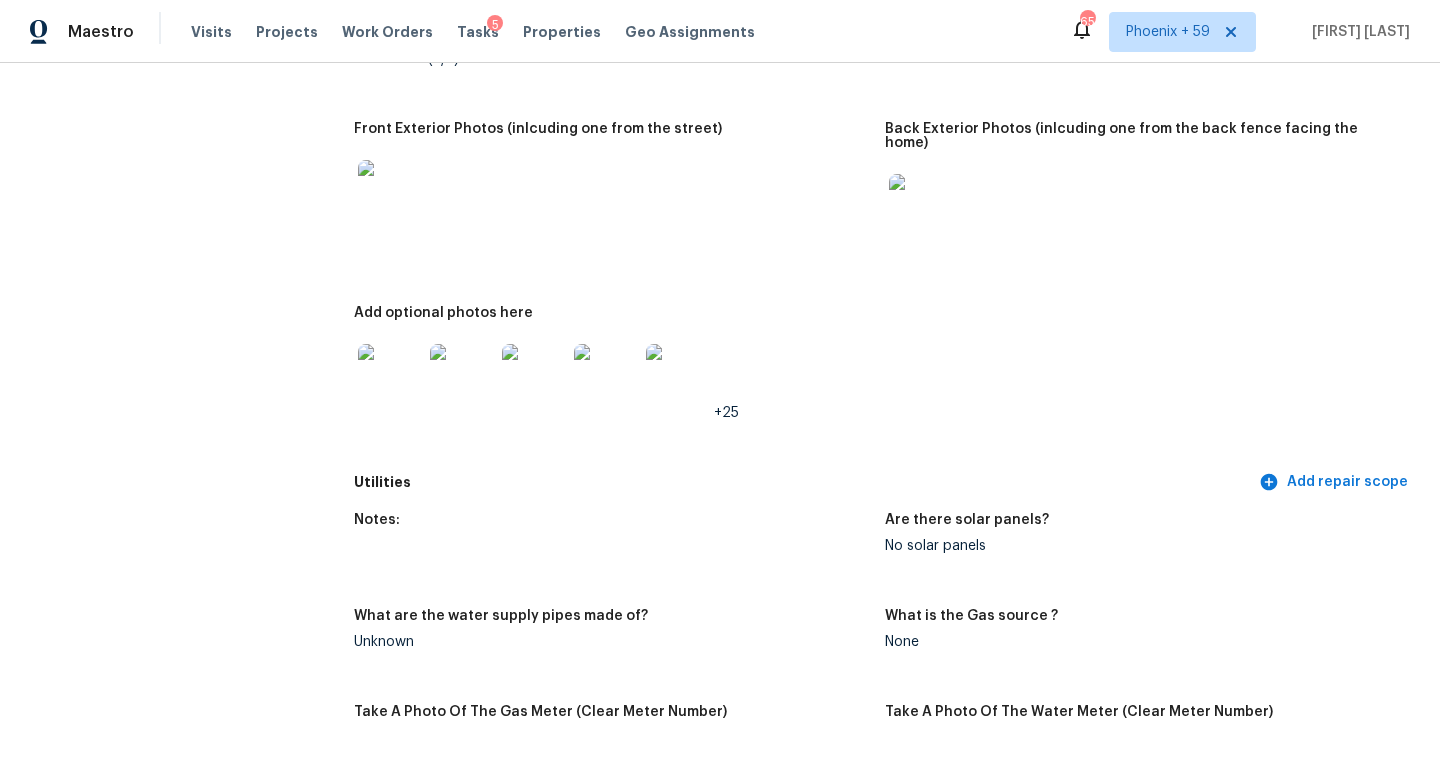 scroll, scrollTop: 1078, scrollLeft: 0, axis: vertical 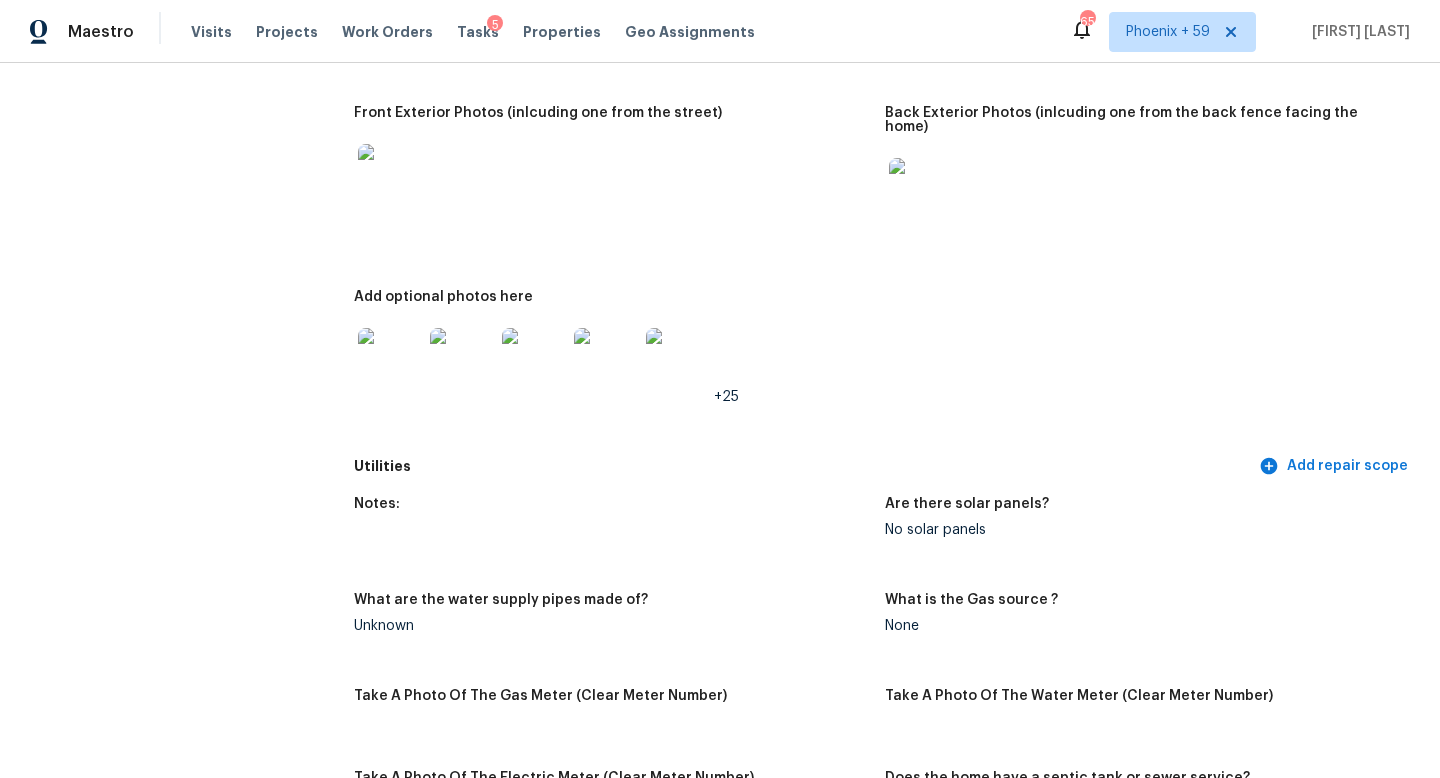 click on "Add optional photos here  +25" at bounding box center (619, 363) 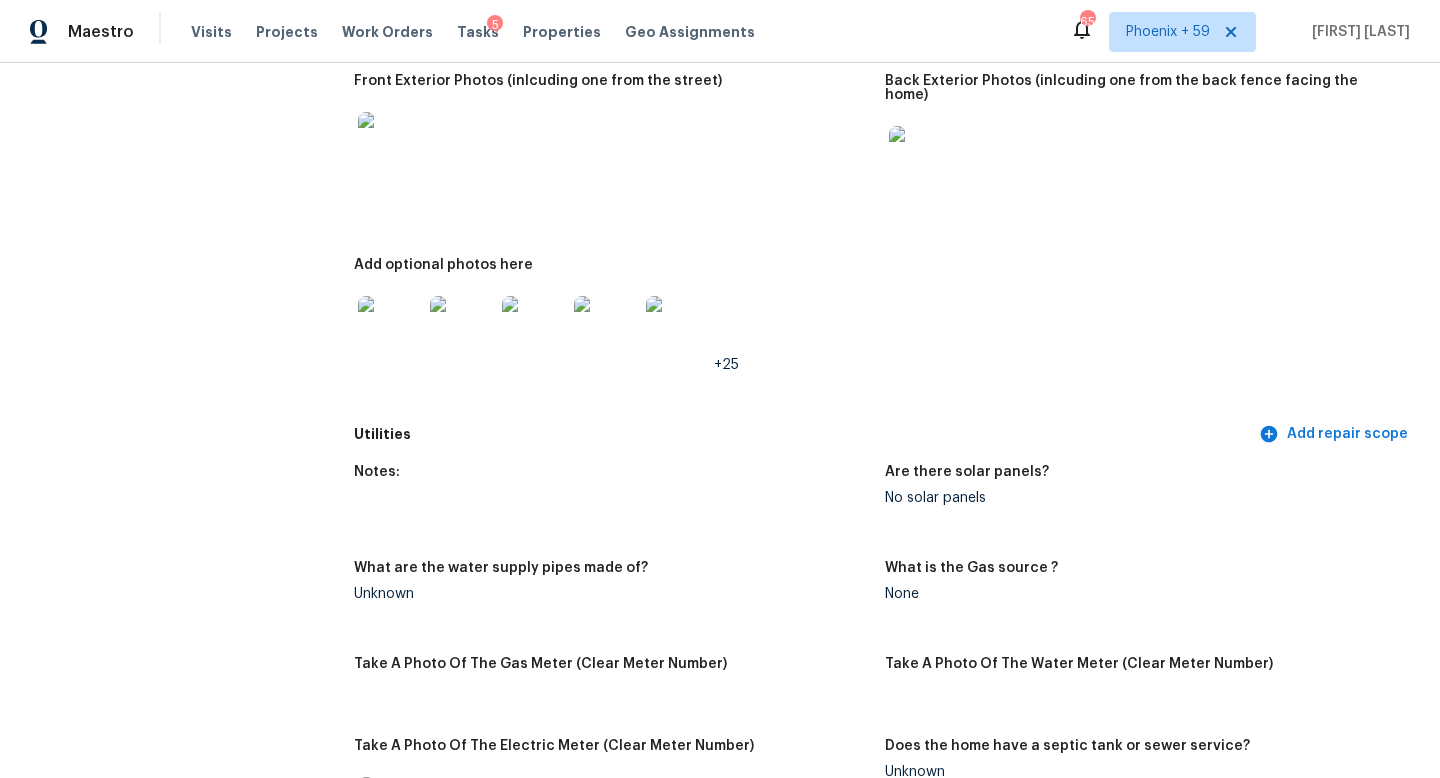 scroll, scrollTop: 1971, scrollLeft: 0, axis: vertical 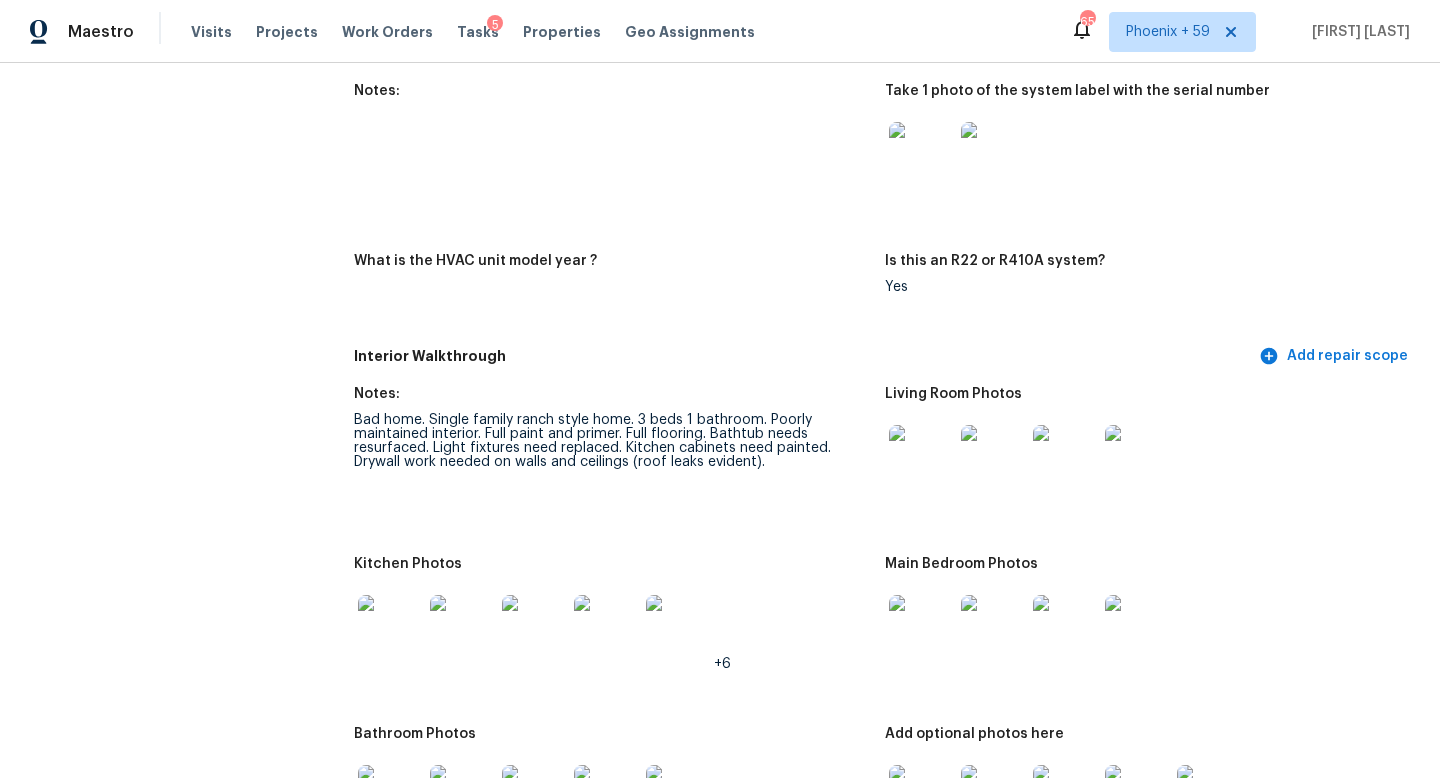 click on "Notes: Bad home. Single family ranch style home. 3 beds 1 bathroom. Poorly maintained interior. Full paint  and primer. Full flooring. Bathtub needs resurfaced. Light fixtures need replaced. Kitchen cabinets need painted. Drywall work needed on walls and ceilings (roof leaks evident)." at bounding box center [619, 460] 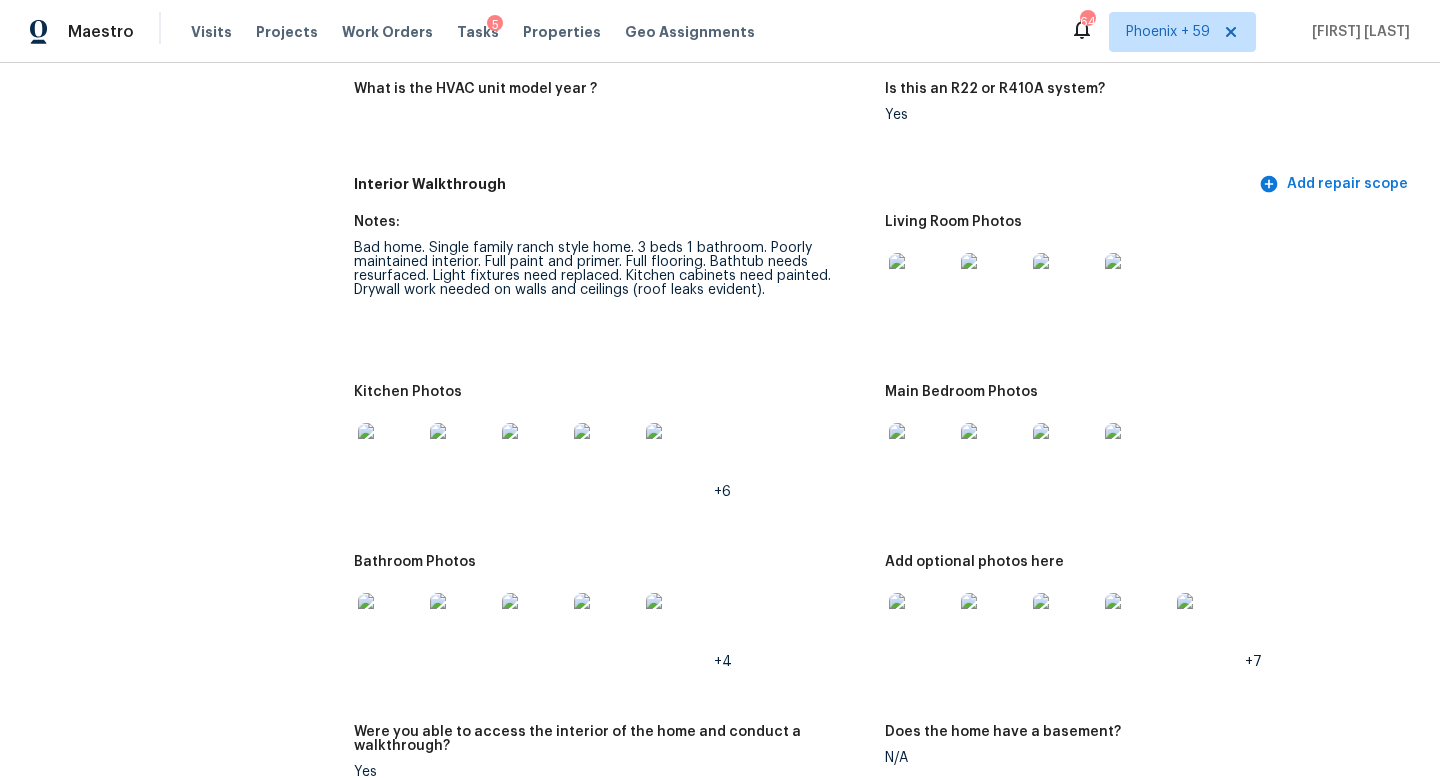 scroll, scrollTop: 2133, scrollLeft: 0, axis: vertical 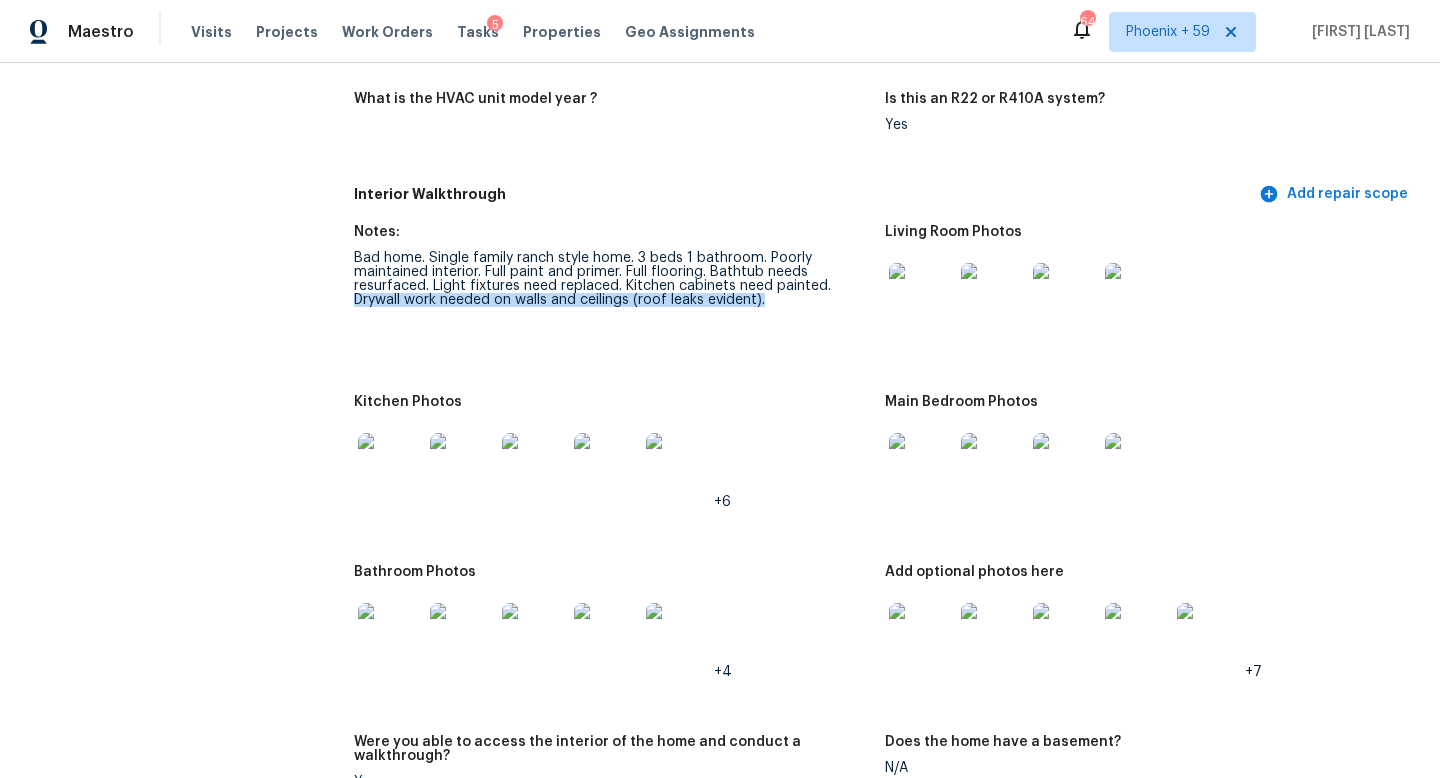 drag, startPoint x: 347, startPoint y: 284, endPoint x: 571, endPoint y: 321, distance: 227.03523 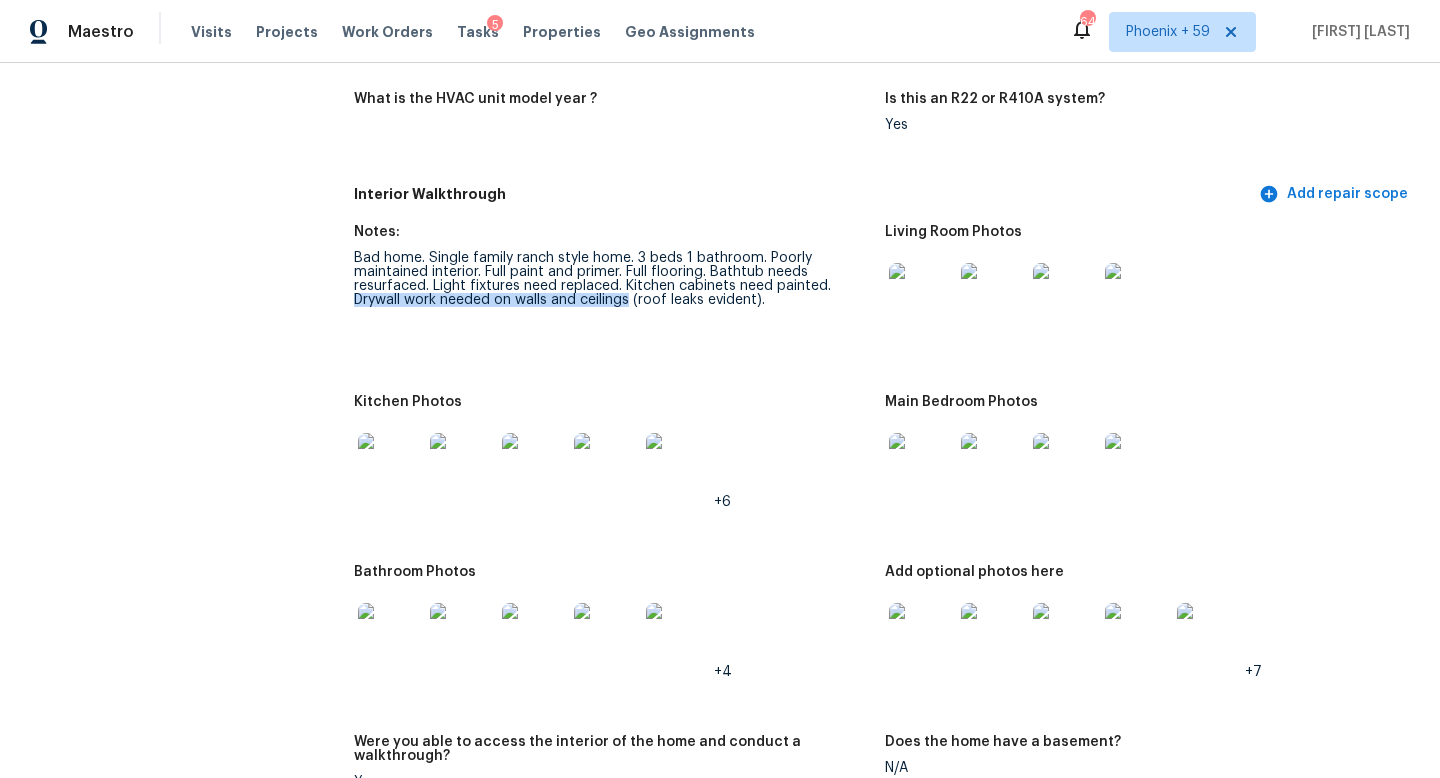 drag, startPoint x: 349, startPoint y: 287, endPoint x: 629, endPoint y: 288, distance: 280.0018 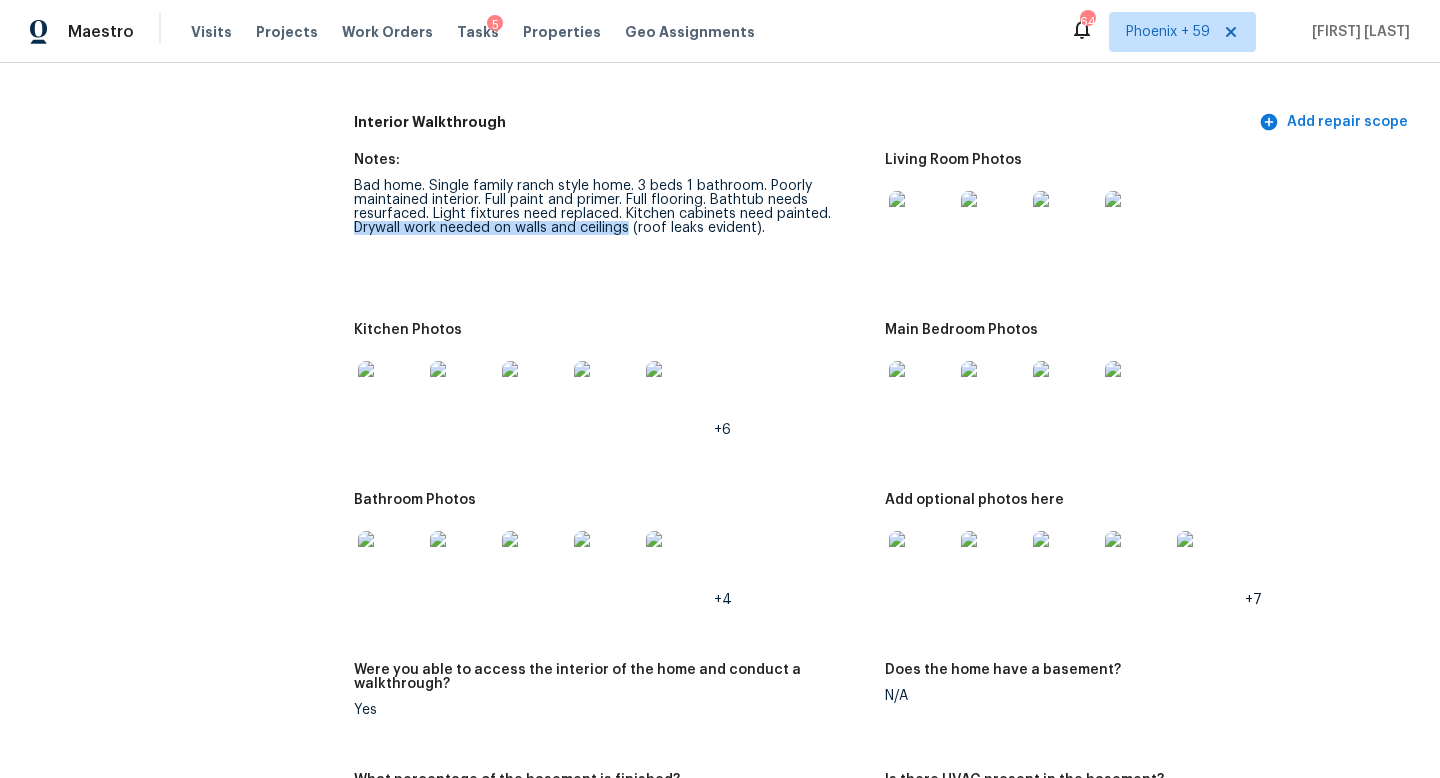 scroll, scrollTop: 2195, scrollLeft: 0, axis: vertical 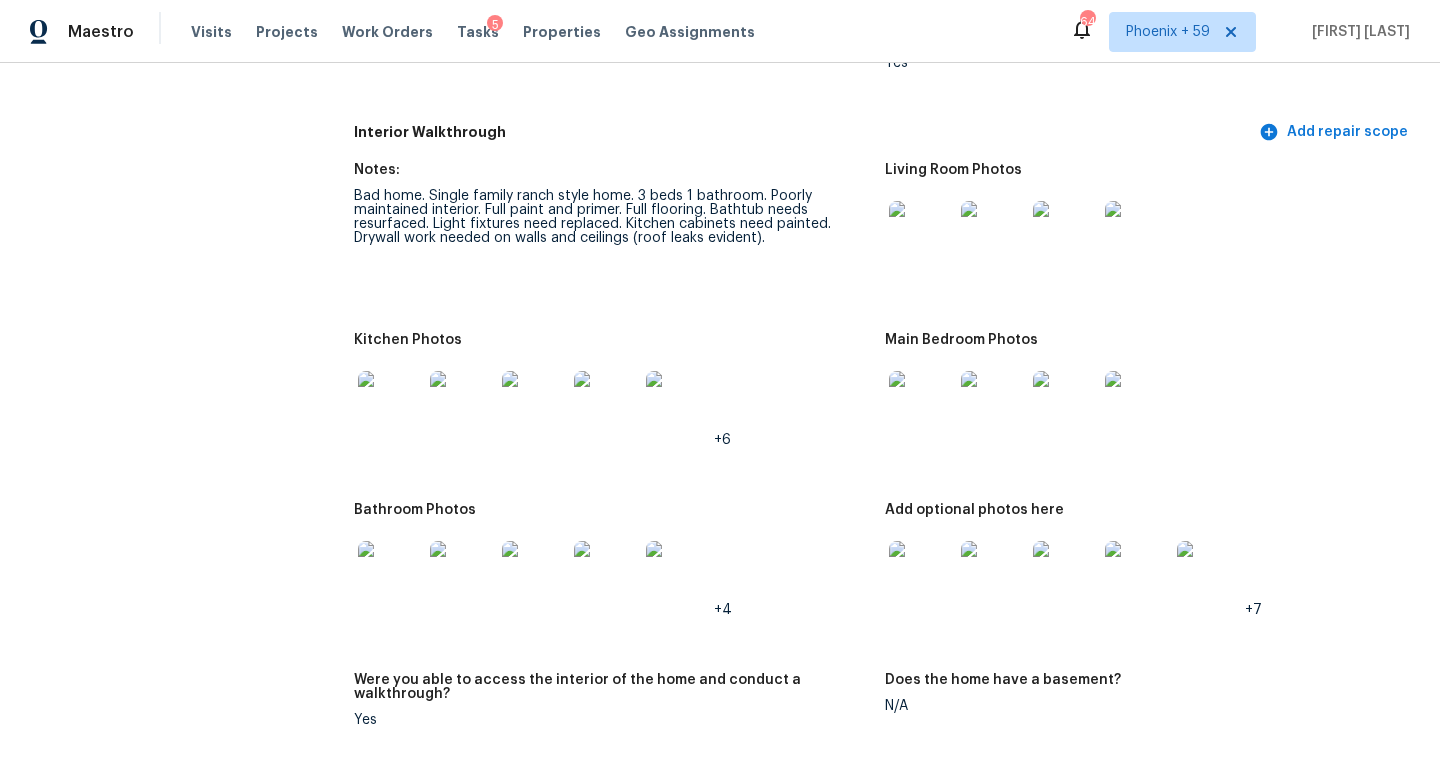 click on "Notes: Bad home. Single family ranch style home. 3 beds 1 bathroom. Poorly maintained interior. Full paint  and primer. Full flooring. Bathtub needs resurfaced. Light fixtures need replaced. Kitchen cabinets need painted. Drywall work needed on walls and ceilings (roof leaks evident)." at bounding box center (619, 236) 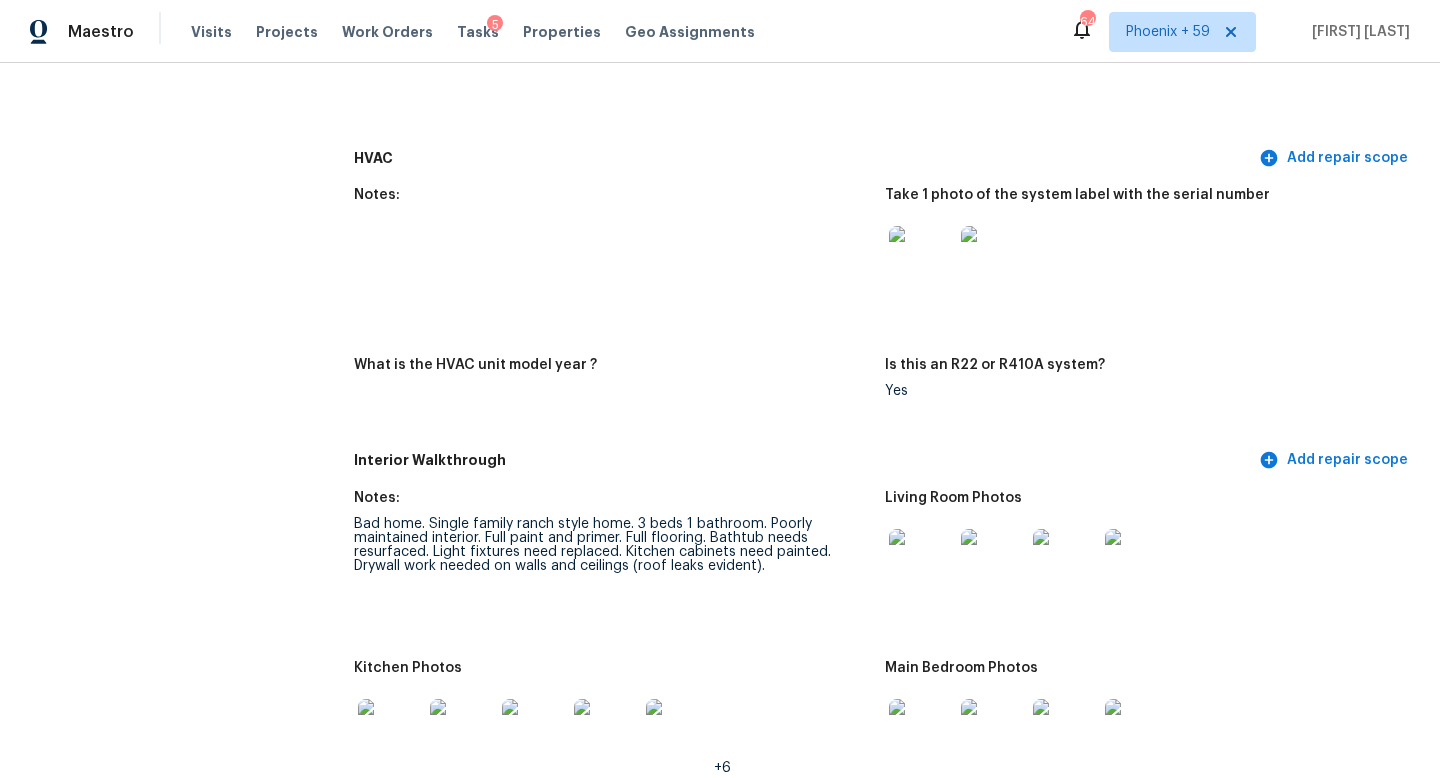 scroll, scrollTop: 1910, scrollLeft: 0, axis: vertical 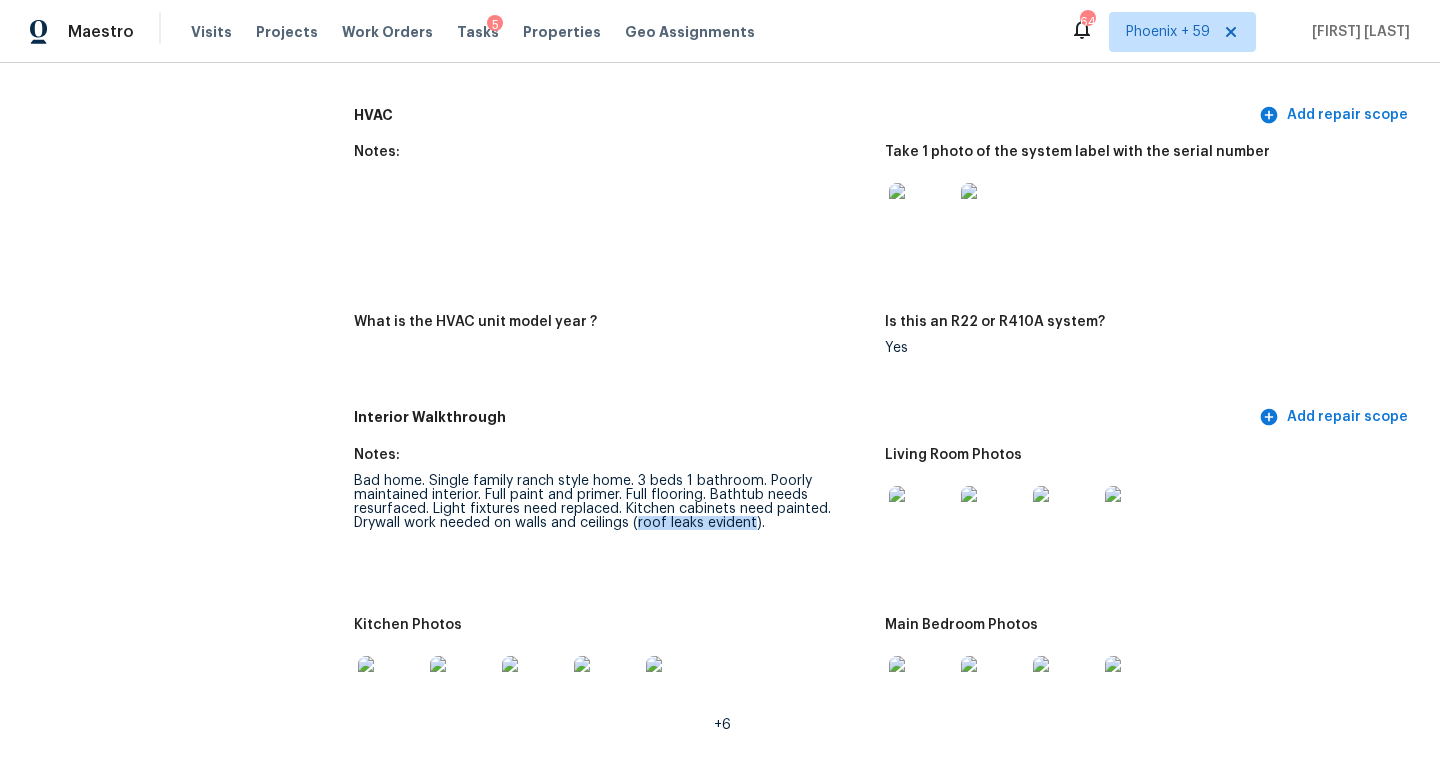 drag, startPoint x: 639, startPoint y: 510, endPoint x: 753, endPoint y: 509, distance: 114.00439 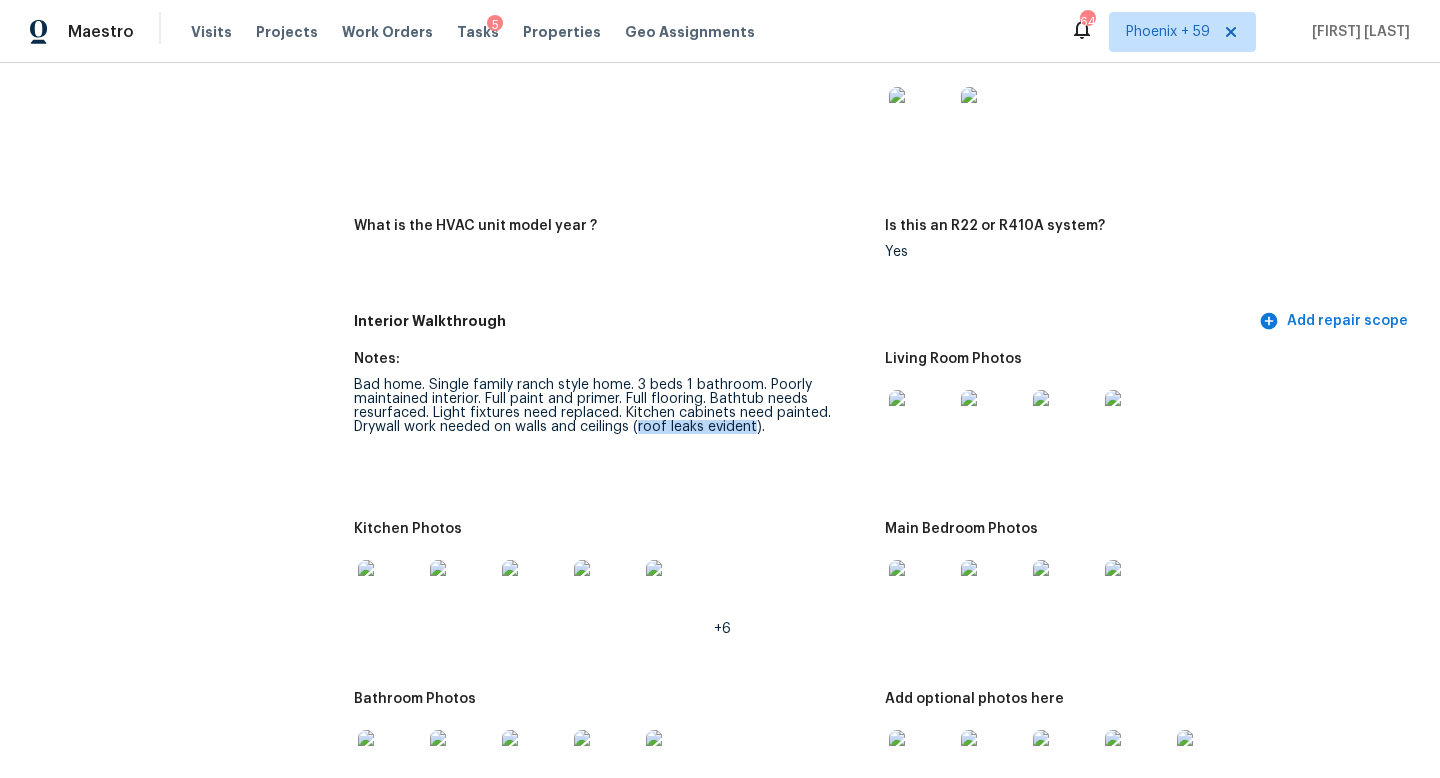 scroll, scrollTop: 1209, scrollLeft: 0, axis: vertical 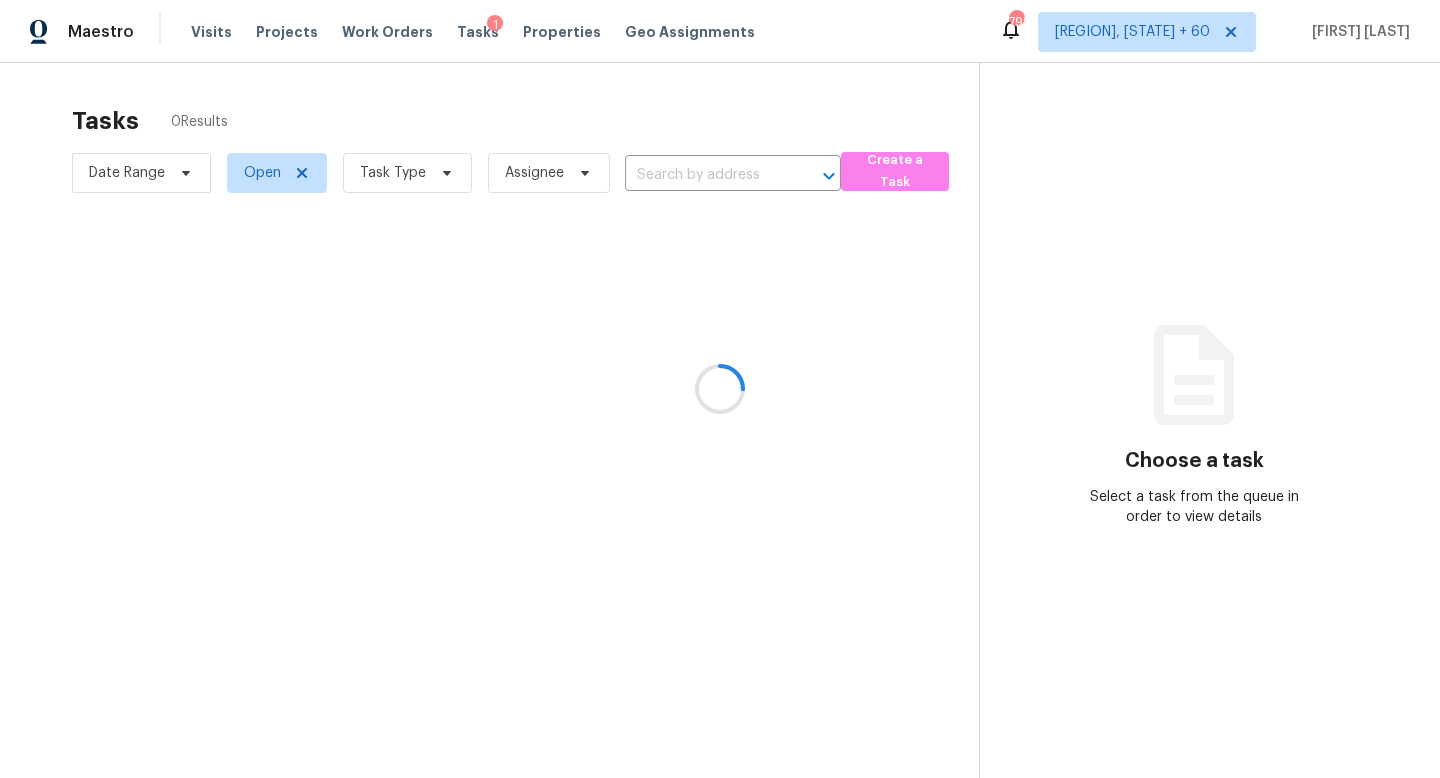 click at bounding box center (720, 389) 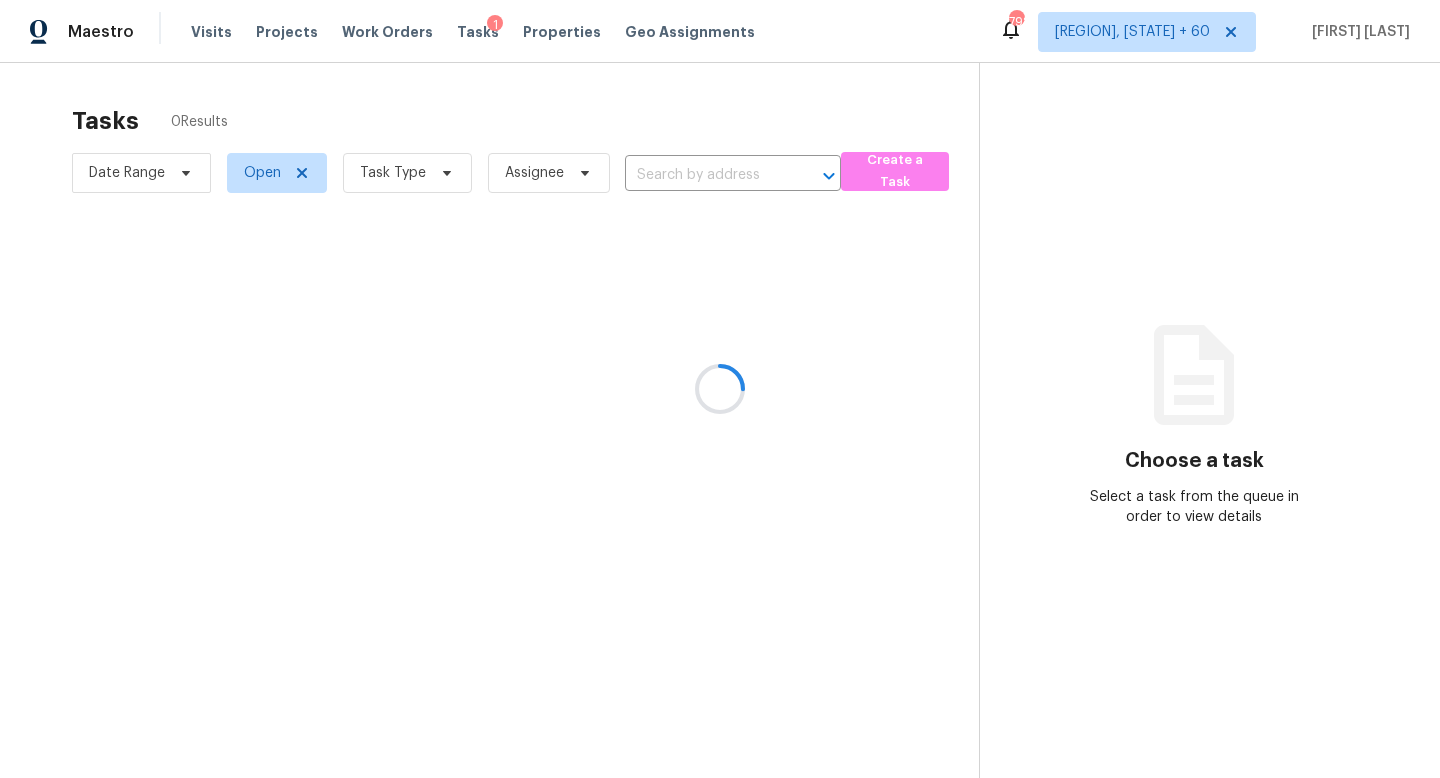 click at bounding box center [720, 389] 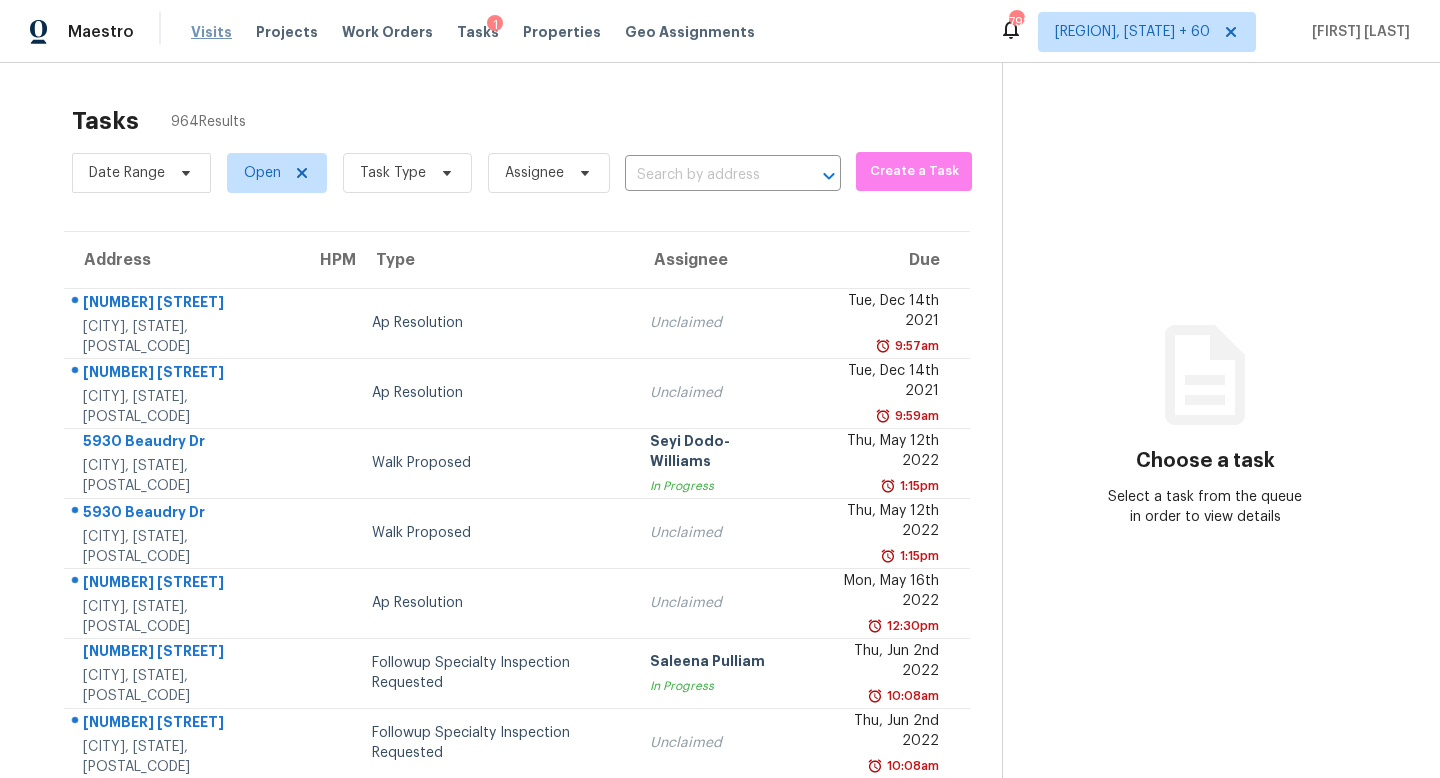 click on "Visits" at bounding box center (211, 32) 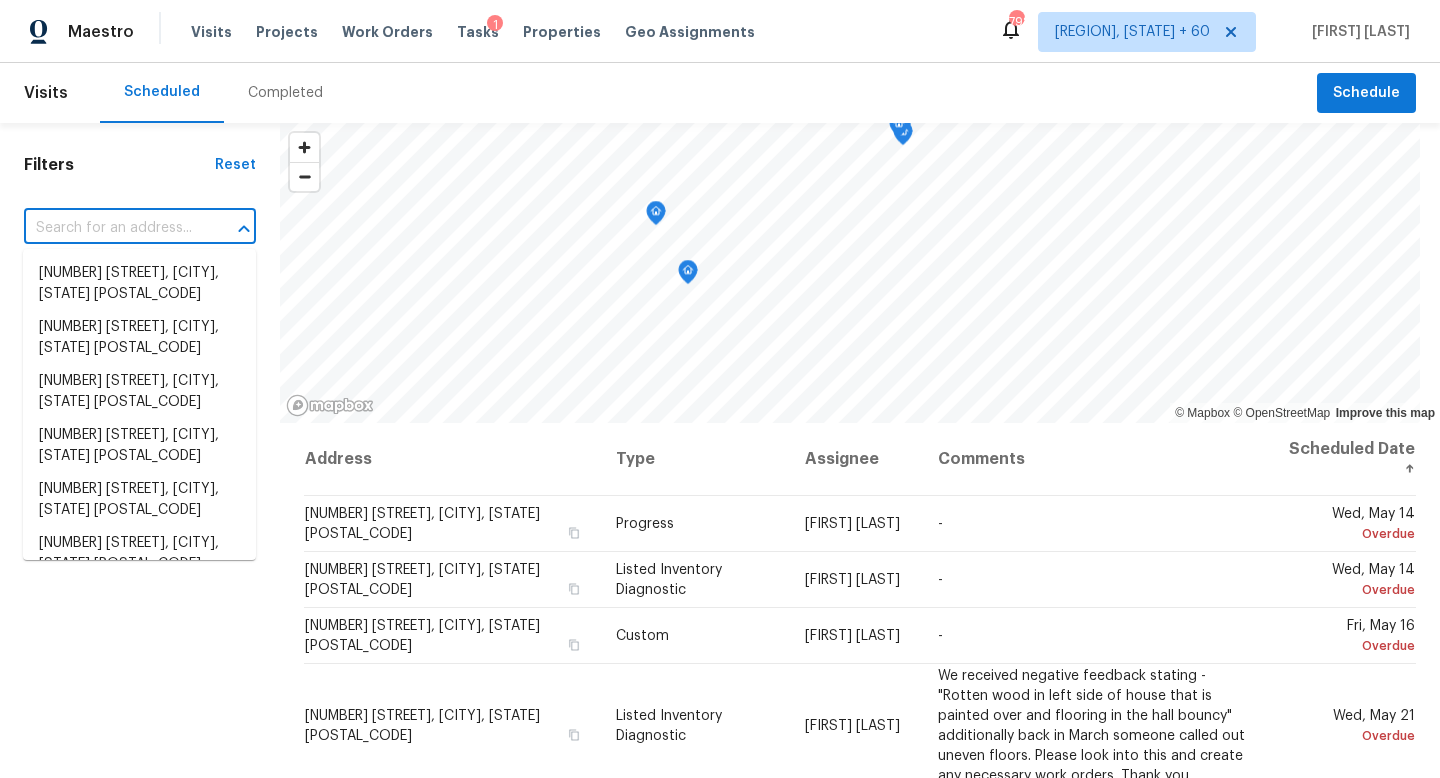 click at bounding box center (112, 228) 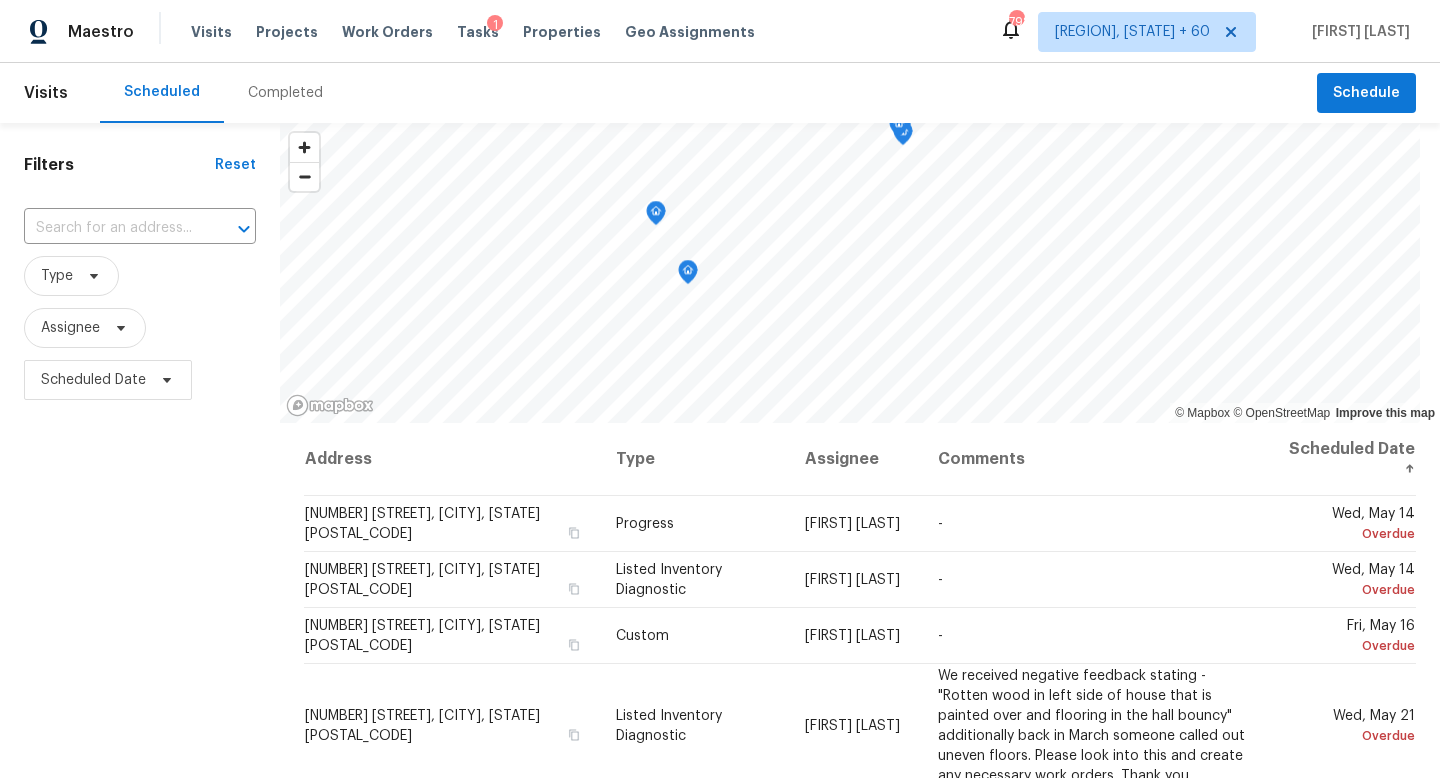 click on "Completed" at bounding box center (285, 93) 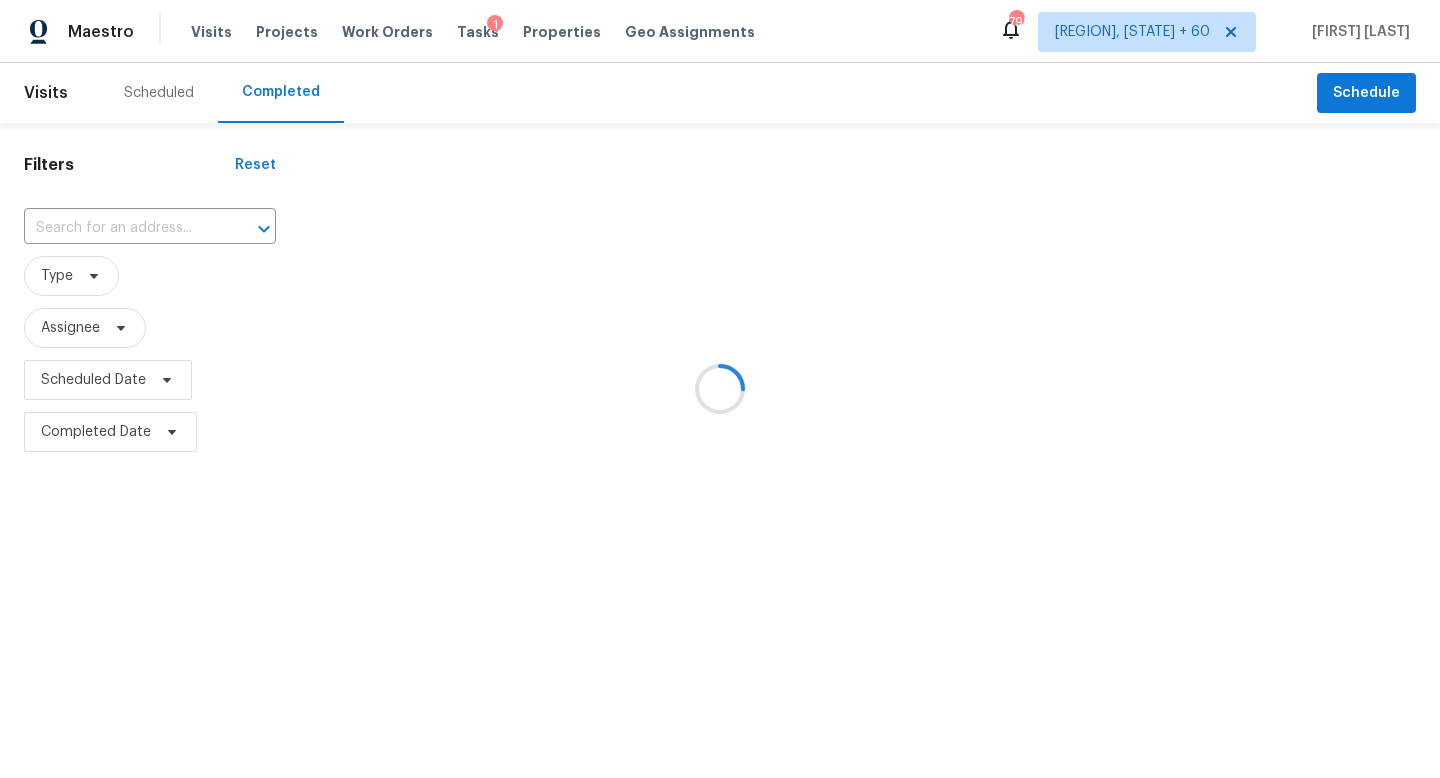 click at bounding box center [720, 389] 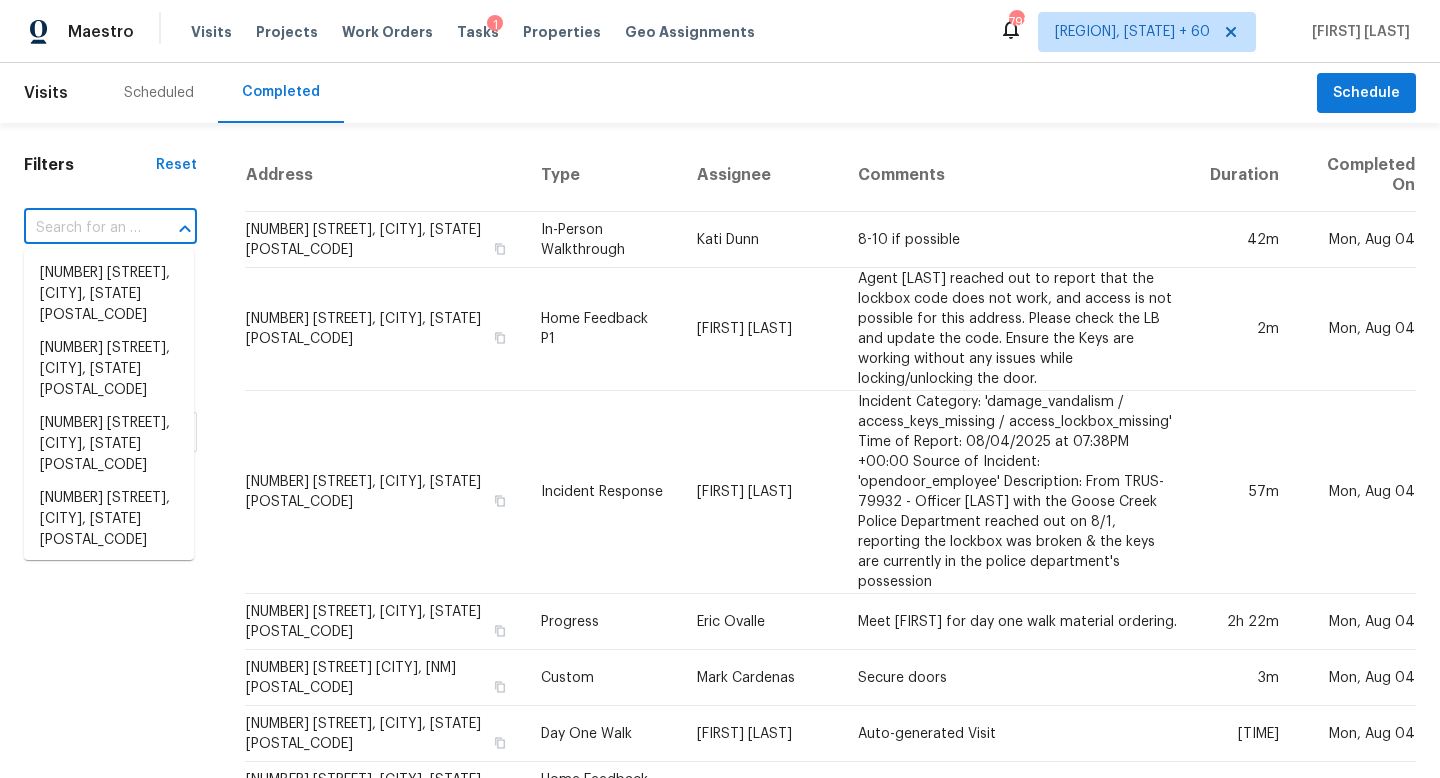 click at bounding box center [82, 228] 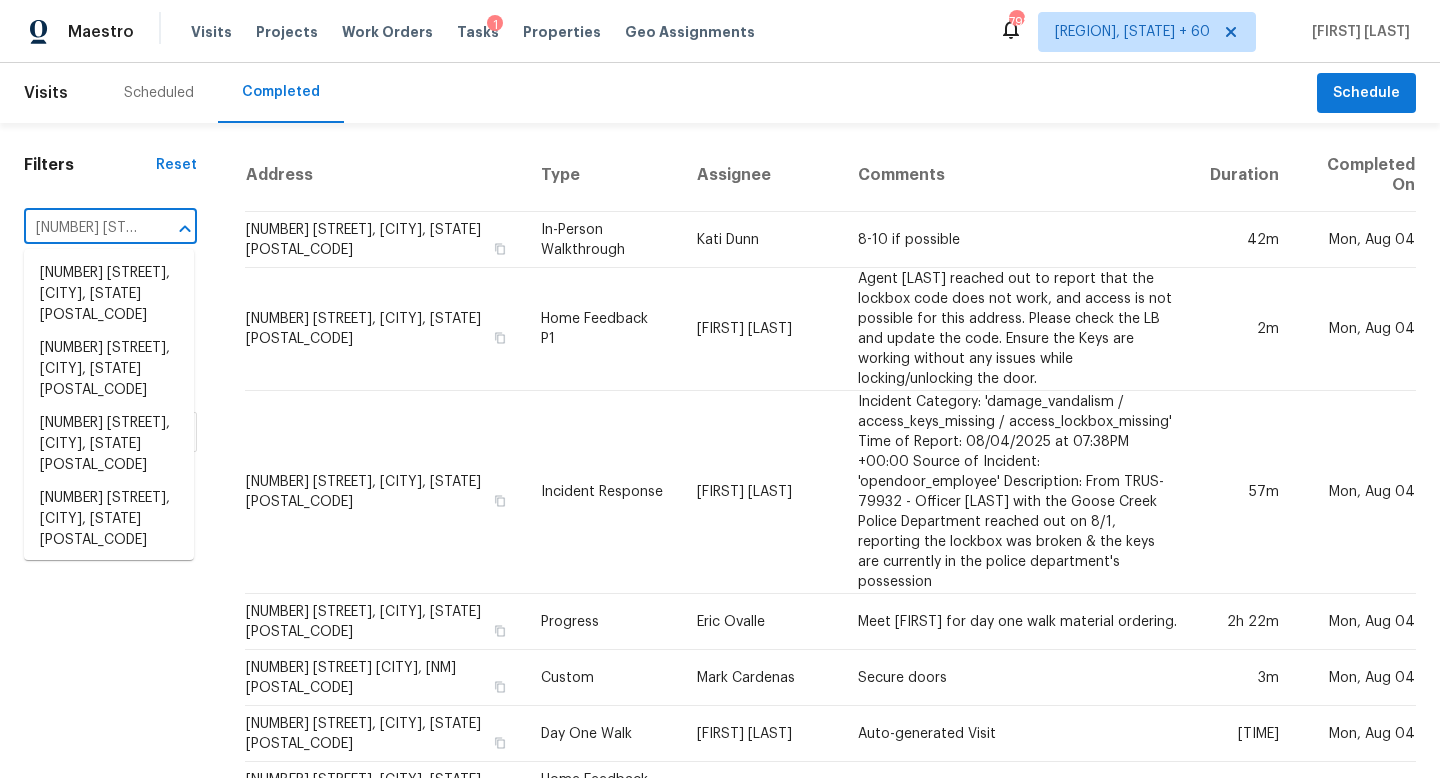 scroll, scrollTop: 0, scrollLeft: 158, axis: horizontal 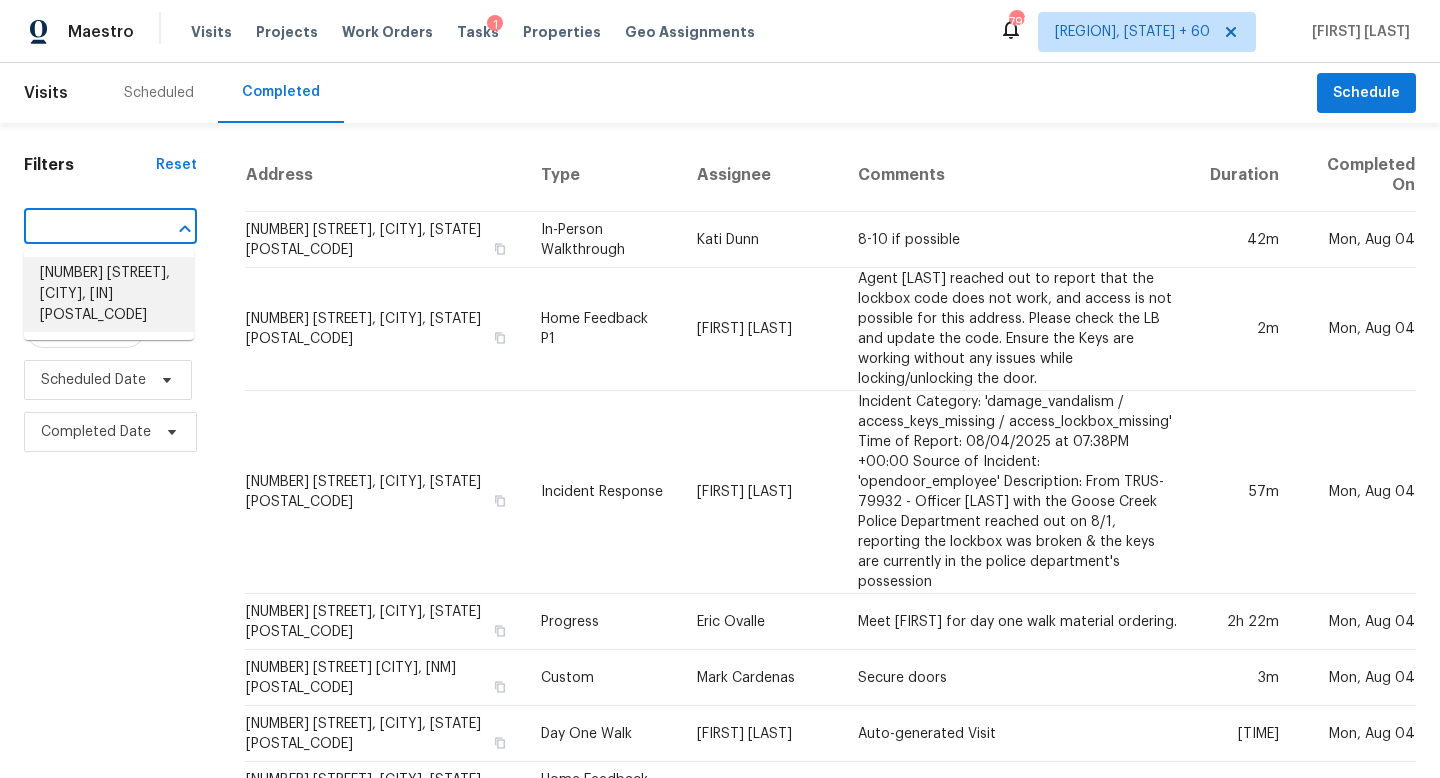 click on "[NUMBER] [STREET], [CITY], [STATE] [POSTAL_CODE]" at bounding box center [109, 294] 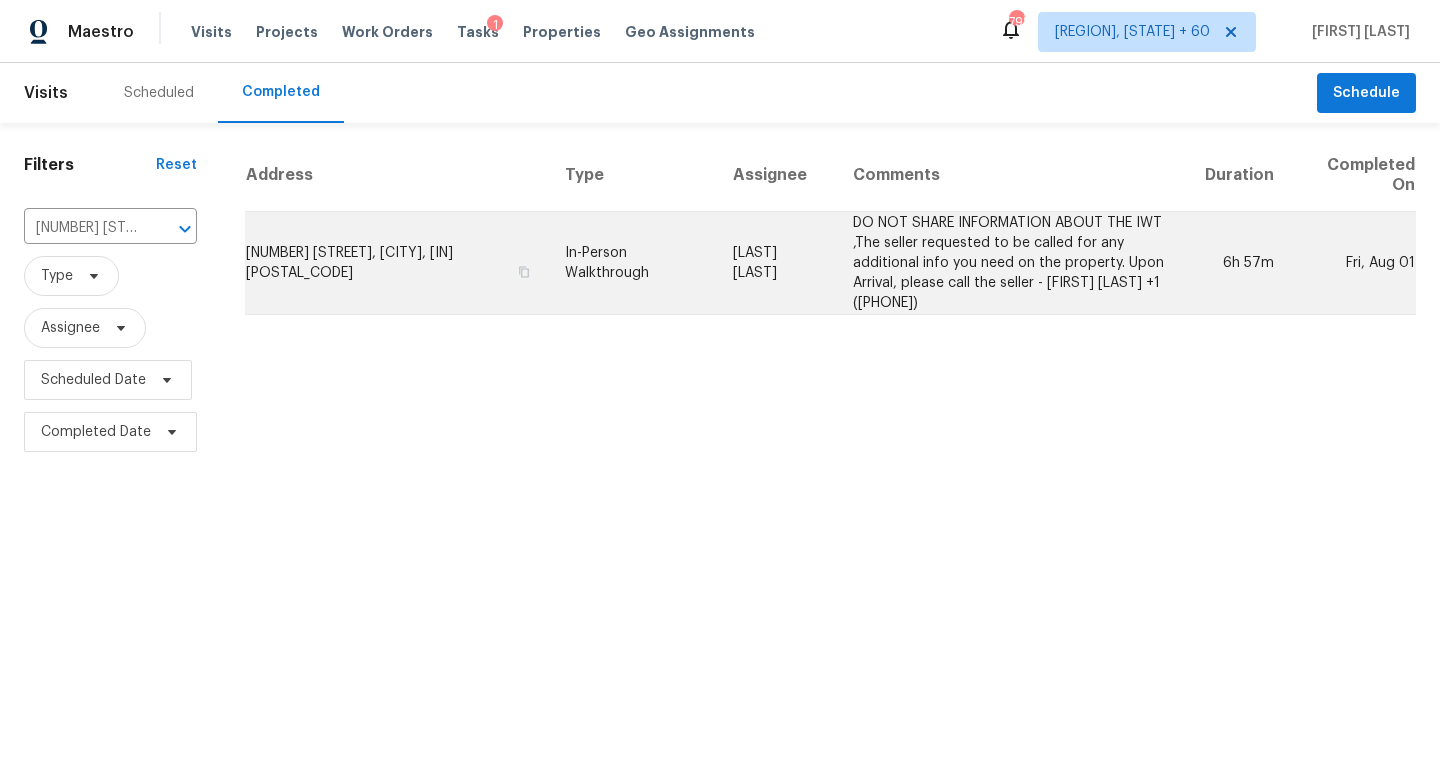 click on "In-Person Walkthrough" at bounding box center (633, 263) 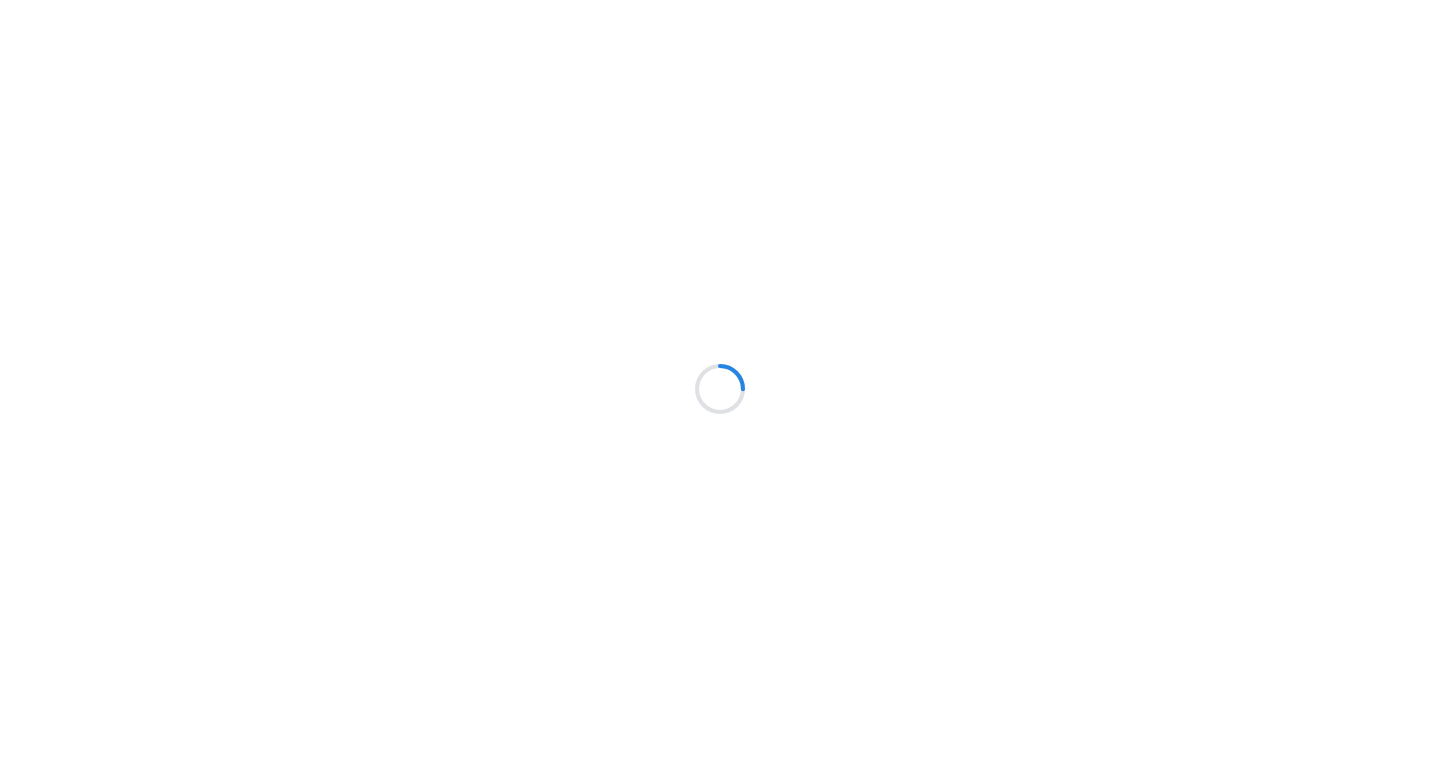 scroll, scrollTop: 0, scrollLeft: 0, axis: both 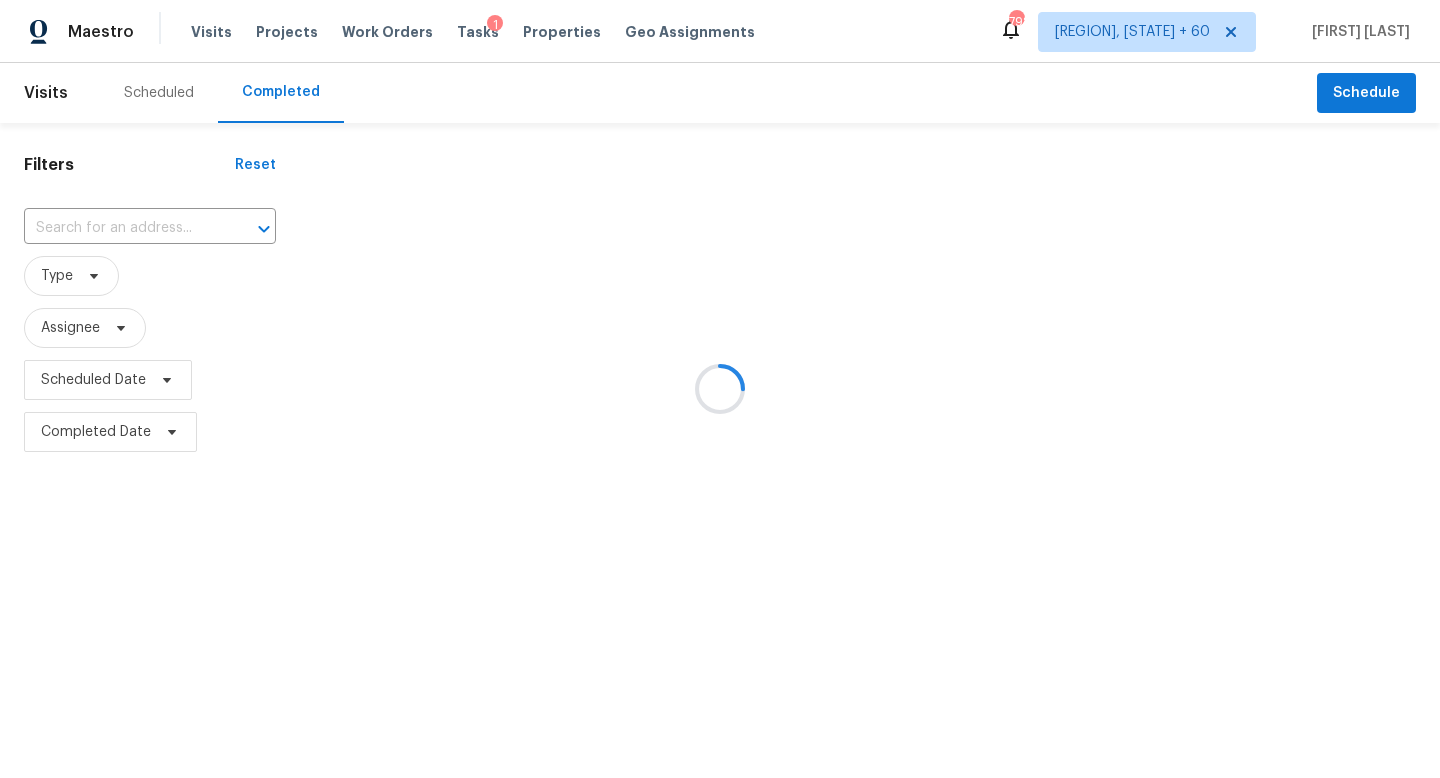 click at bounding box center [720, 389] 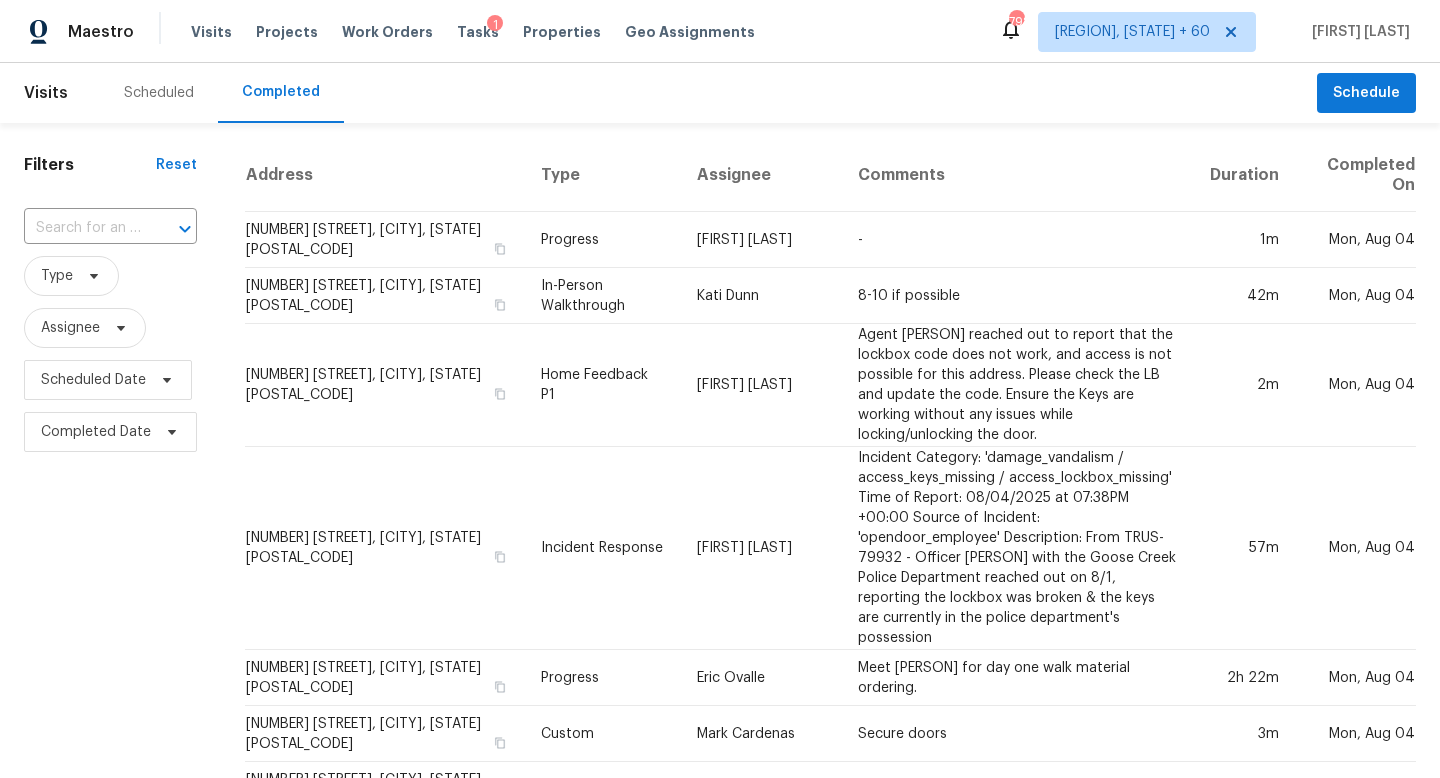 click at bounding box center (171, 229) 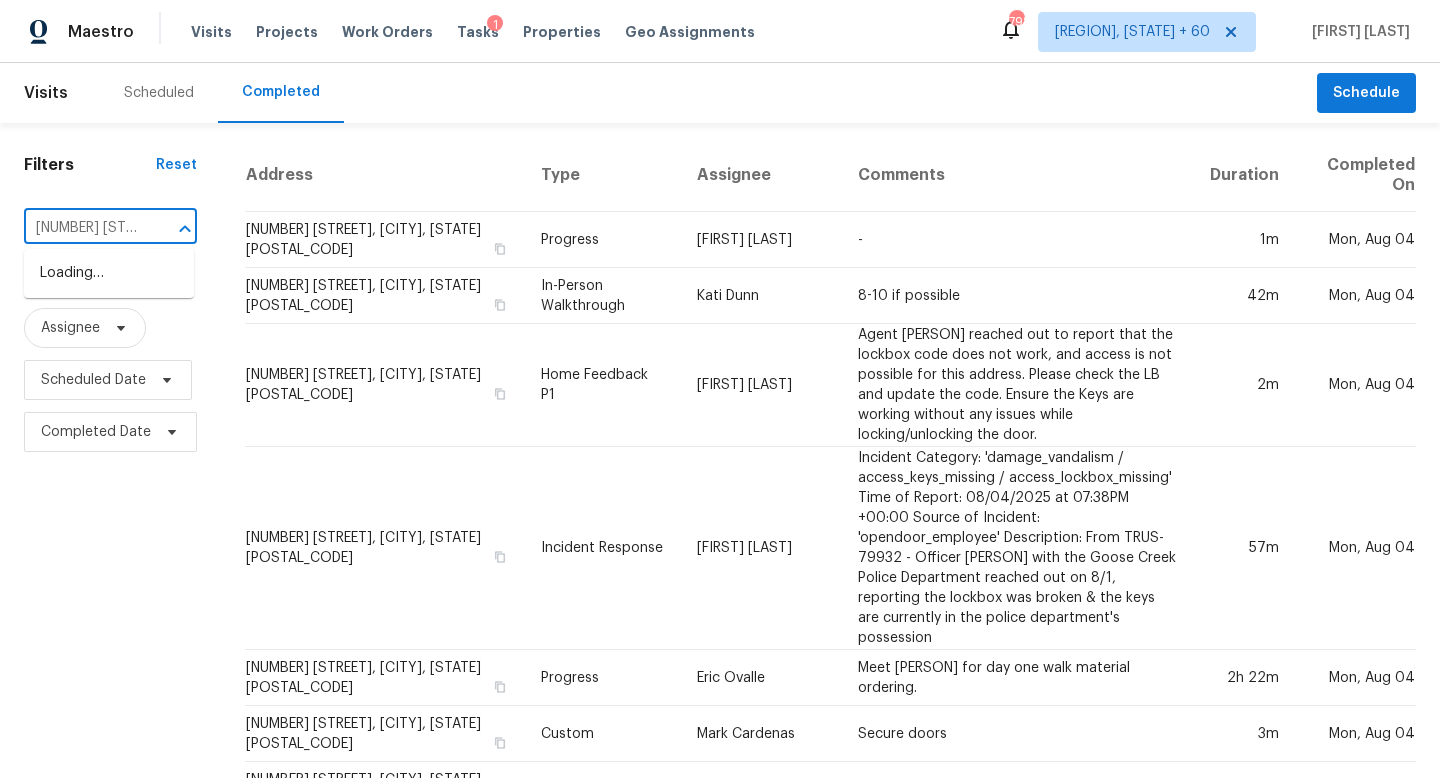 type on "[NUMBER] [STREET], [CITY], [STATE] [POSTAL_CODE]" 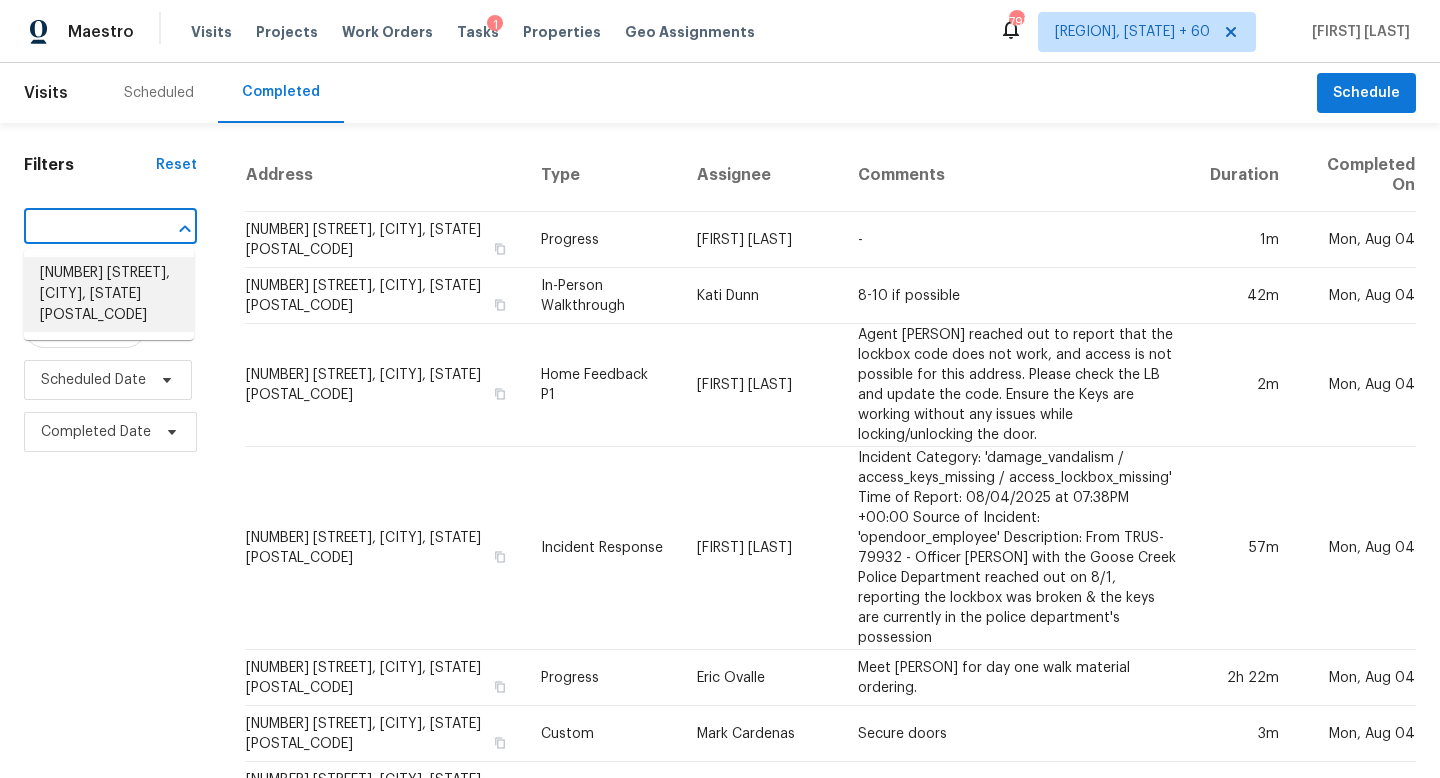 click on "[NUMBER] [STREET], [CITY], [STATE] [POSTAL_CODE]" at bounding box center [109, 294] 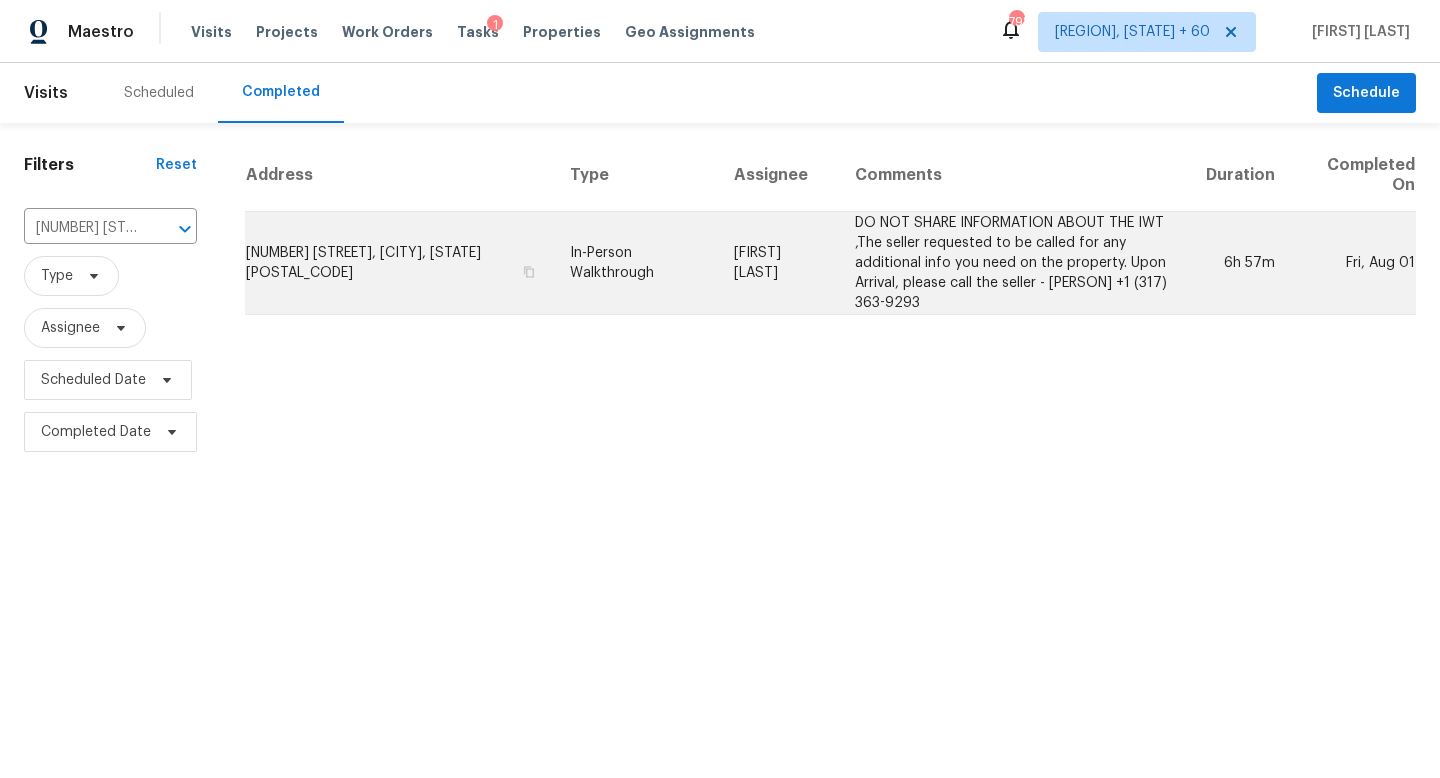 click on "[FIRST] [LAST]" at bounding box center [778, 263] 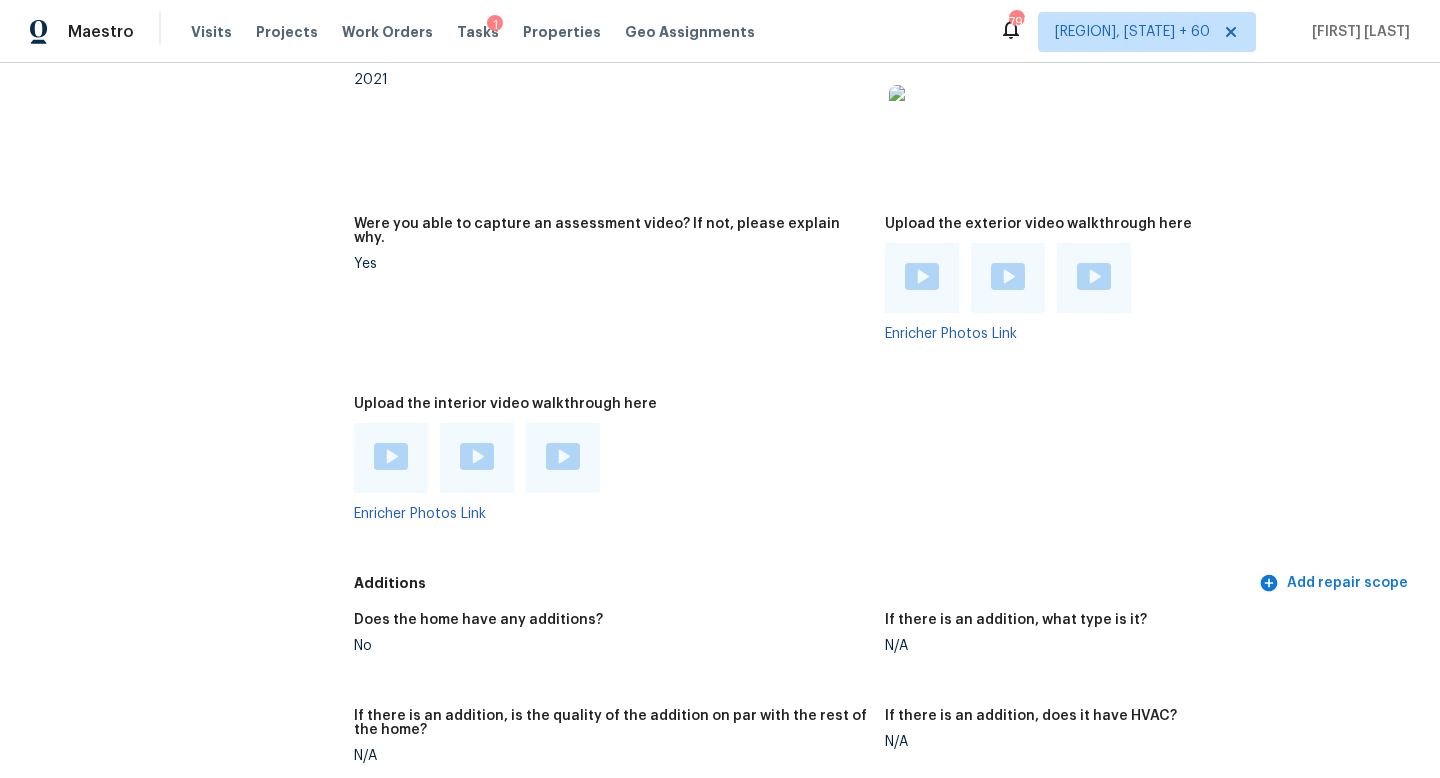 scroll, scrollTop: 4050, scrollLeft: 0, axis: vertical 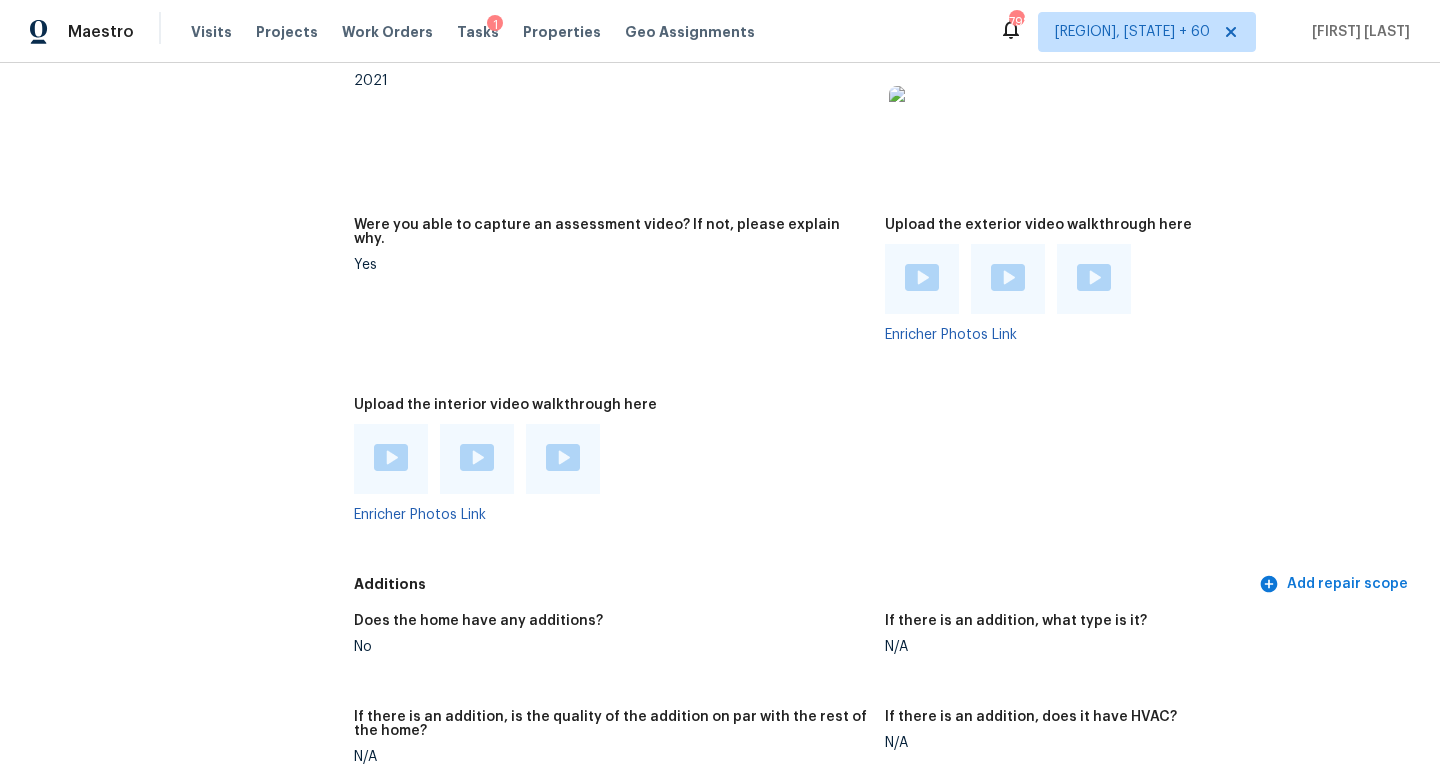 click at bounding box center [391, 457] 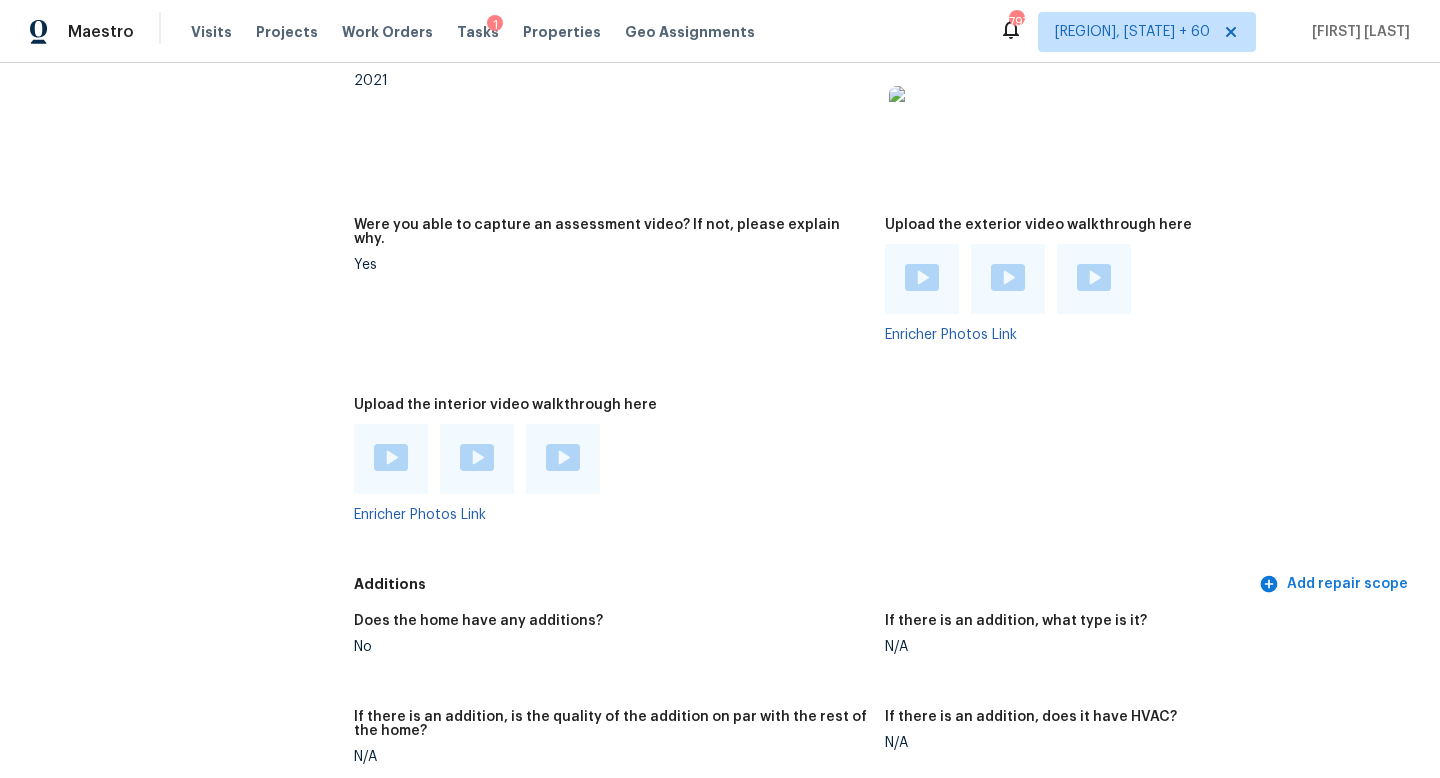 click at bounding box center (477, 457) 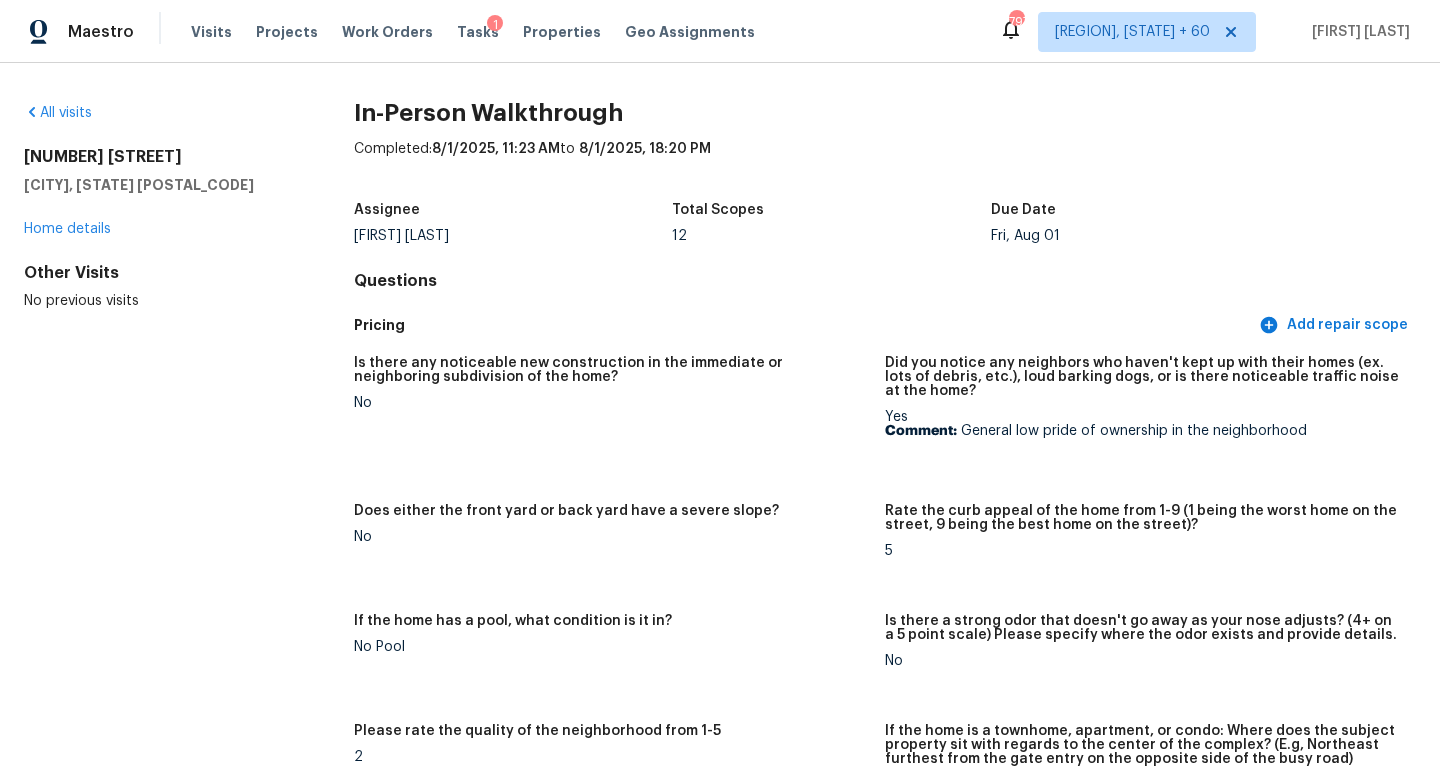 scroll, scrollTop: 2978, scrollLeft: 0, axis: vertical 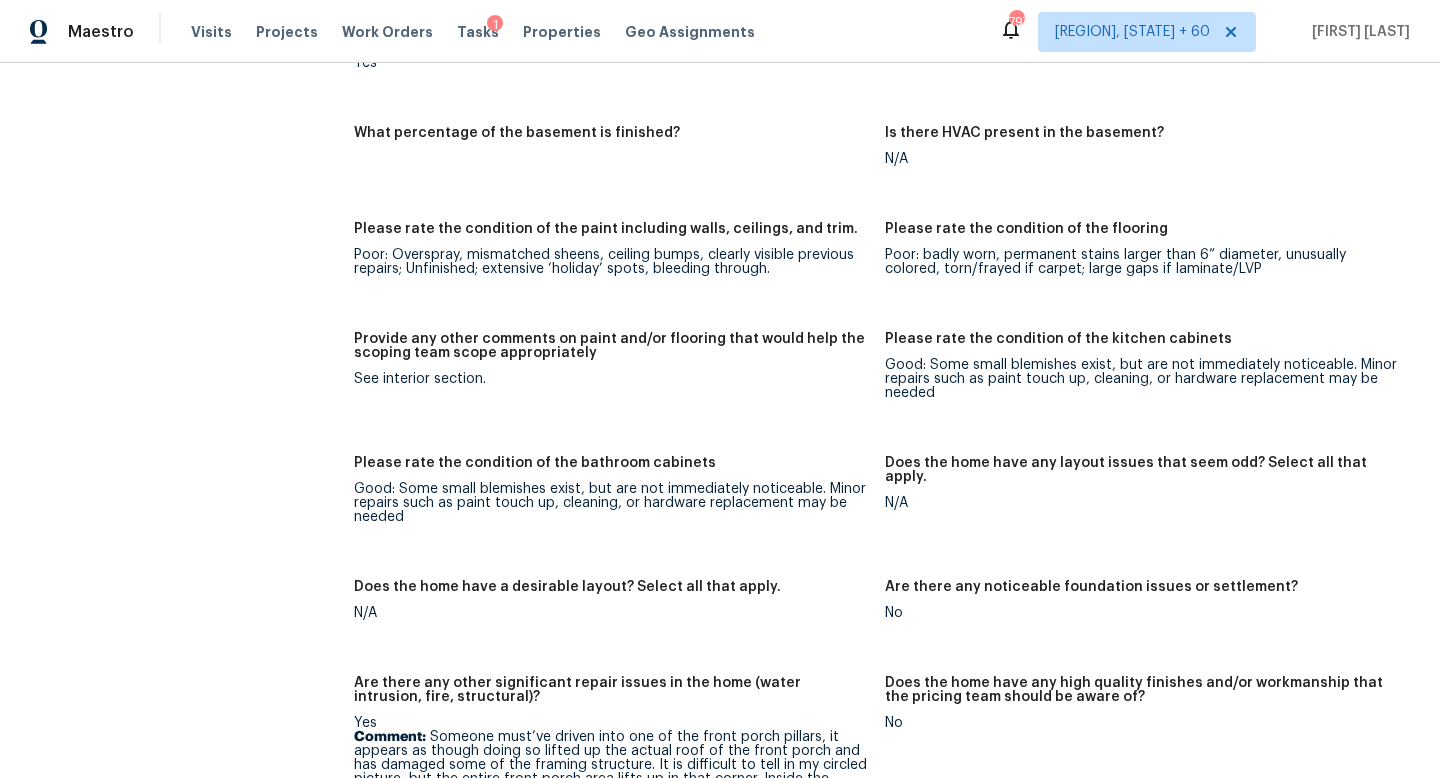 click on "N/A" at bounding box center (1142, 503) 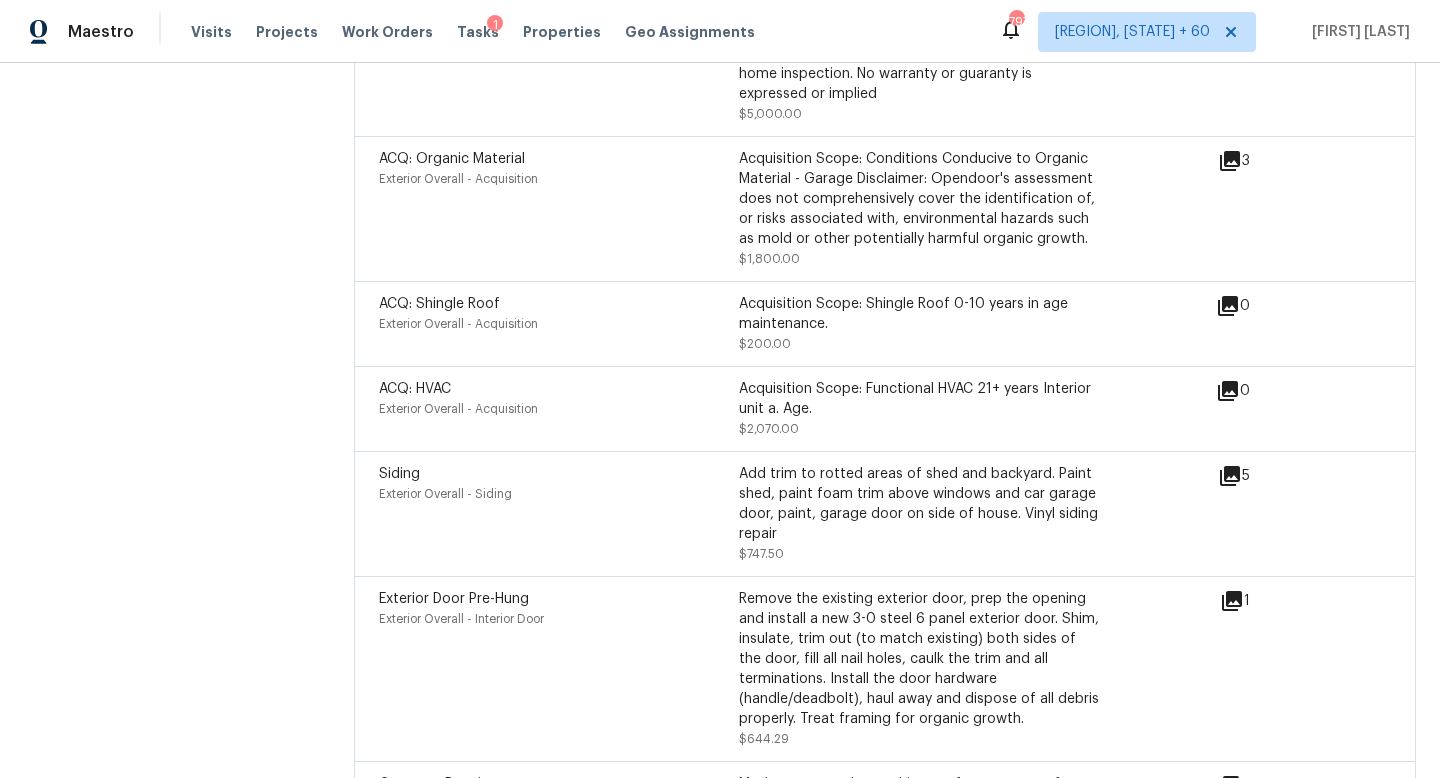 scroll, scrollTop: 1904, scrollLeft: 0, axis: vertical 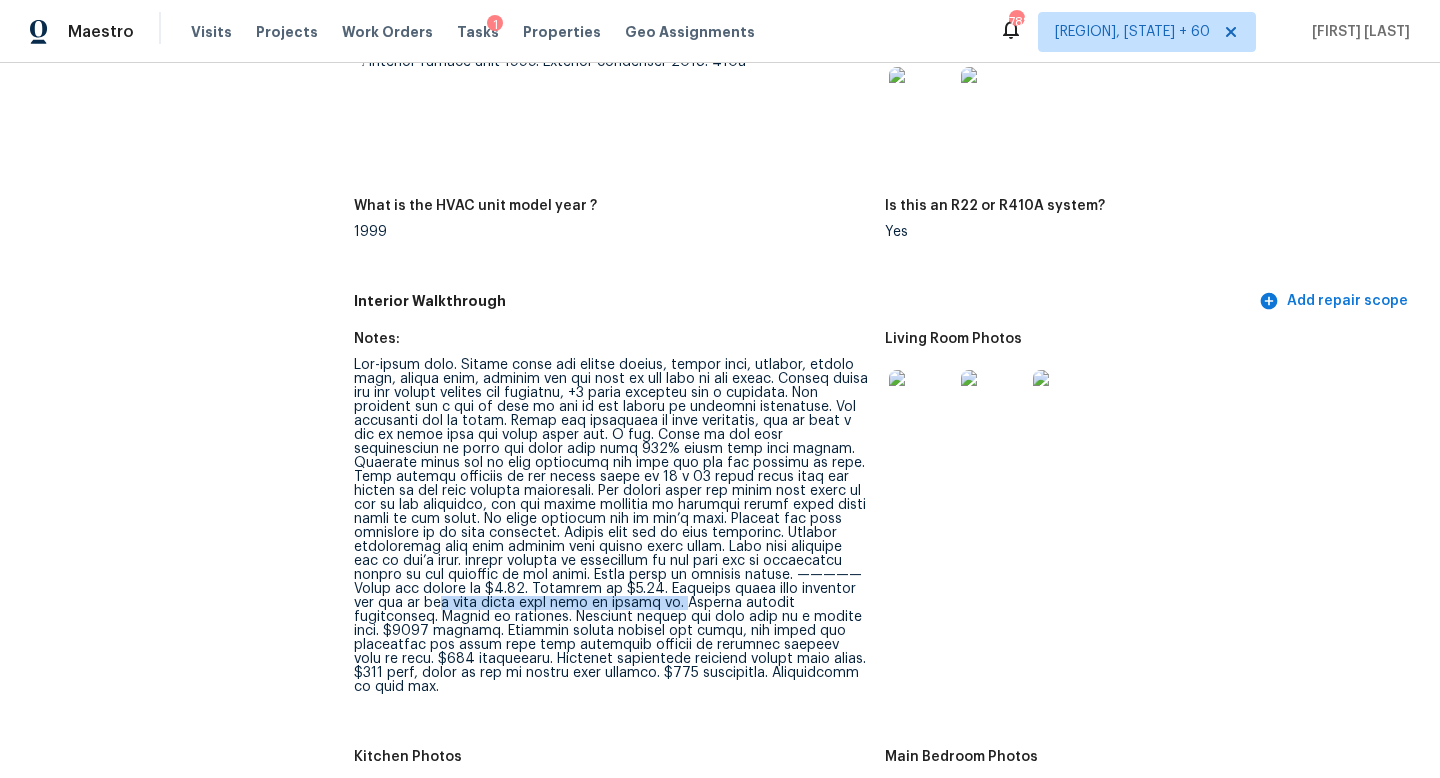drag, startPoint x: 555, startPoint y: 590, endPoint x: 844, endPoint y: 572, distance: 289.56 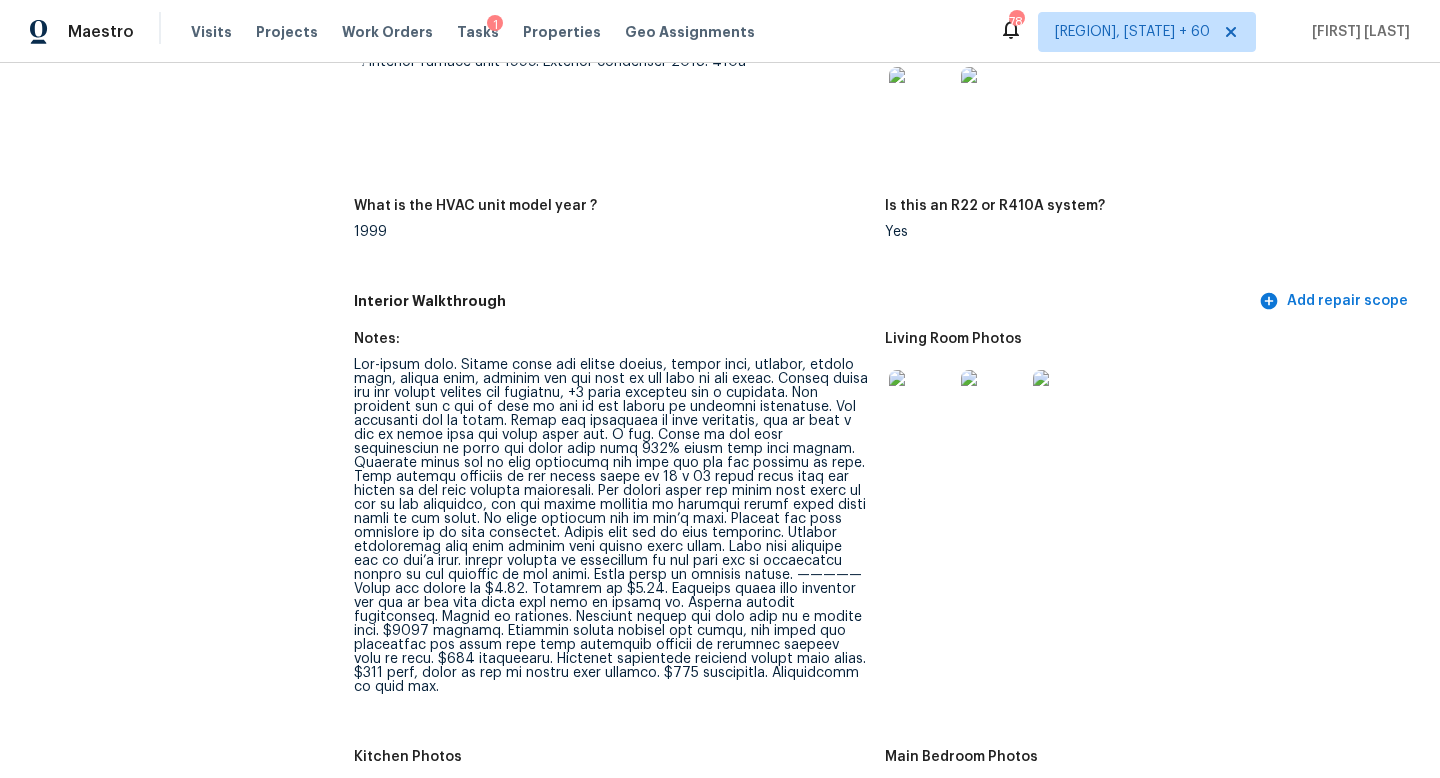 click at bounding box center (611, 526) 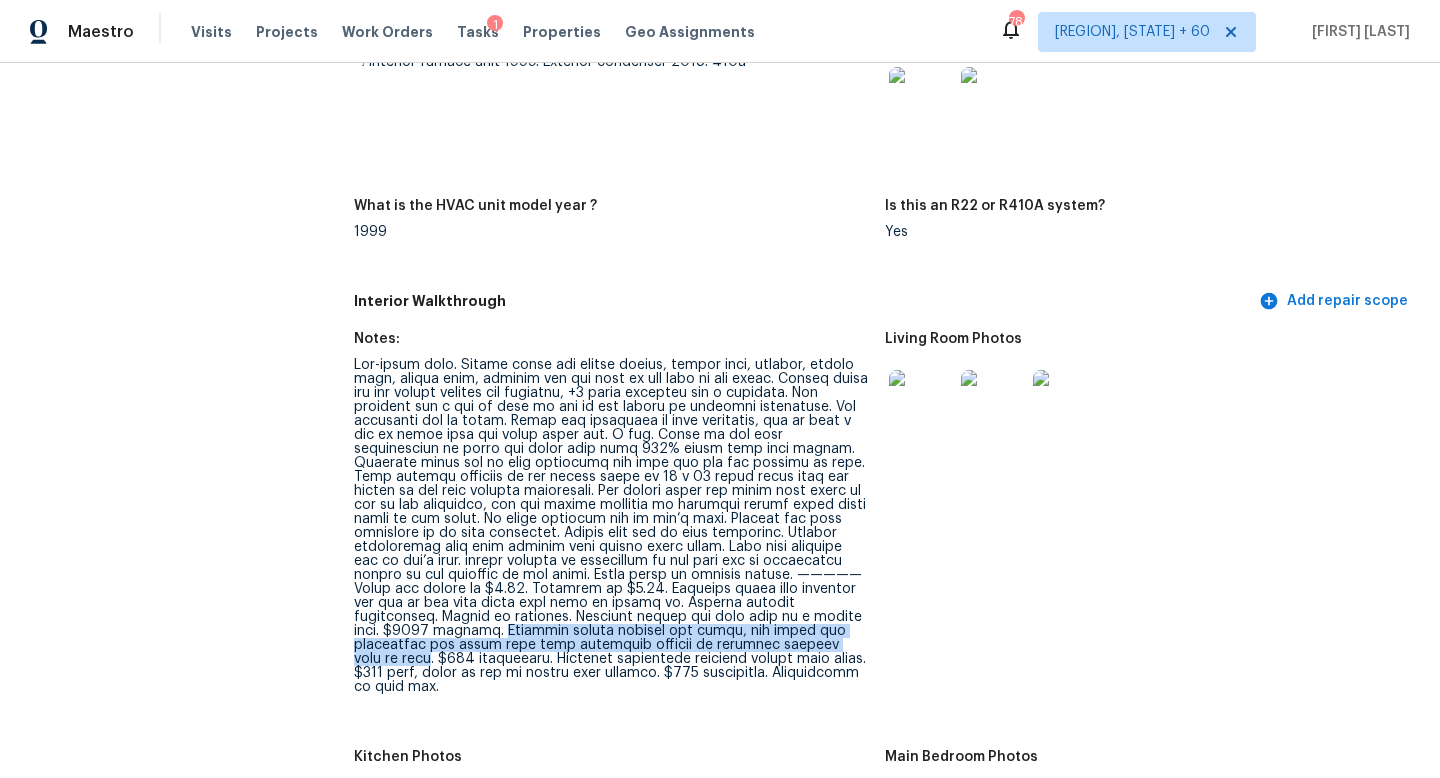 drag, startPoint x: 352, startPoint y: 615, endPoint x: 698, endPoint y: 627, distance: 346.20804 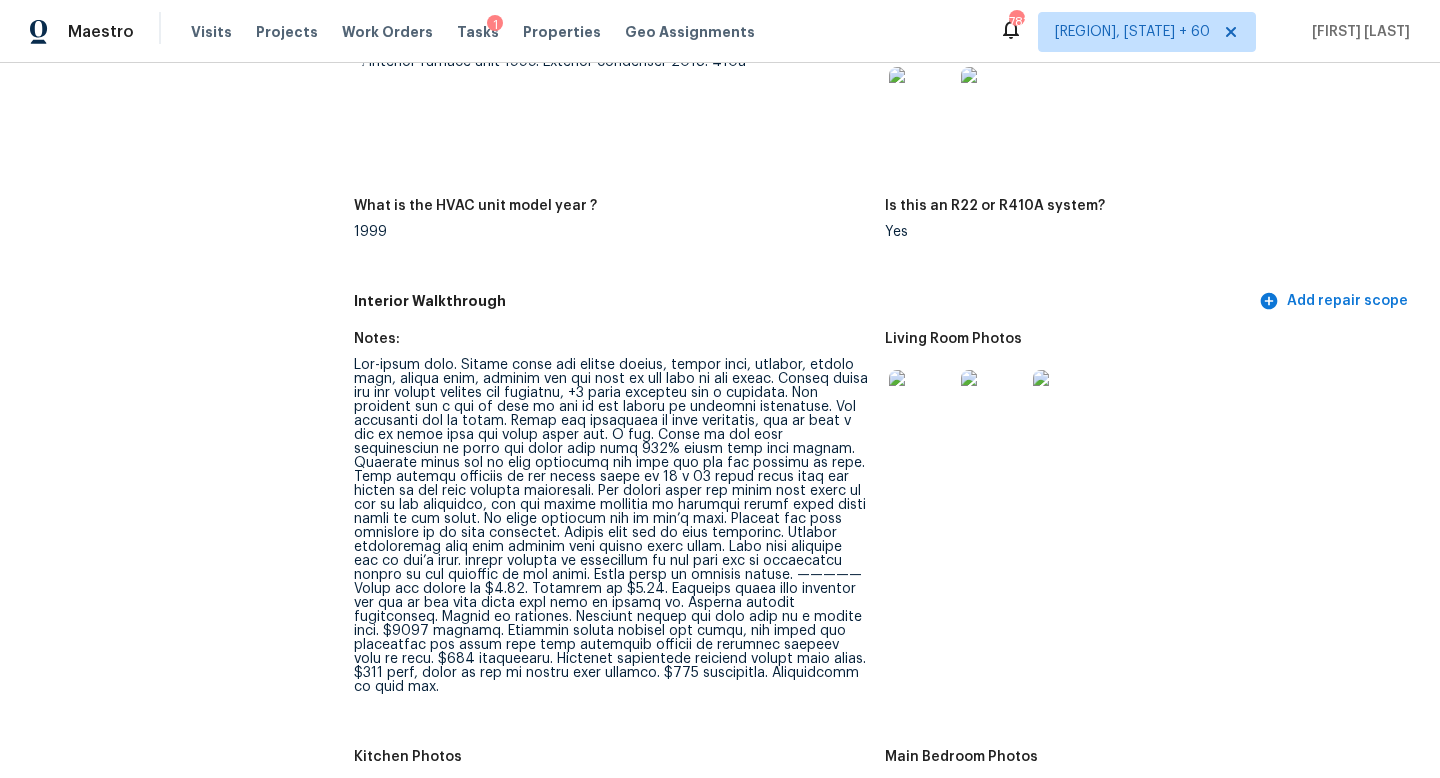 click on "Notes: ￼ interior furnace unit 1999. Exterior condenser 2018. 410a Take 1 photo of the system label with the serial number What is the HVAC unit model year ? 1999 Is this an R22 or R410A system? Yes" at bounding box center [885, 150] 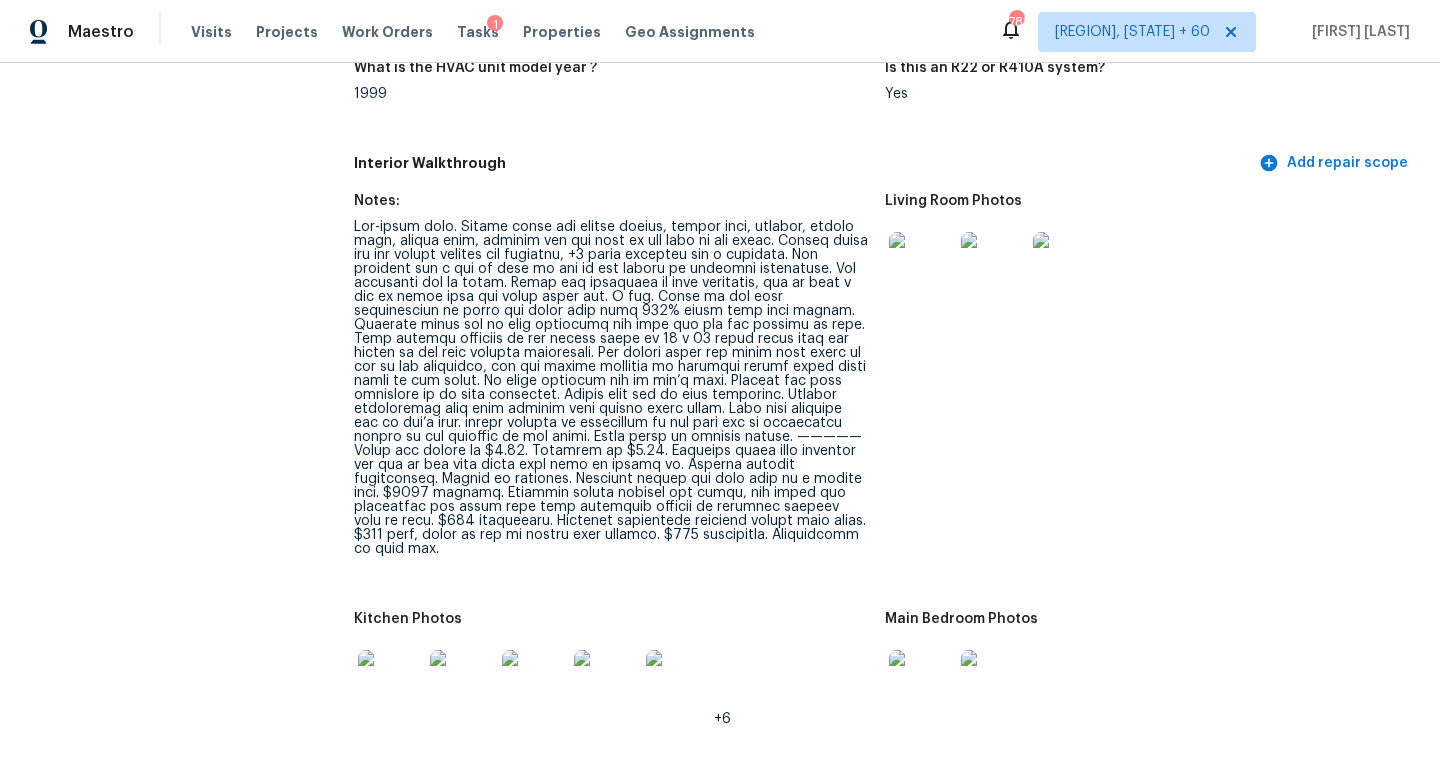 scroll, scrollTop: 2055, scrollLeft: 0, axis: vertical 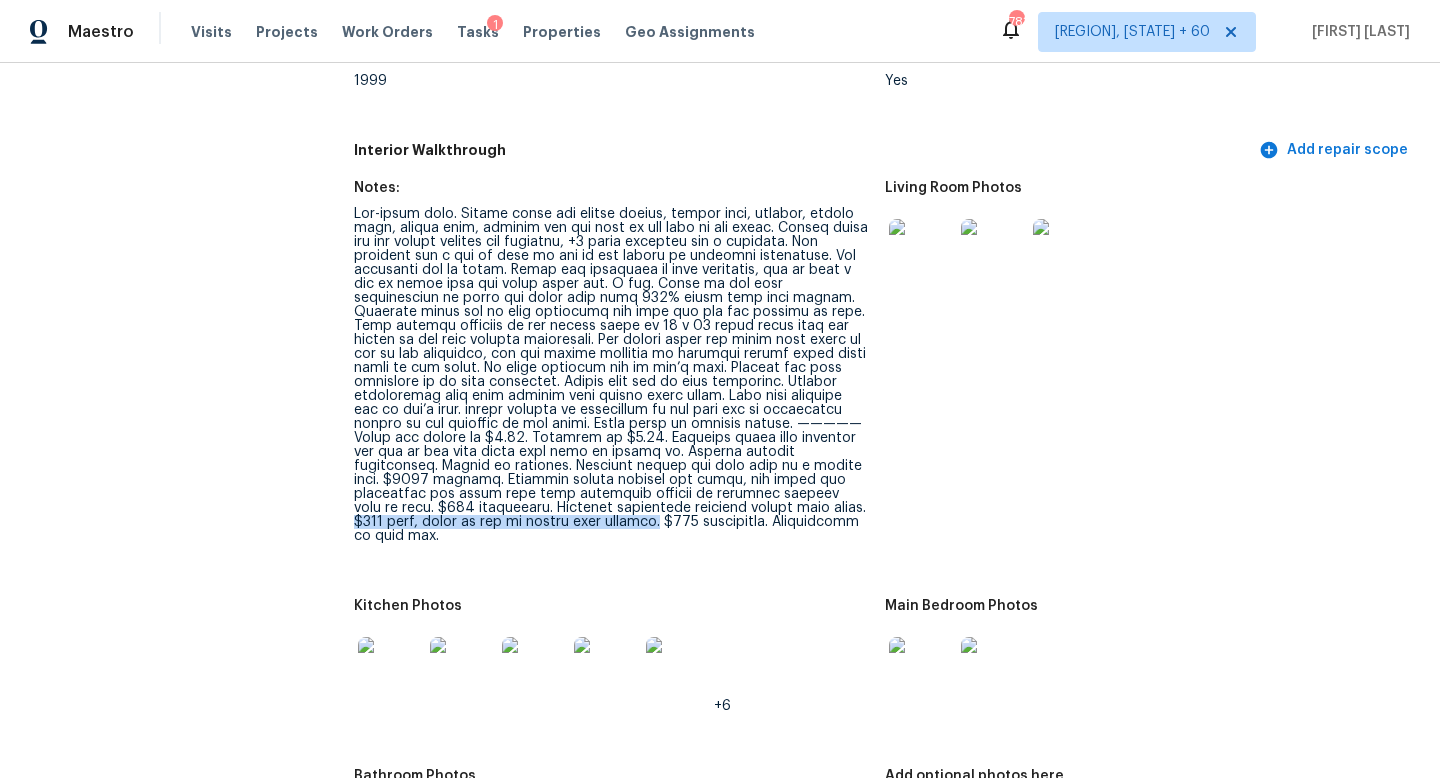 drag, startPoint x: 669, startPoint y: 494, endPoint x: 484, endPoint y: 506, distance: 185.38878 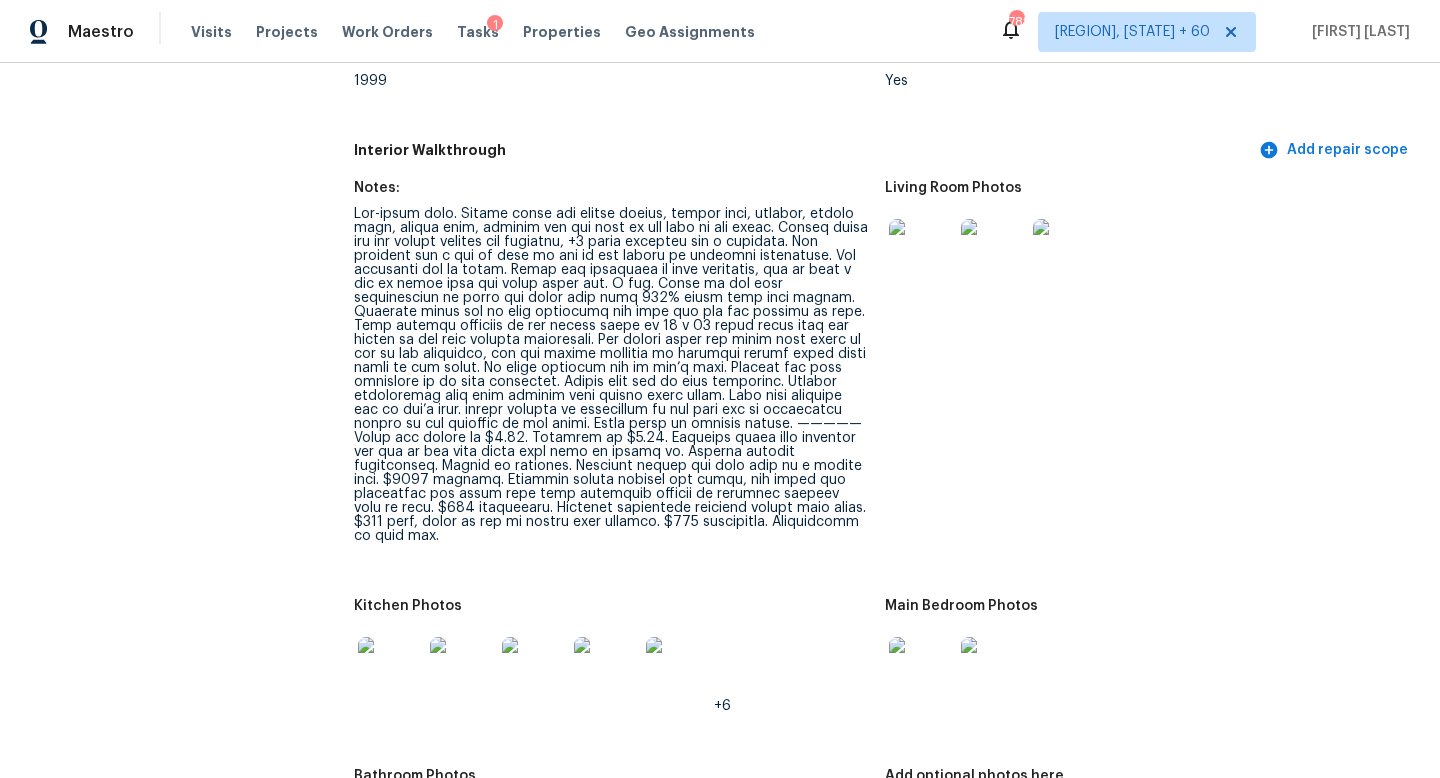 click on "Kitchen Photos" at bounding box center (611, 612) 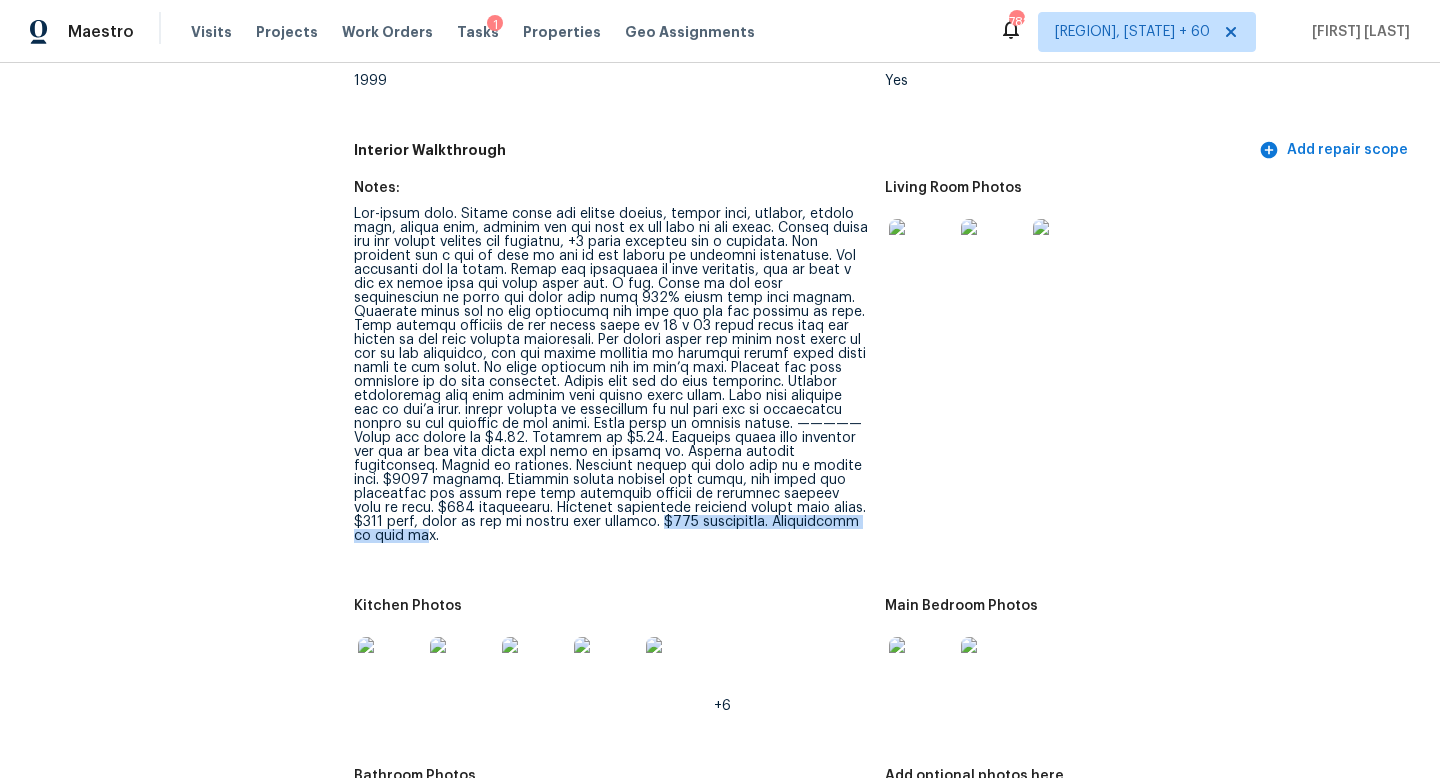 drag, startPoint x: 490, startPoint y: 509, endPoint x: 743, endPoint y: 501, distance: 253.12645 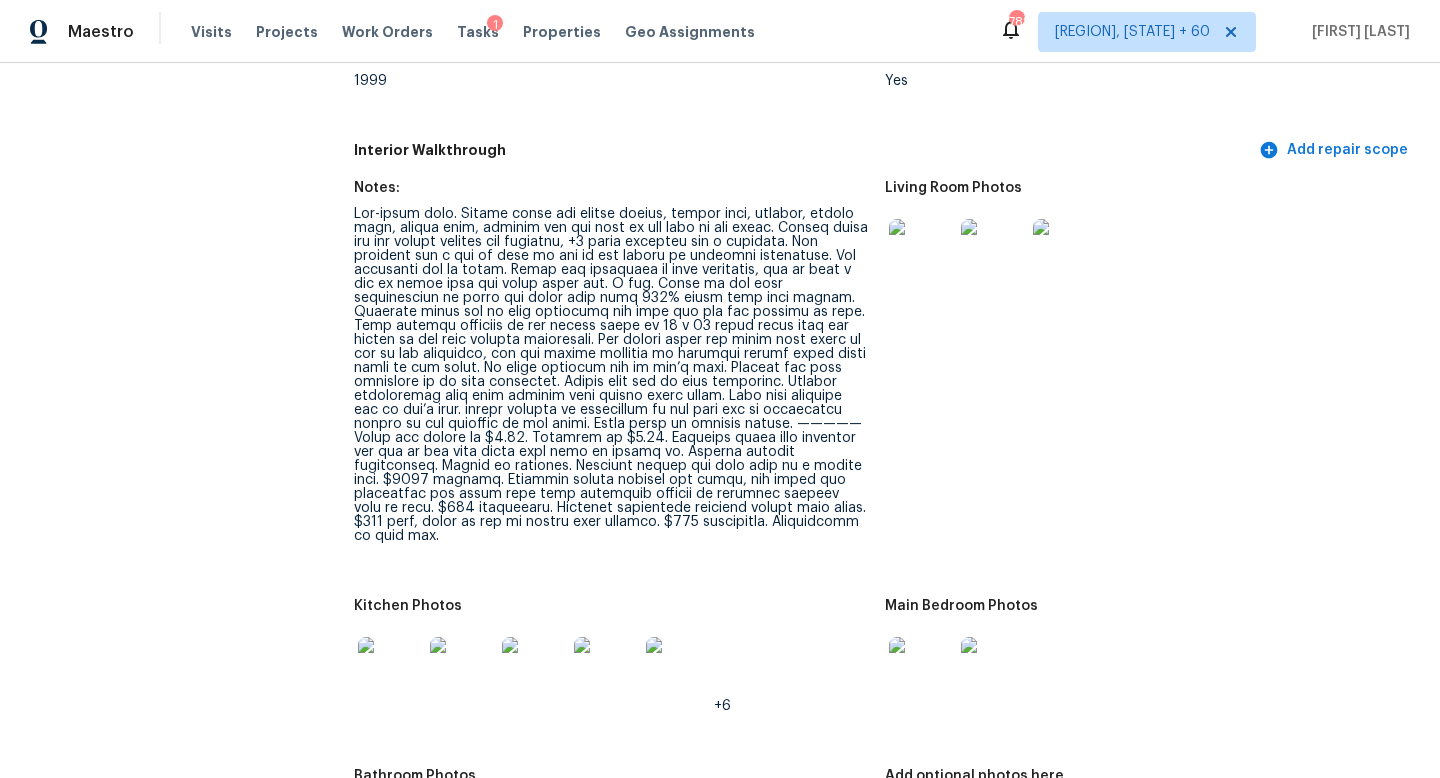 click at bounding box center (611, 375) 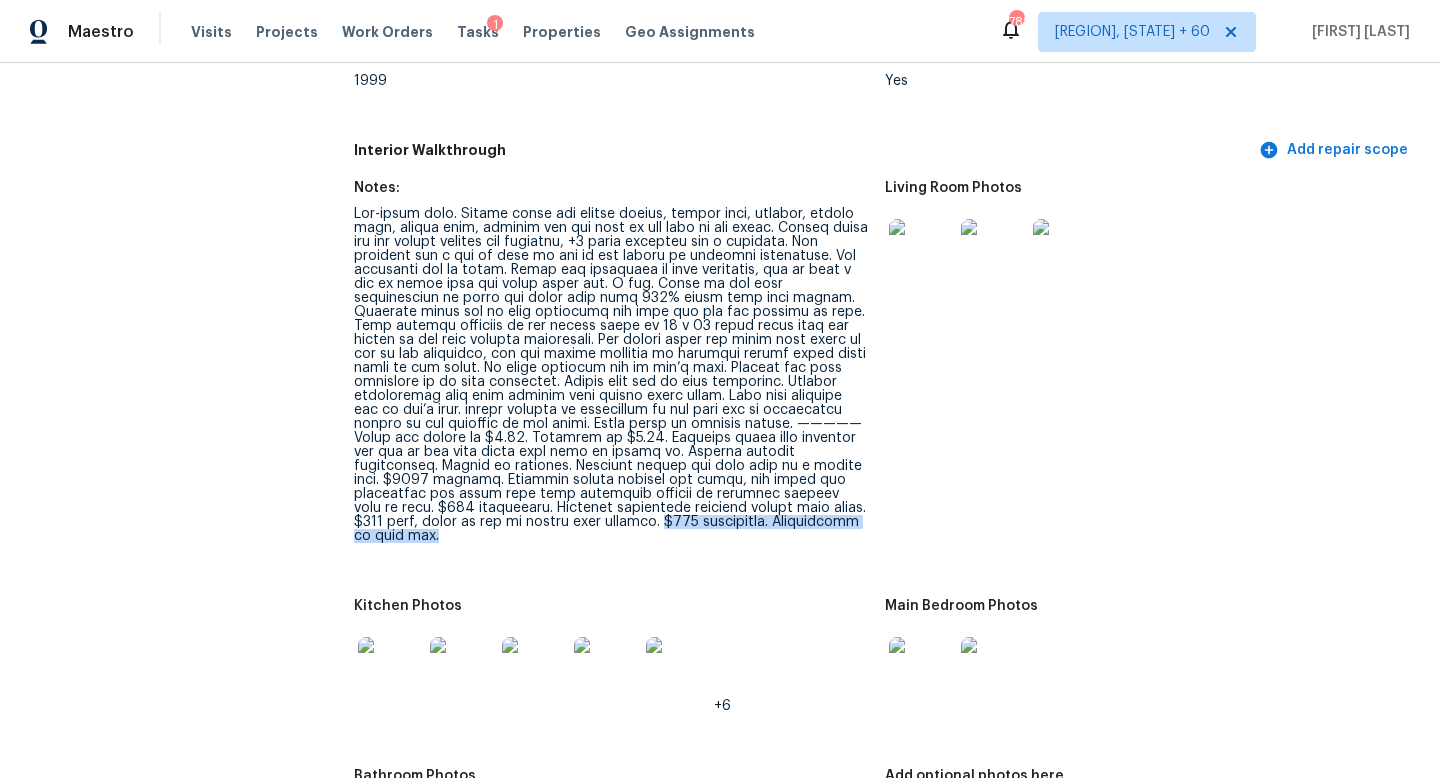 drag, startPoint x: 492, startPoint y: 509, endPoint x: 786, endPoint y: 513, distance: 294.02722 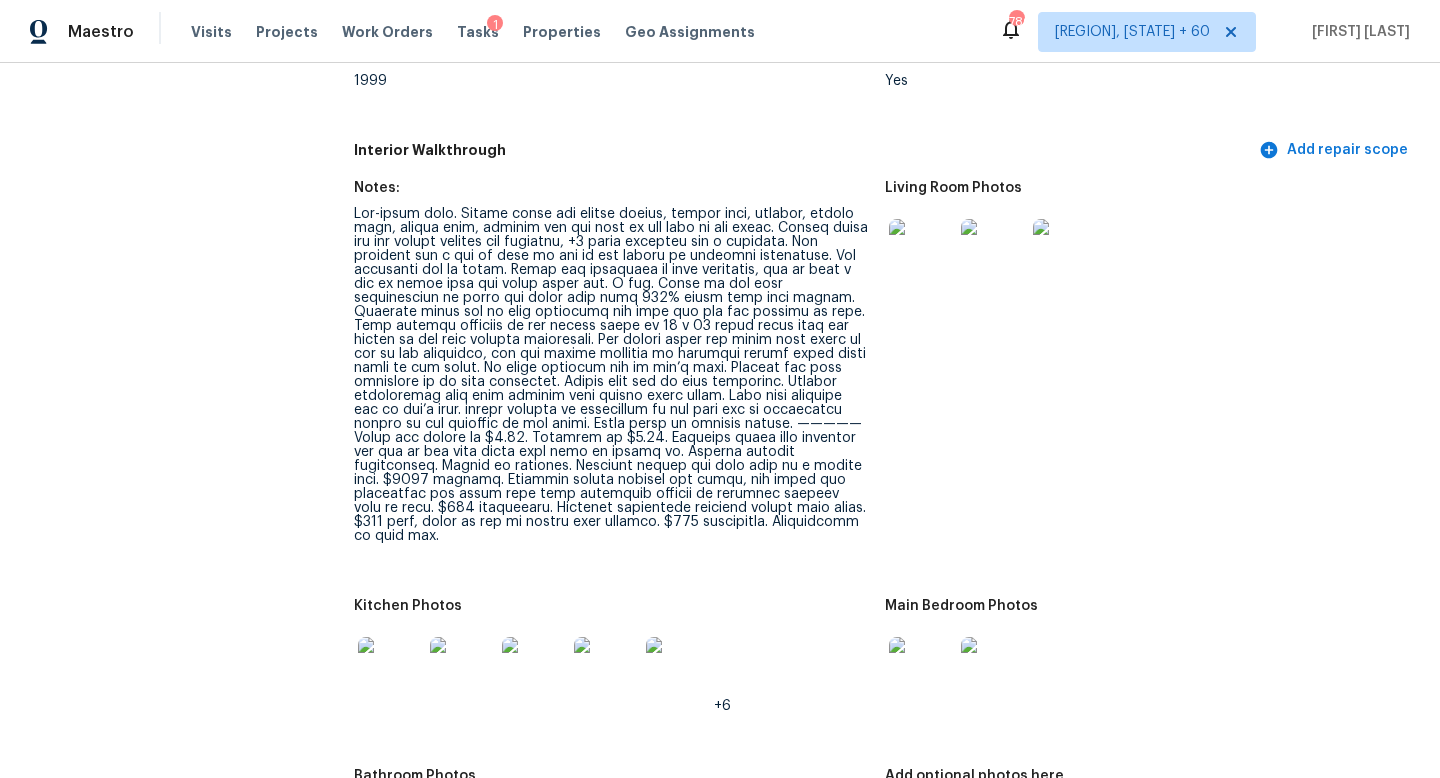 click at bounding box center [611, 375] 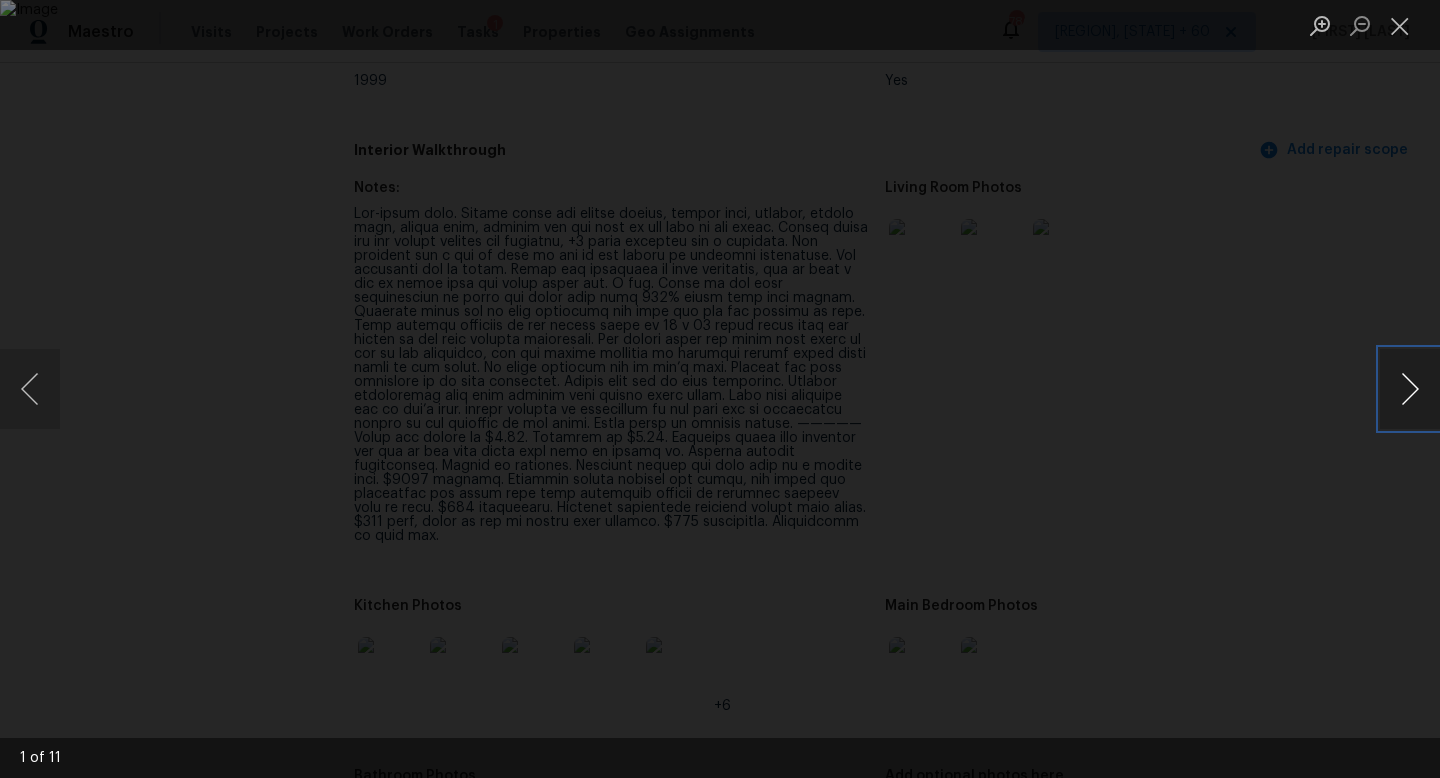 click at bounding box center [1410, 389] 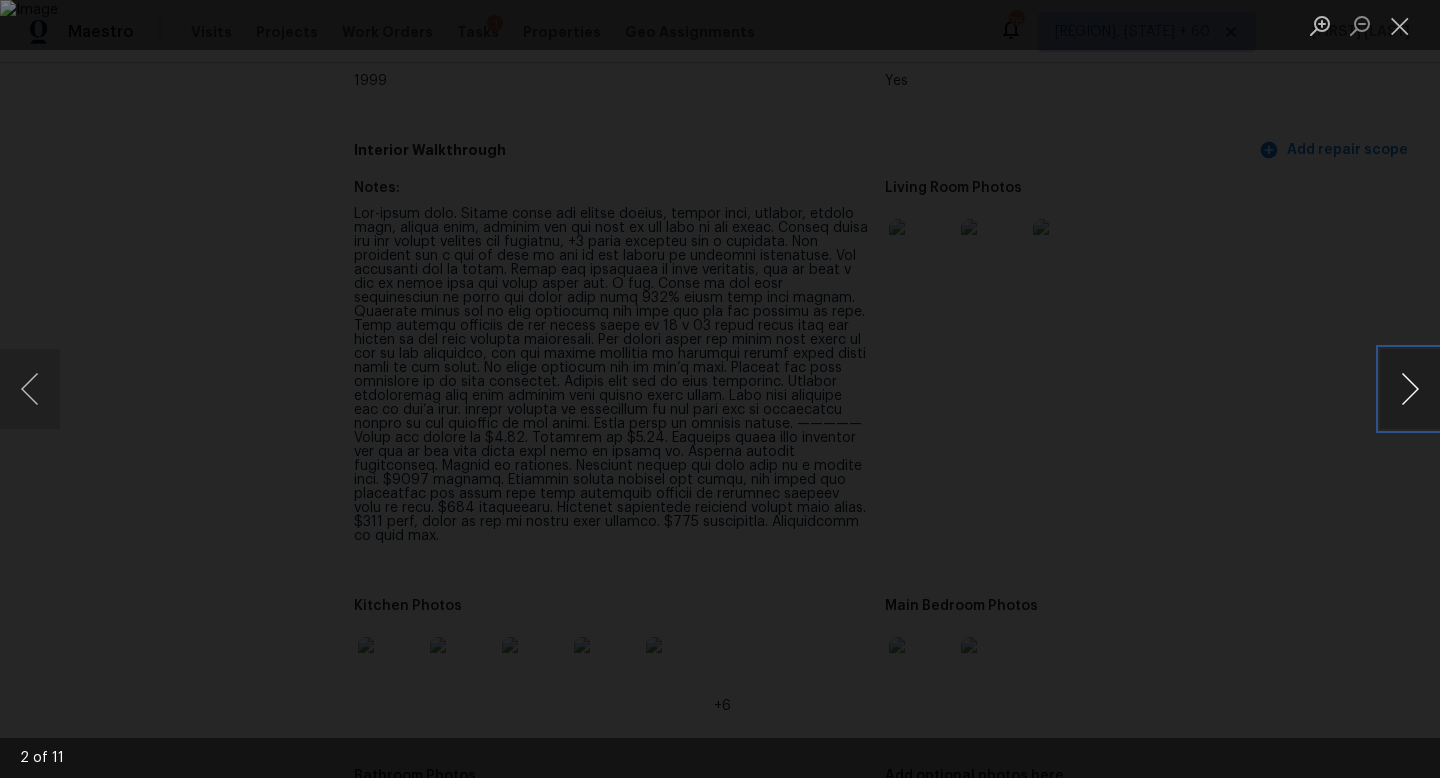 click at bounding box center (1410, 389) 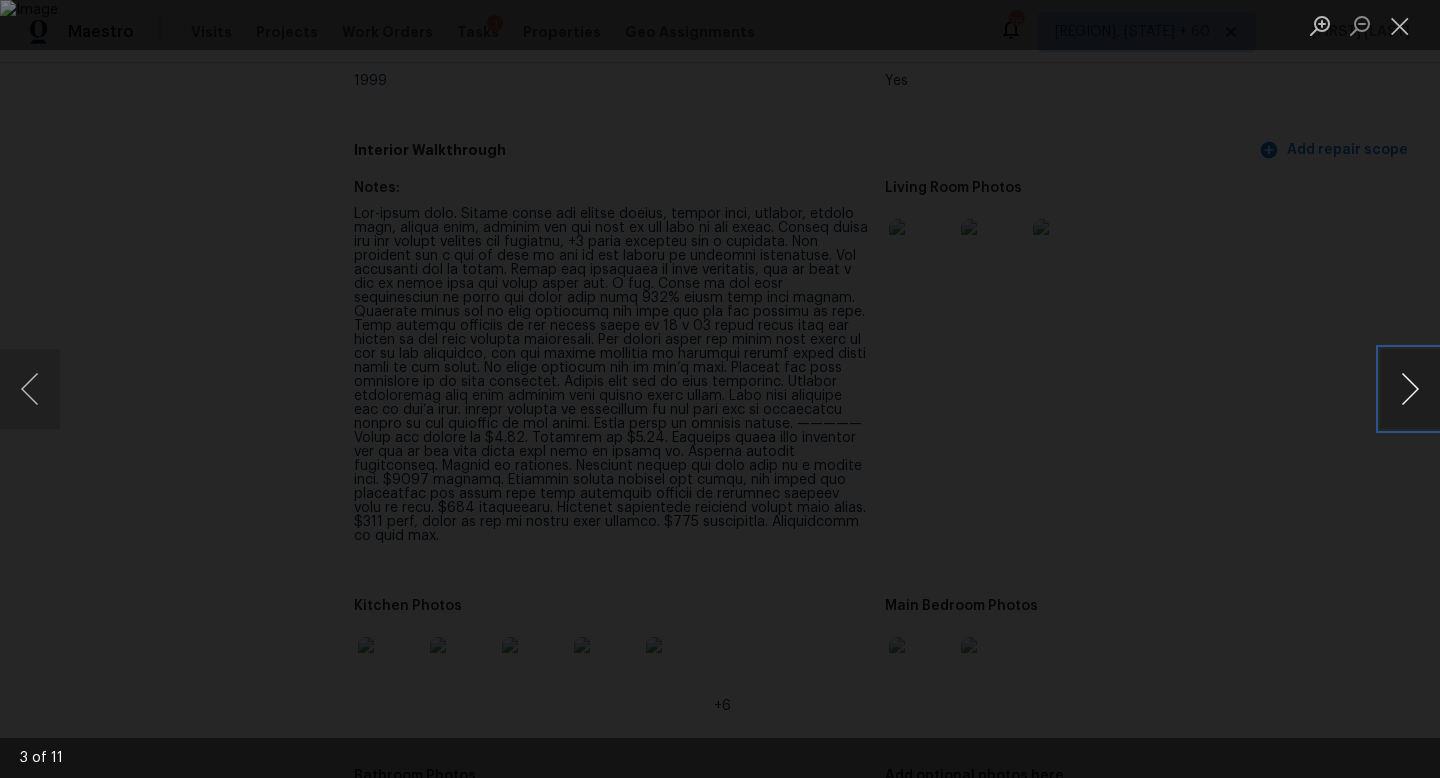 click at bounding box center [1410, 389] 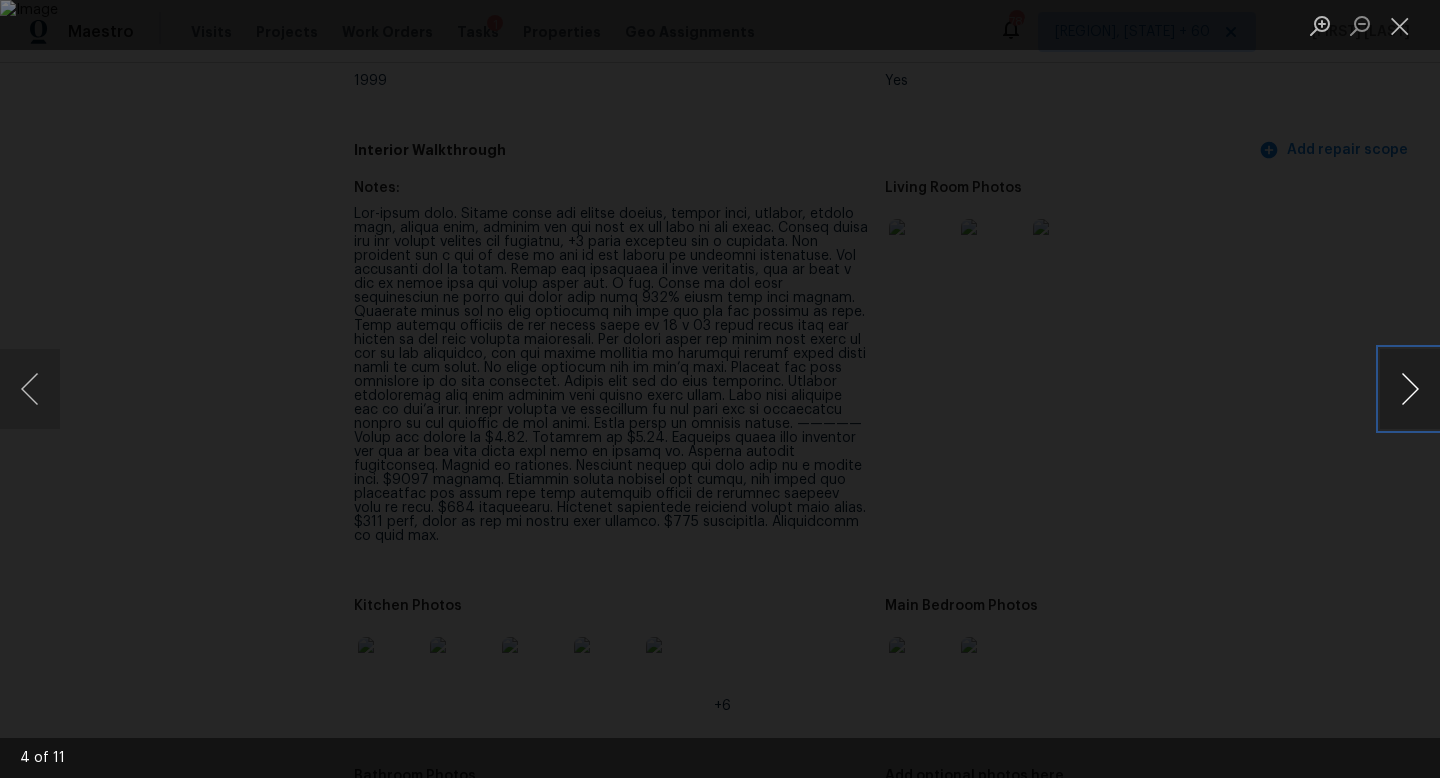 click at bounding box center [1410, 389] 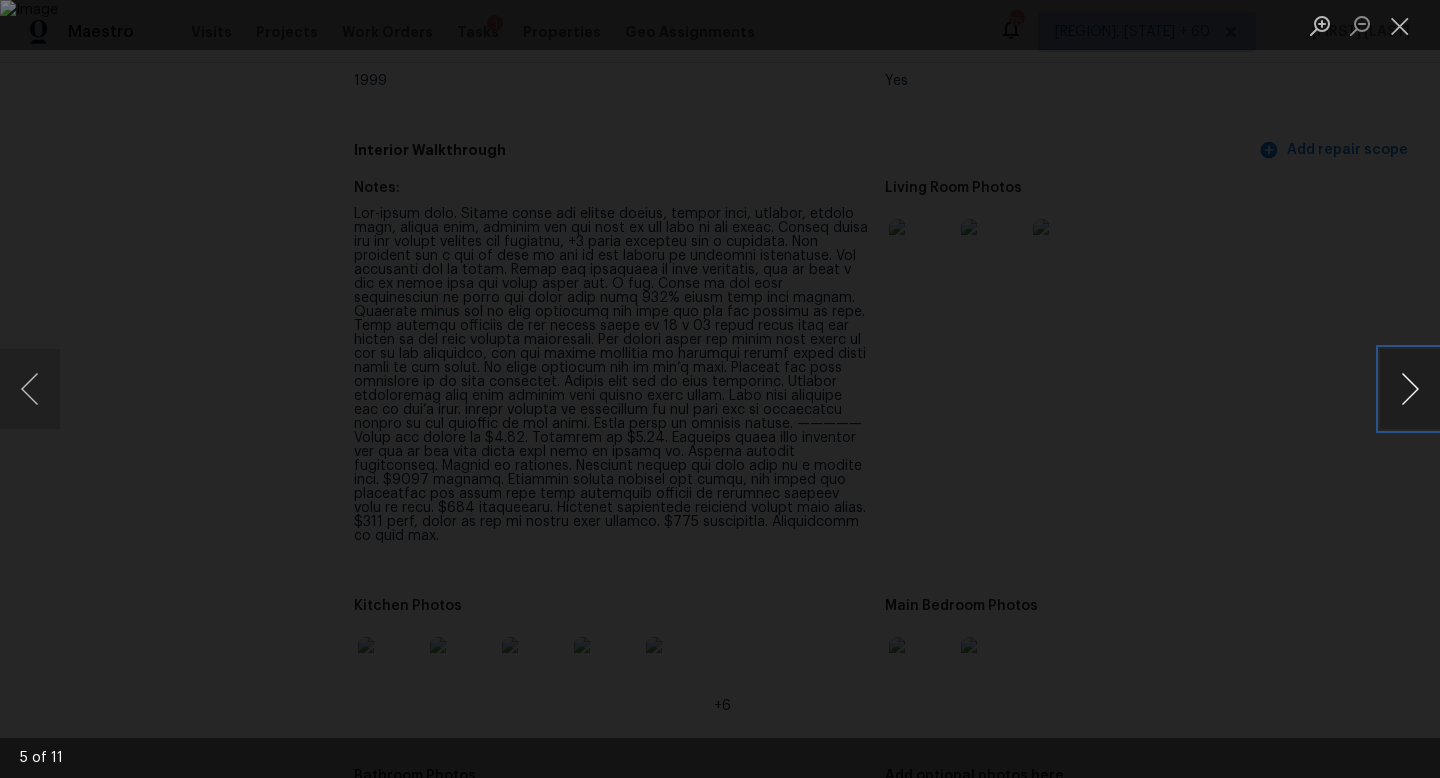 click at bounding box center (1410, 389) 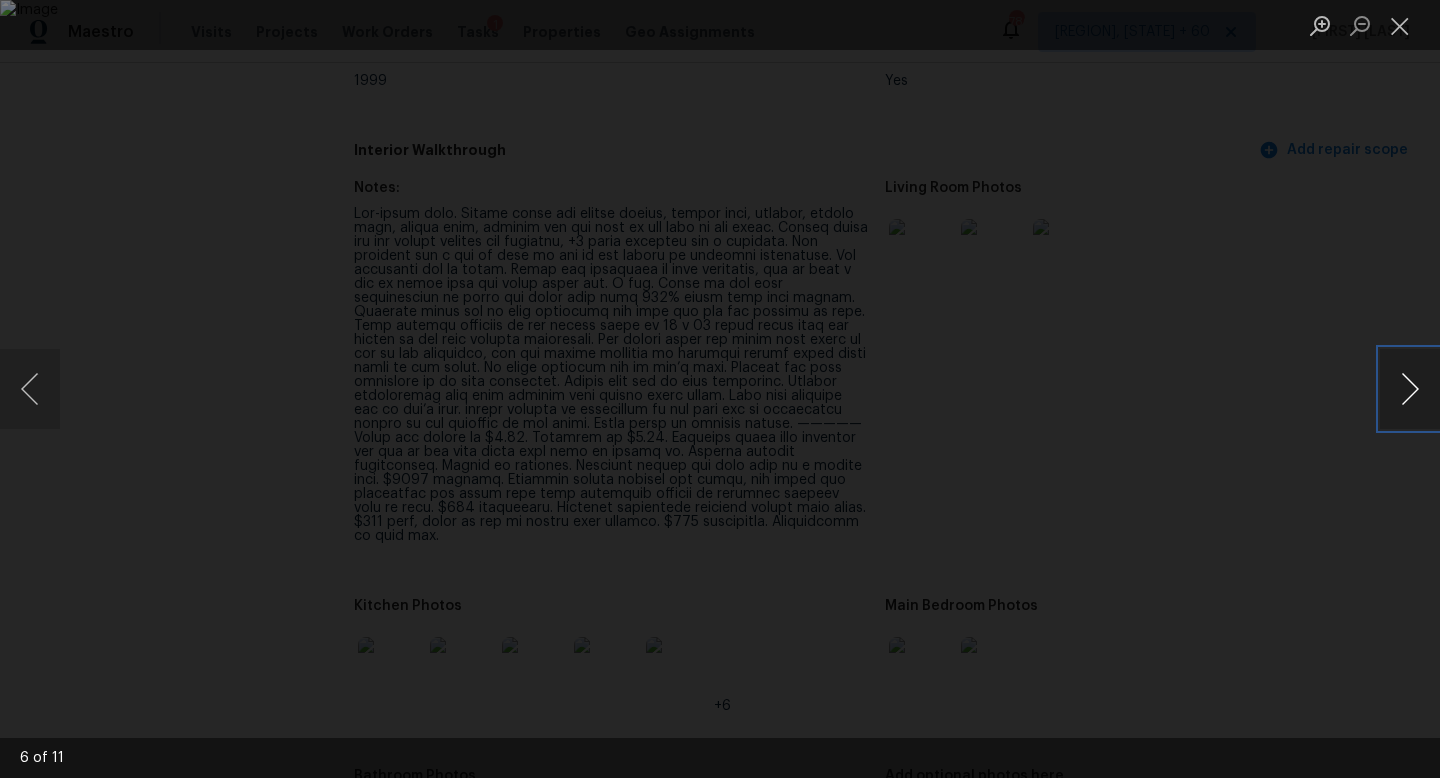 click at bounding box center (1410, 389) 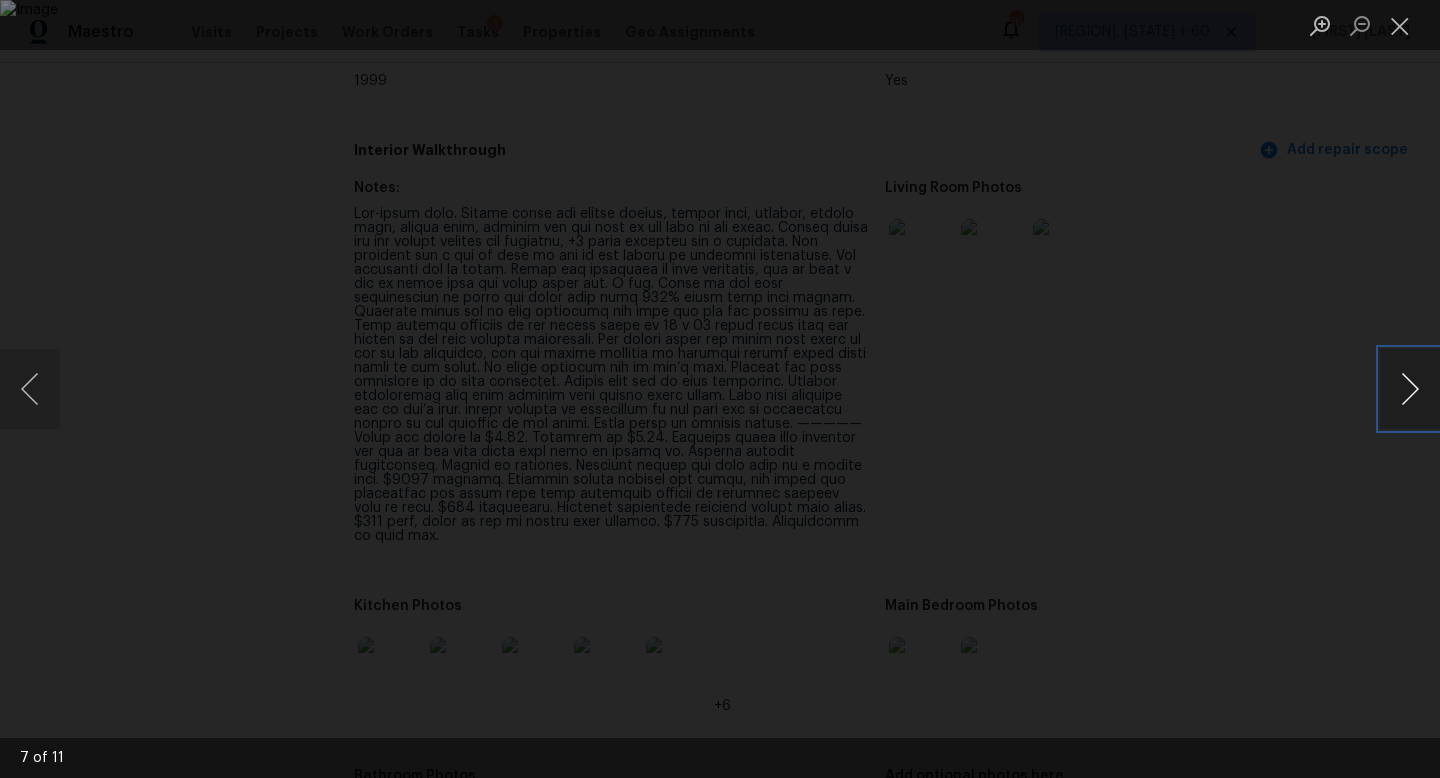 click at bounding box center [1410, 389] 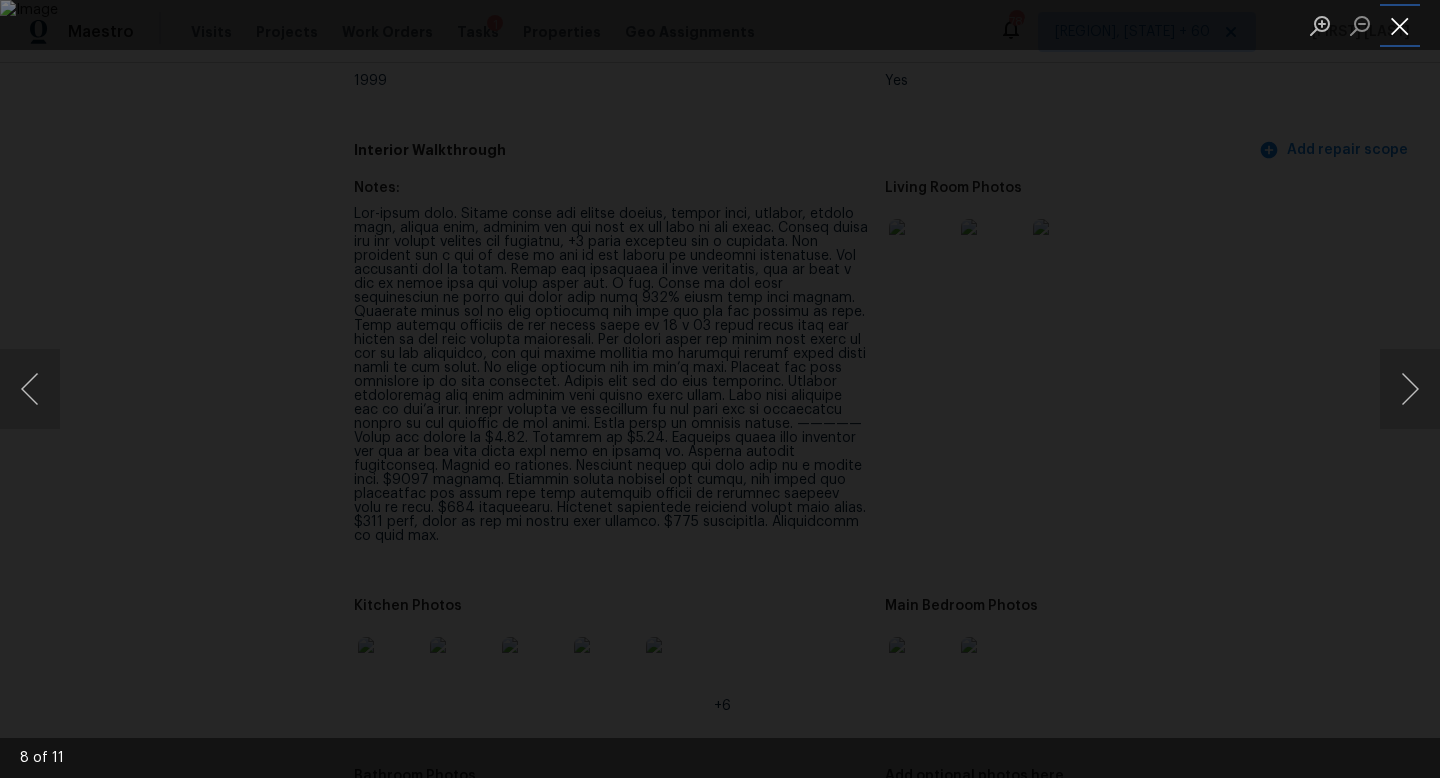 click at bounding box center (1400, 25) 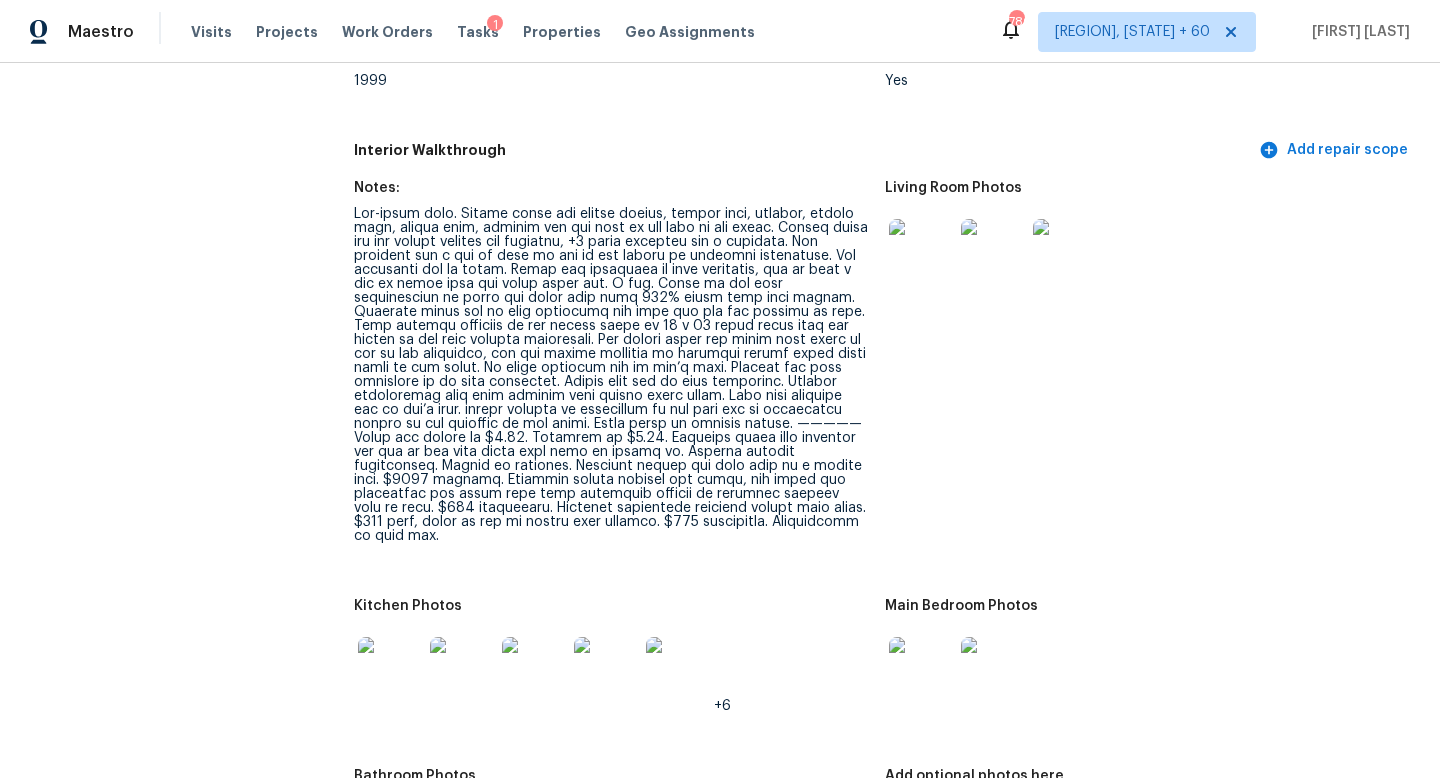 click at bounding box center [390, 669] 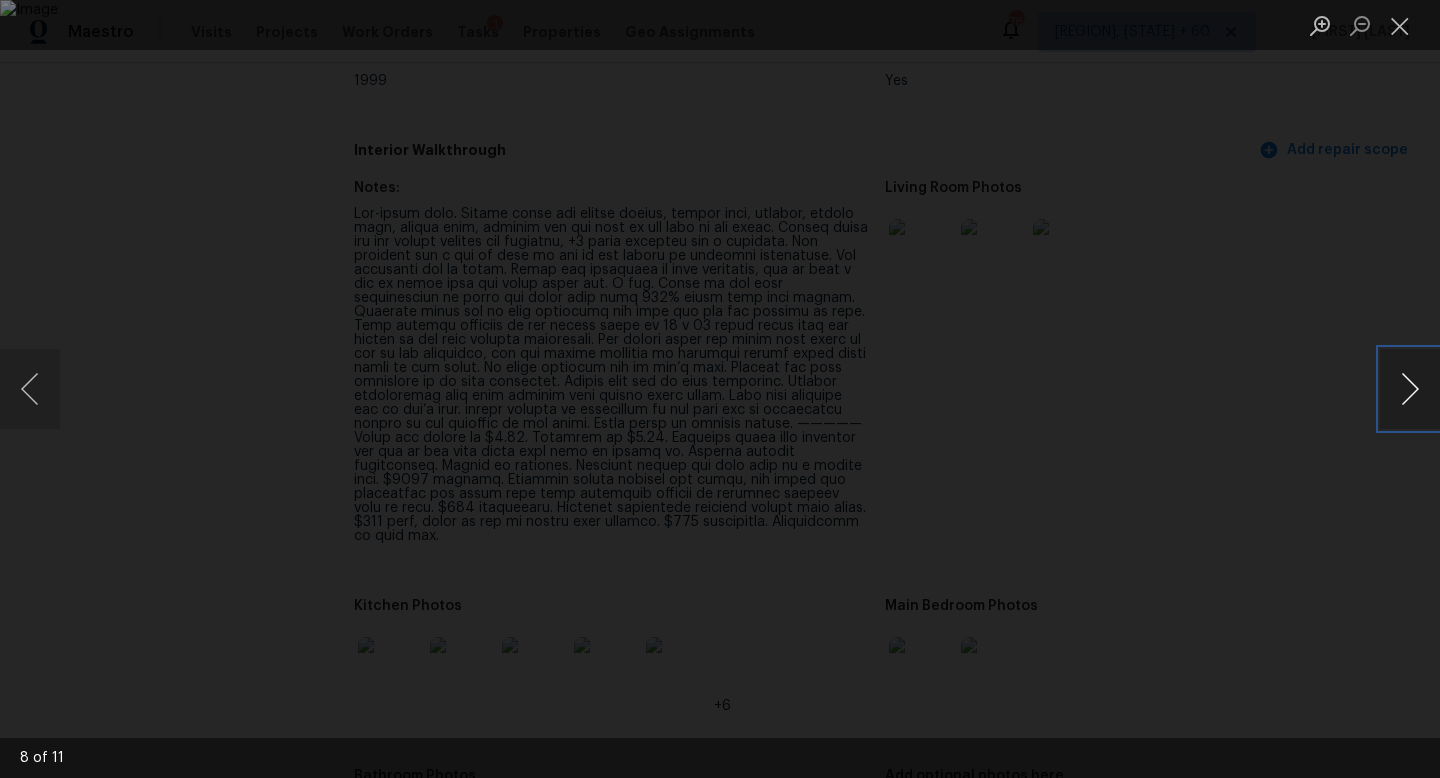click at bounding box center [1410, 389] 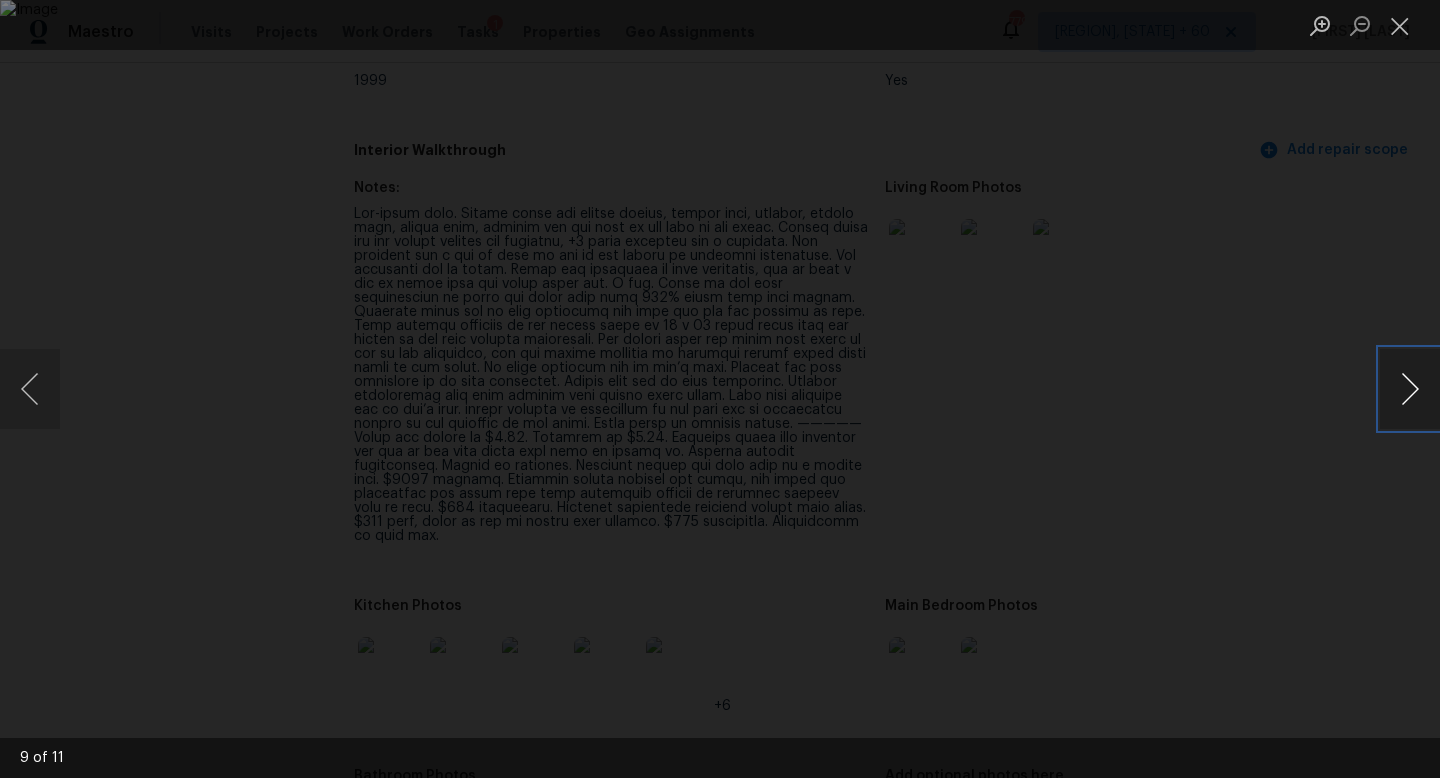 type 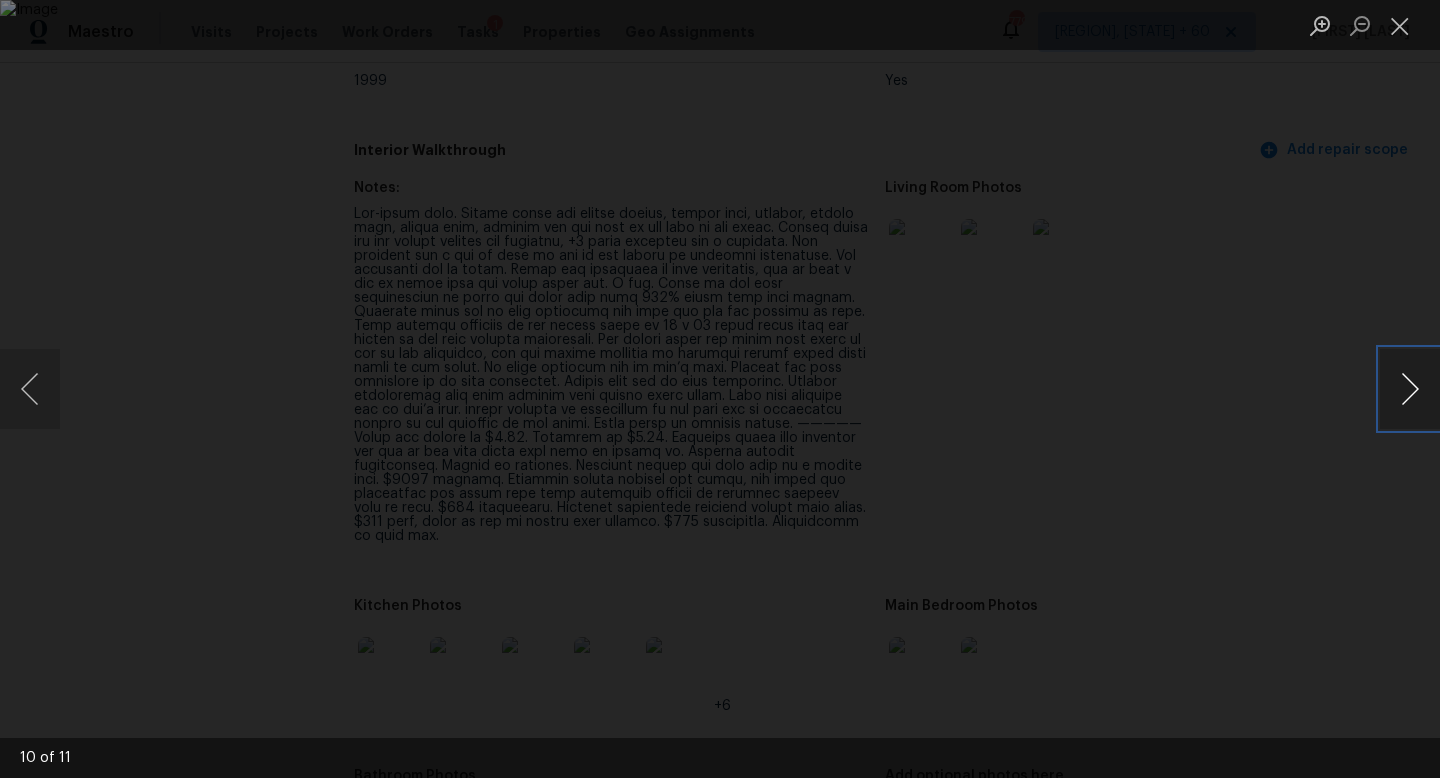 click at bounding box center (1410, 389) 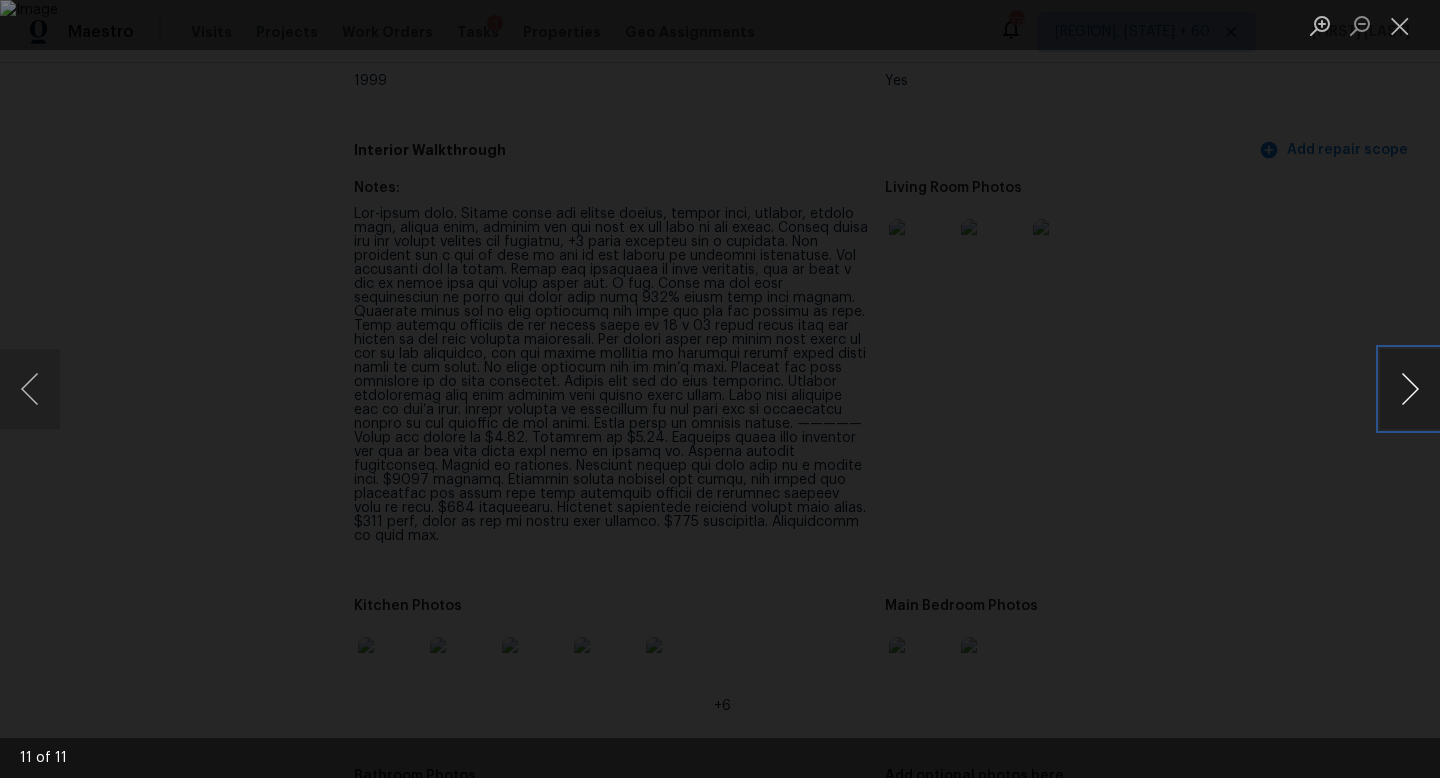 click at bounding box center (1410, 389) 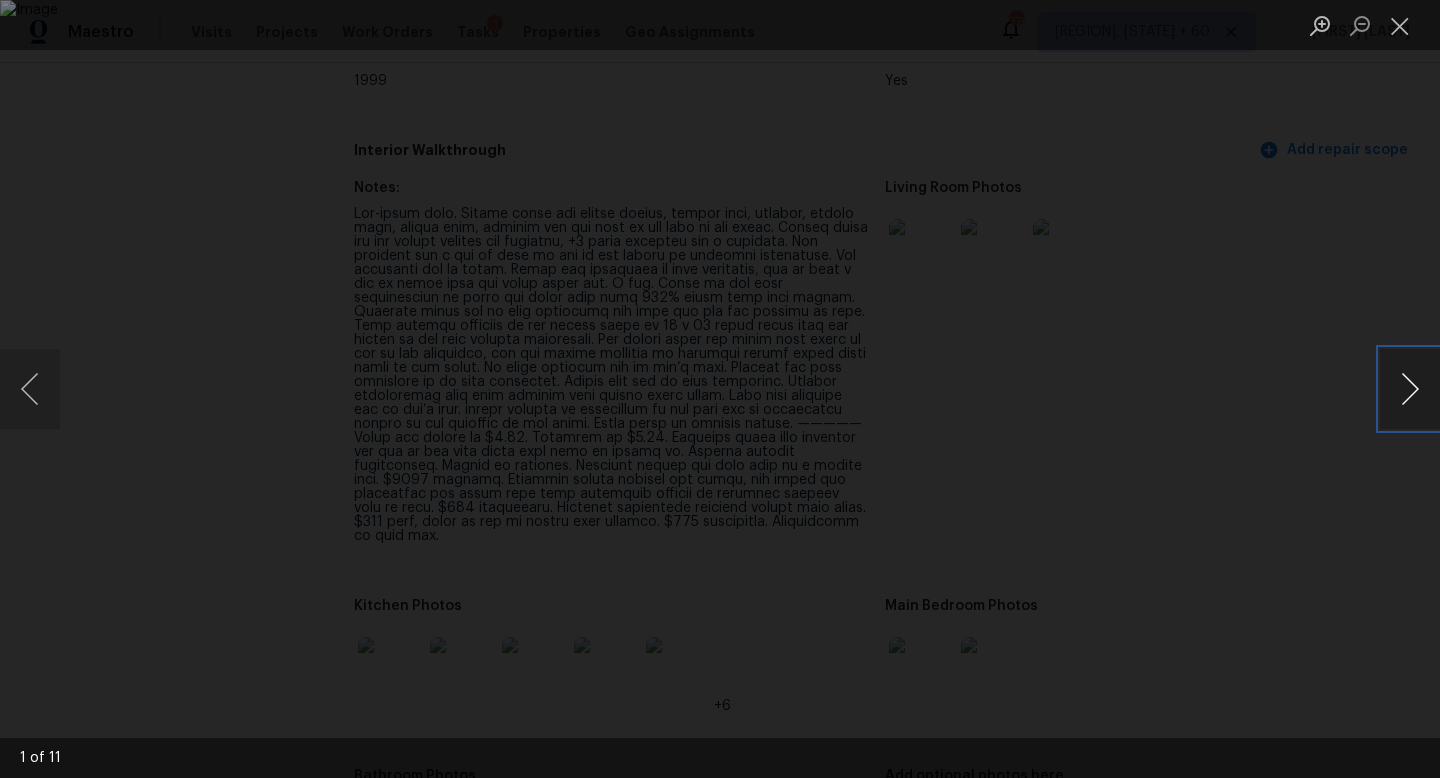 click at bounding box center [1410, 389] 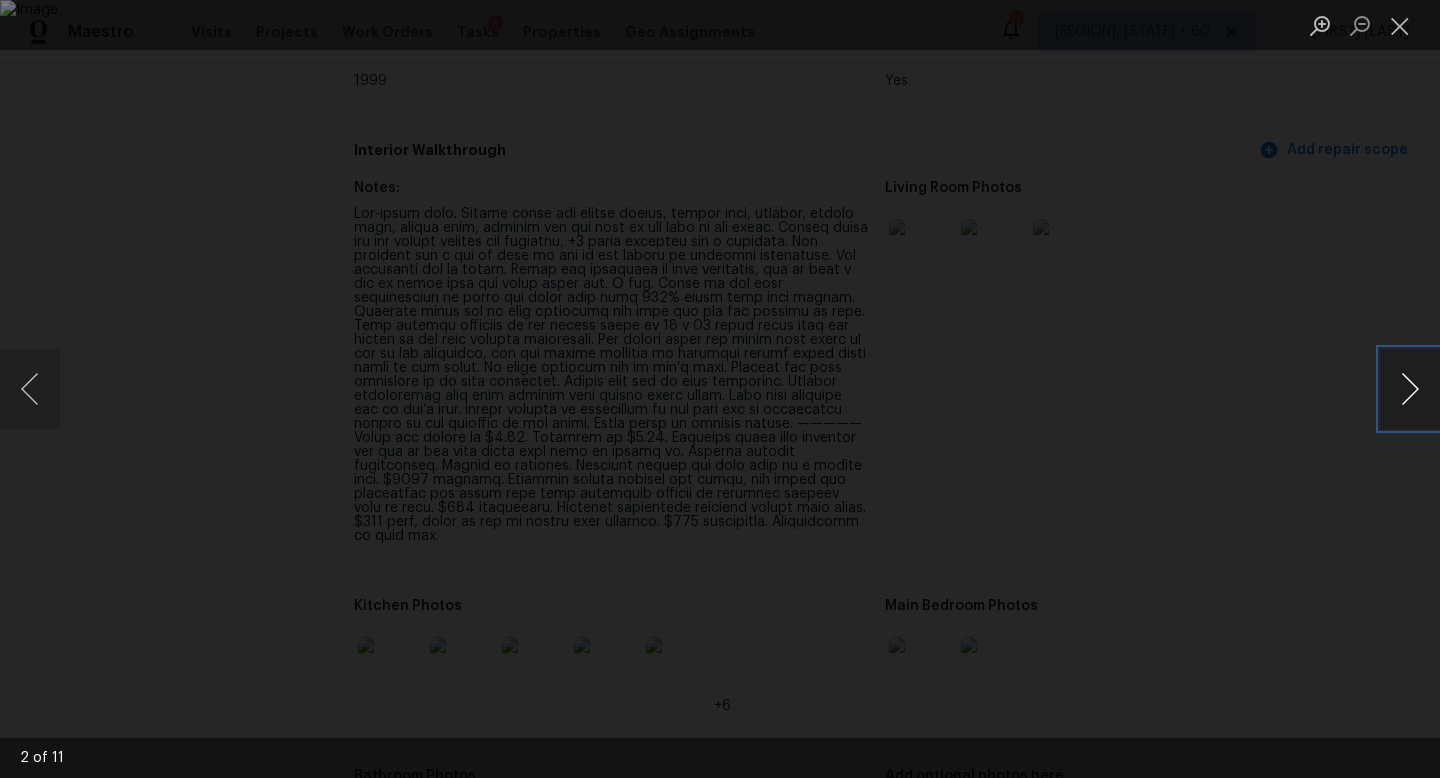 click at bounding box center [1410, 389] 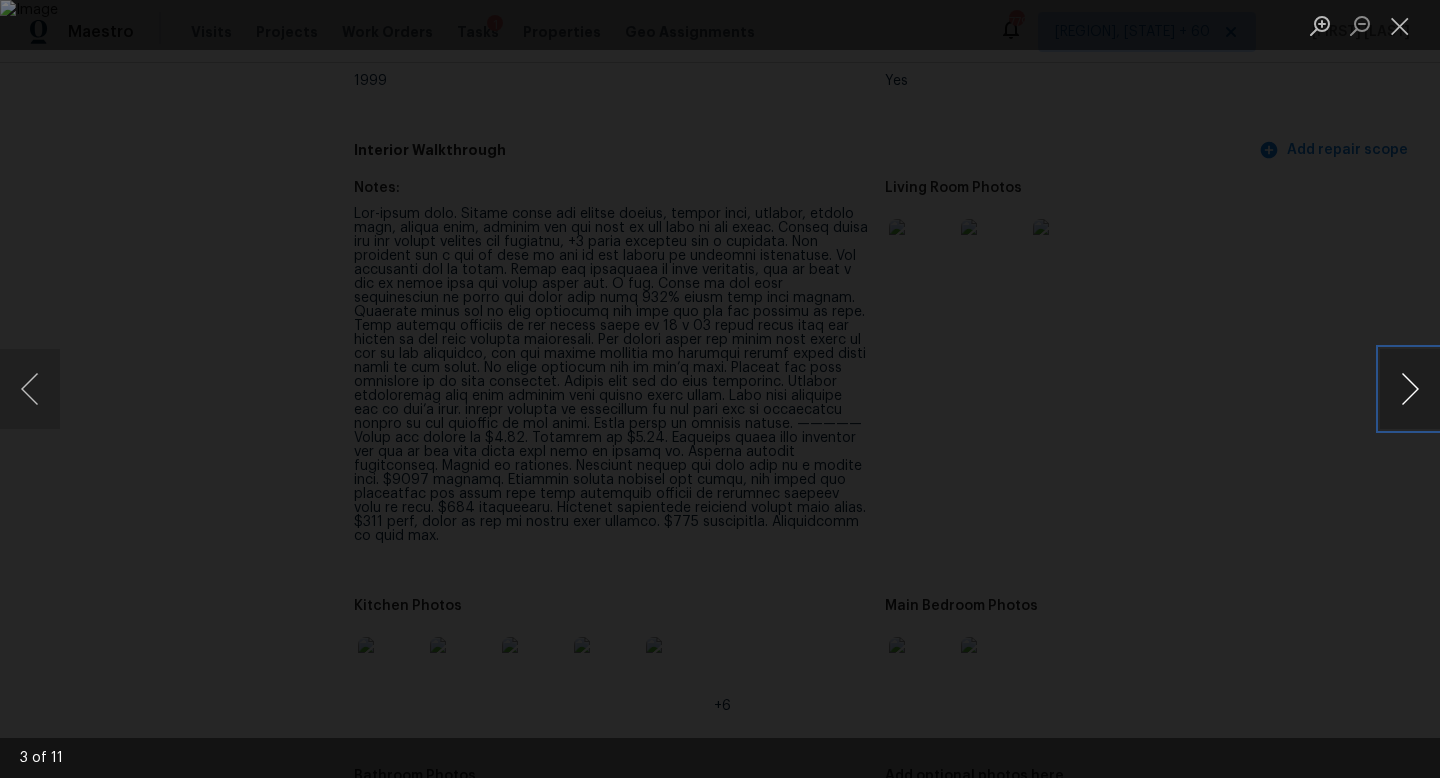 click at bounding box center (1410, 389) 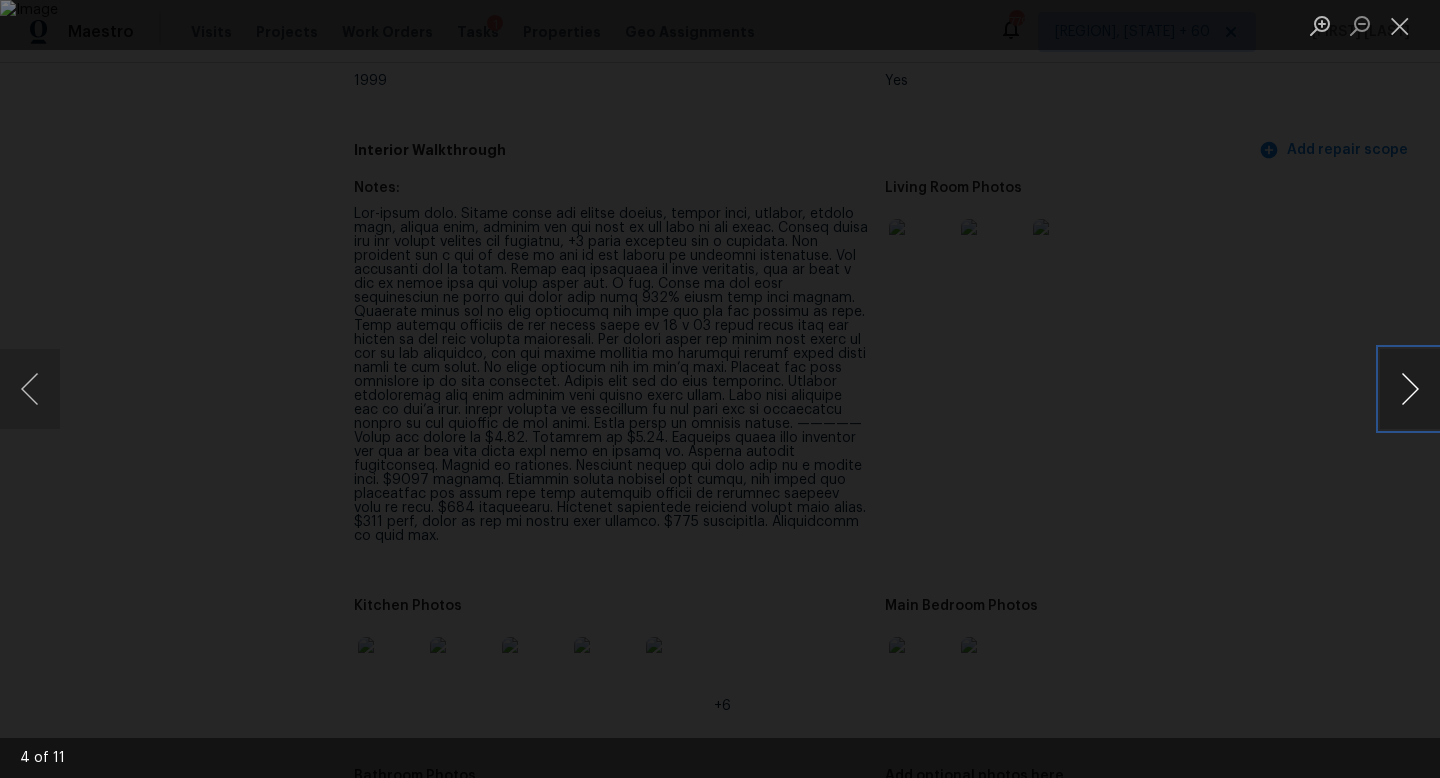 click at bounding box center [1410, 389] 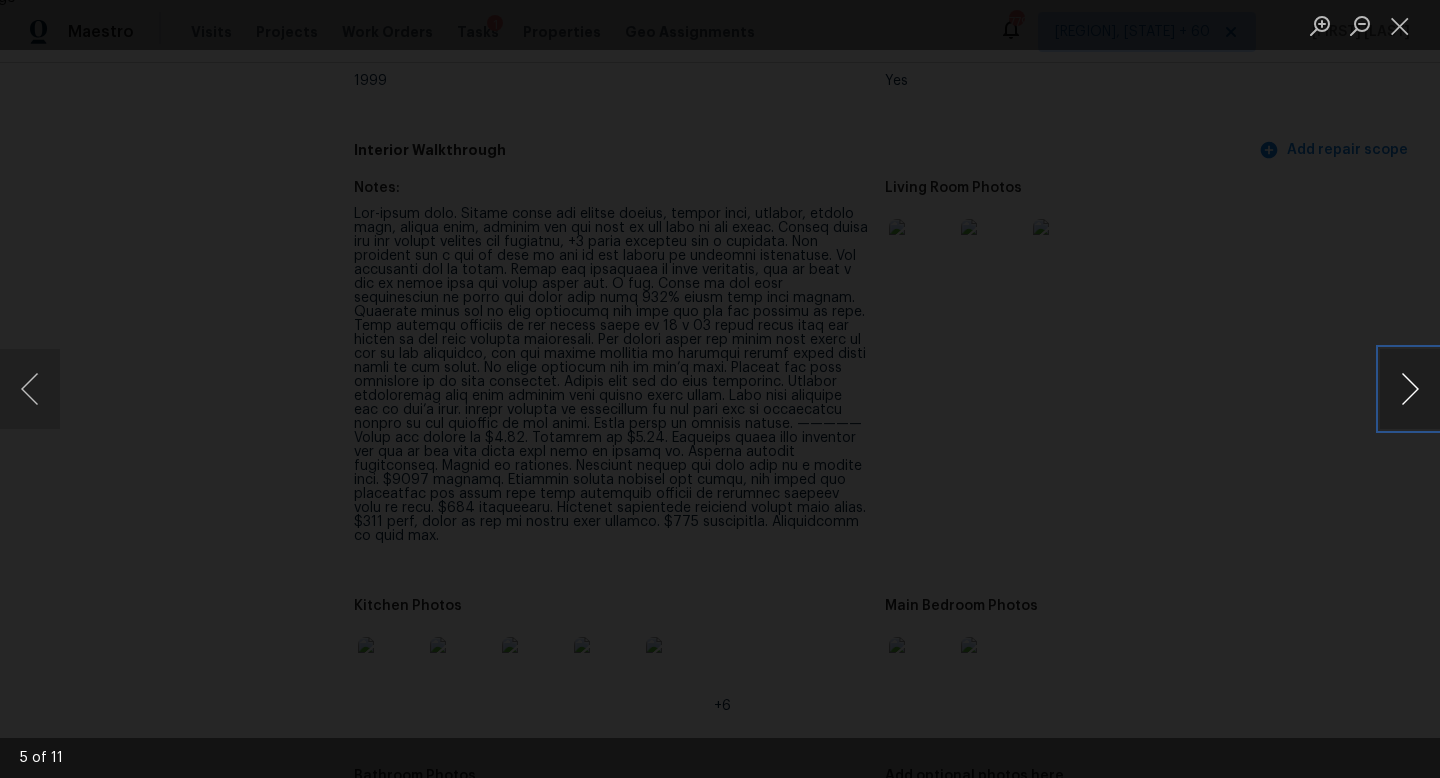 click at bounding box center [1410, 389] 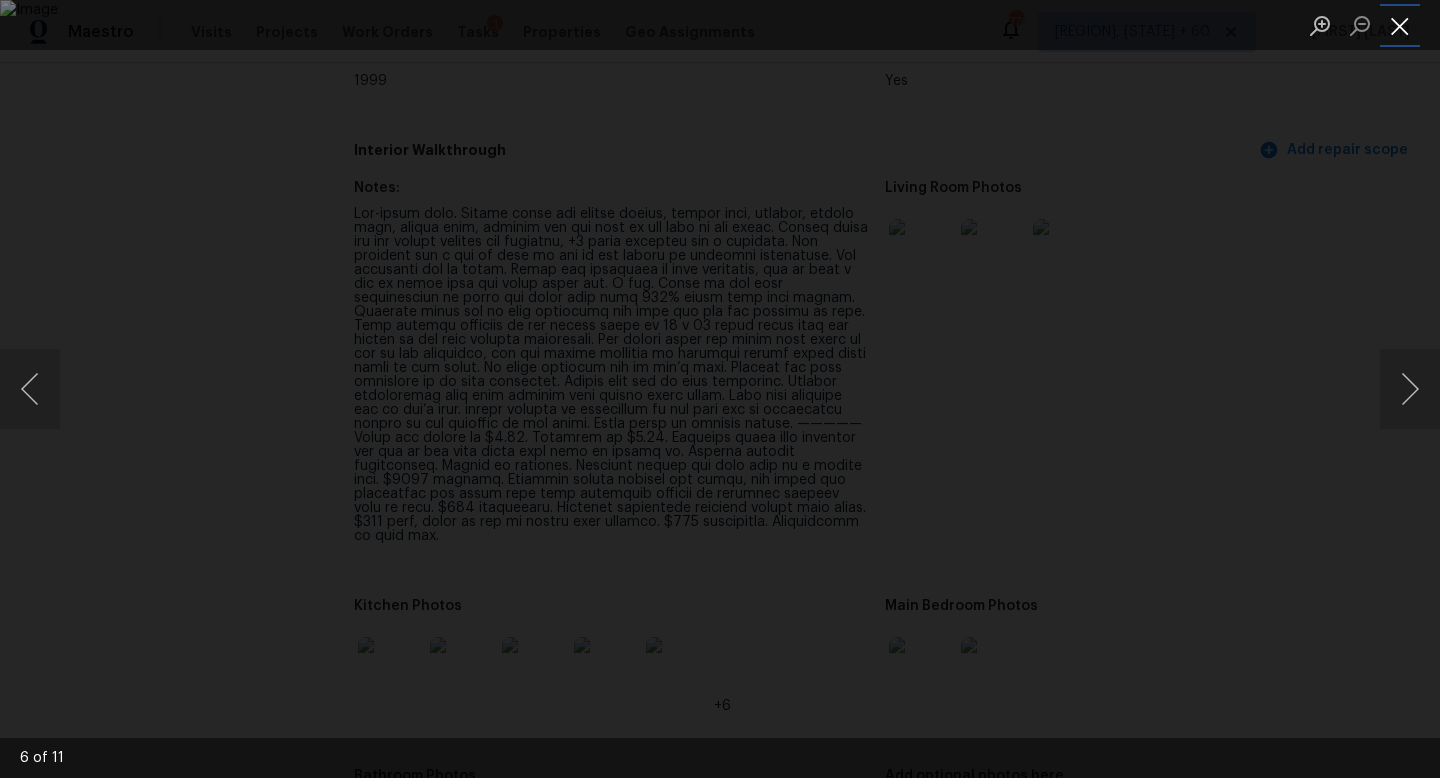 click at bounding box center [1400, 25] 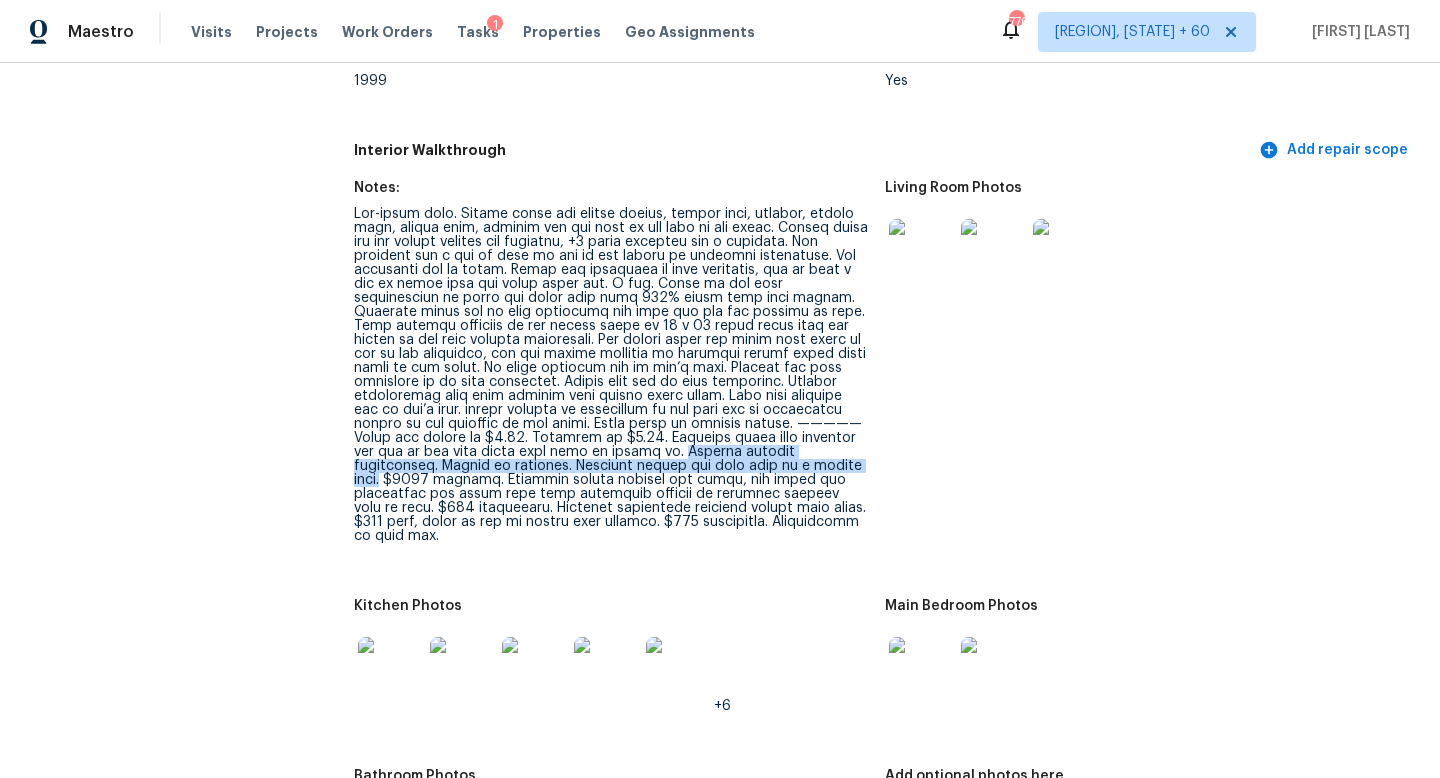 drag, startPoint x: 550, startPoint y: 437, endPoint x: 713, endPoint y: 455, distance: 163.99086 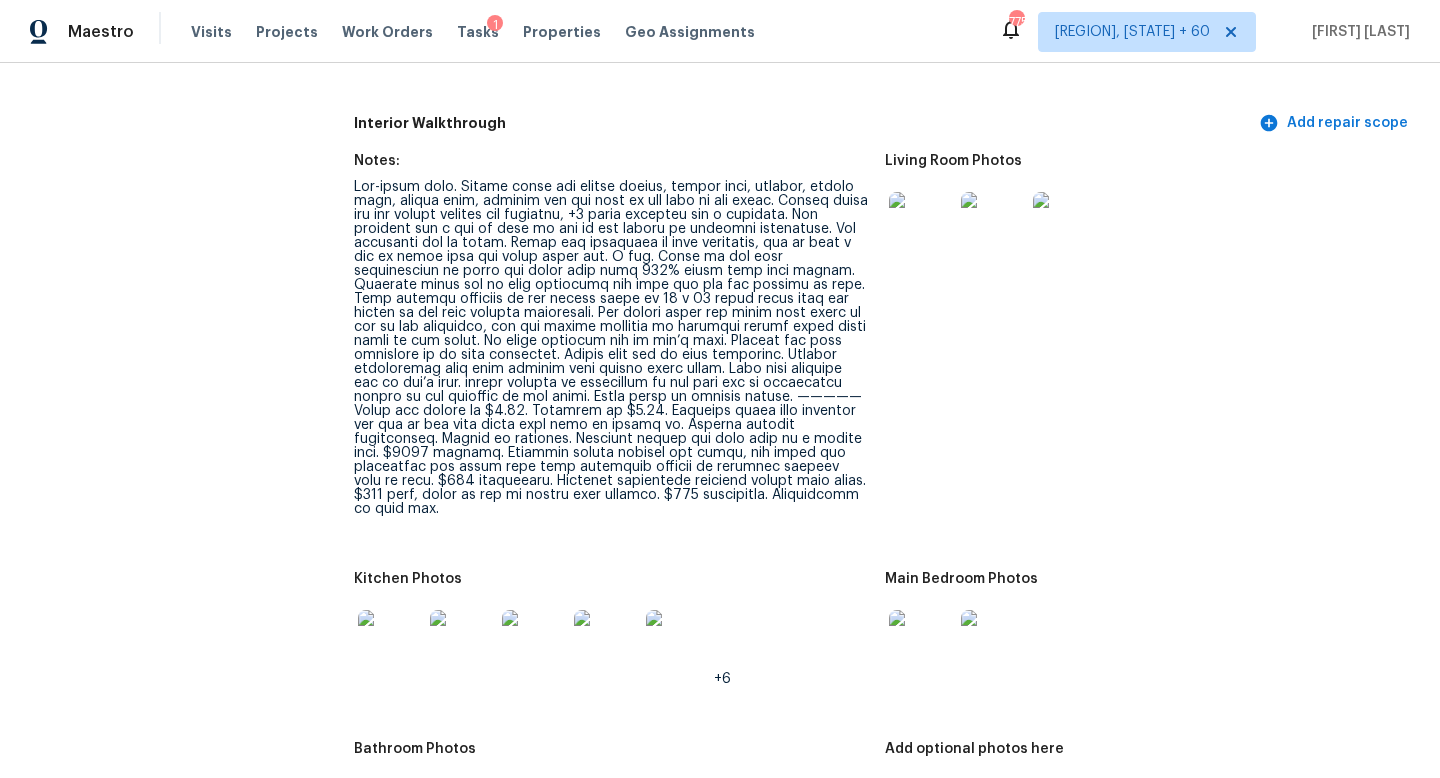 scroll, scrollTop: 2068, scrollLeft: 0, axis: vertical 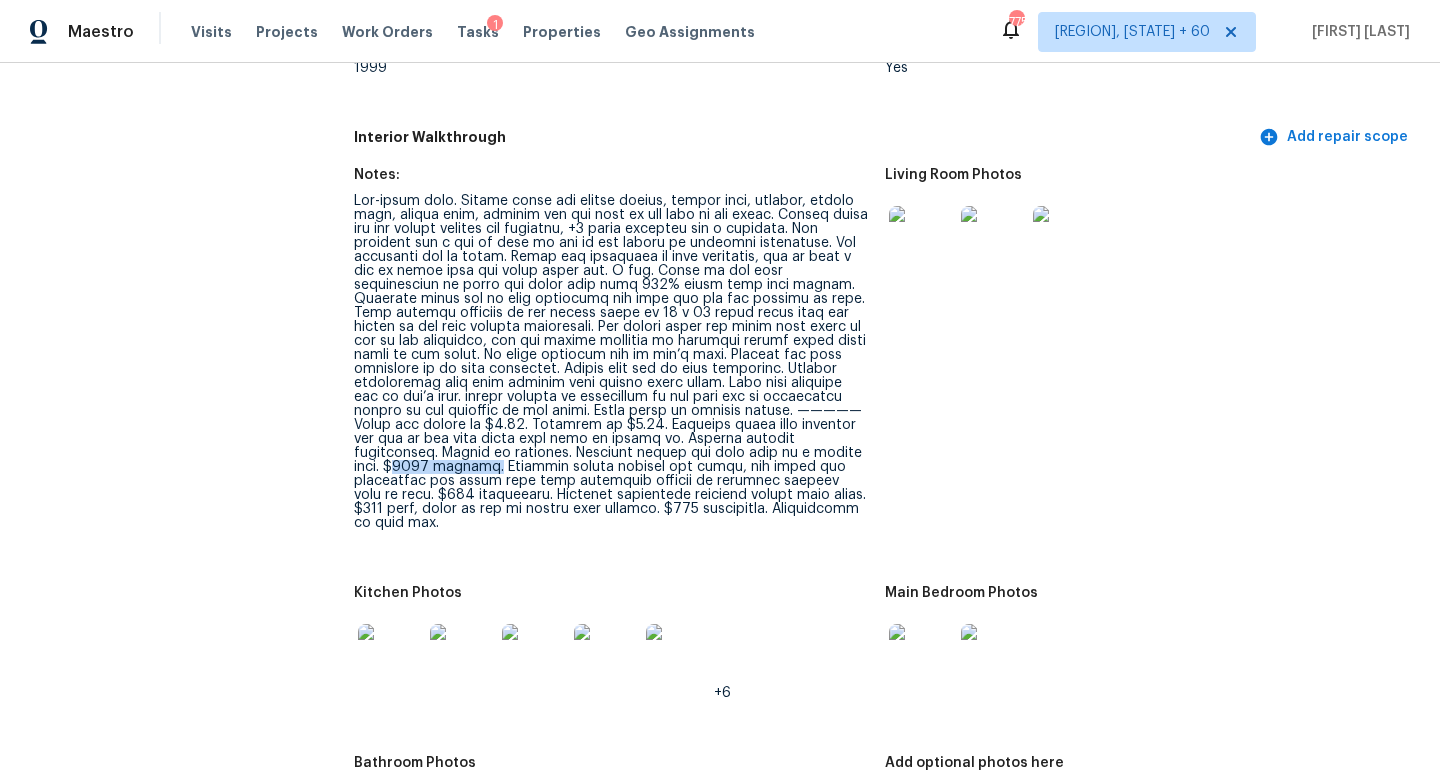 drag, startPoint x: 724, startPoint y: 440, endPoint x: 817, endPoint y: 434, distance: 93.193344 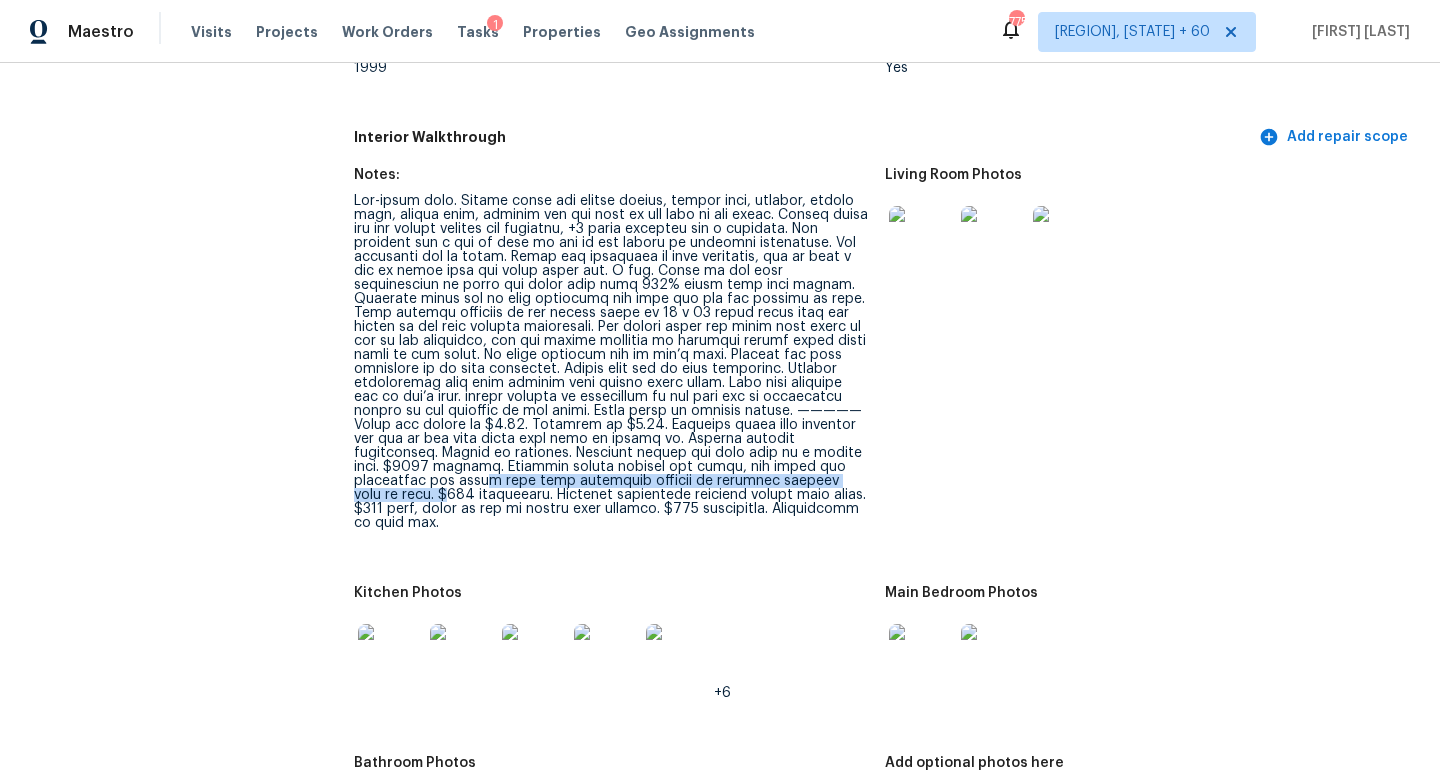 drag, startPoint x: 713, startPoint y: 473, endPoint x: 796, endPoint y: 456, distance: 84.723076 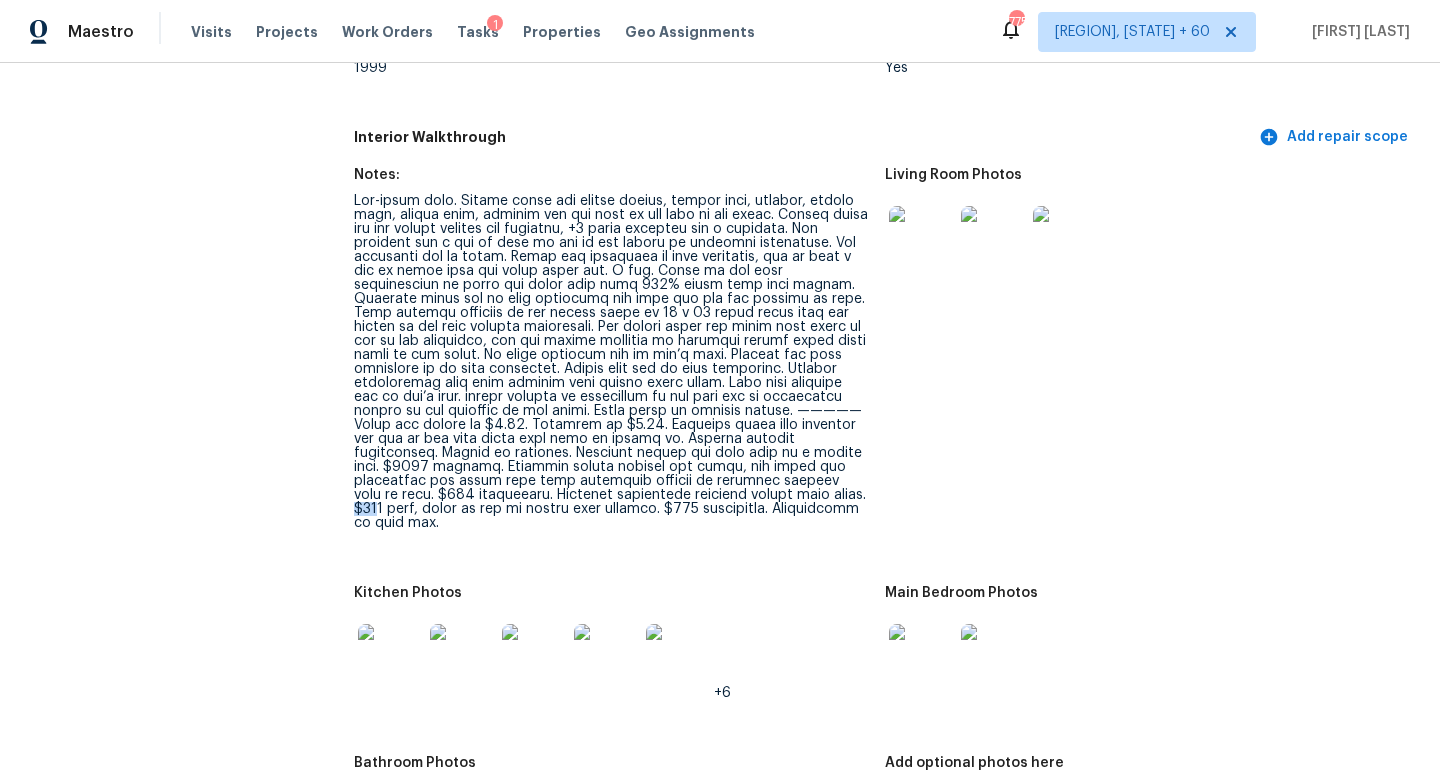 drag, startPoint x: 667, startPoint y: 475, endPoint x: 691, endPoint y: 475, distance: 24 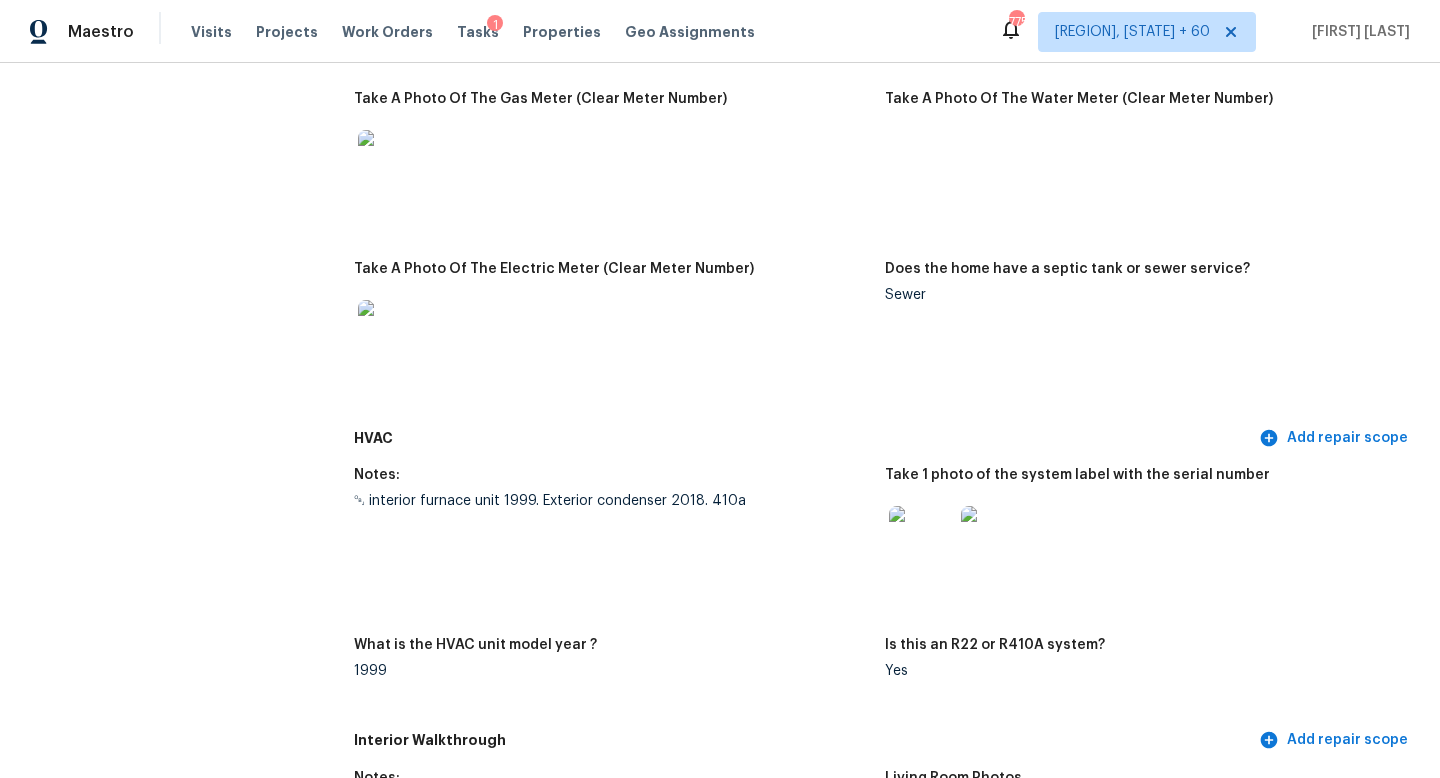scroll, scrollTop: 875, scrollLeft: 0, axis: vertical 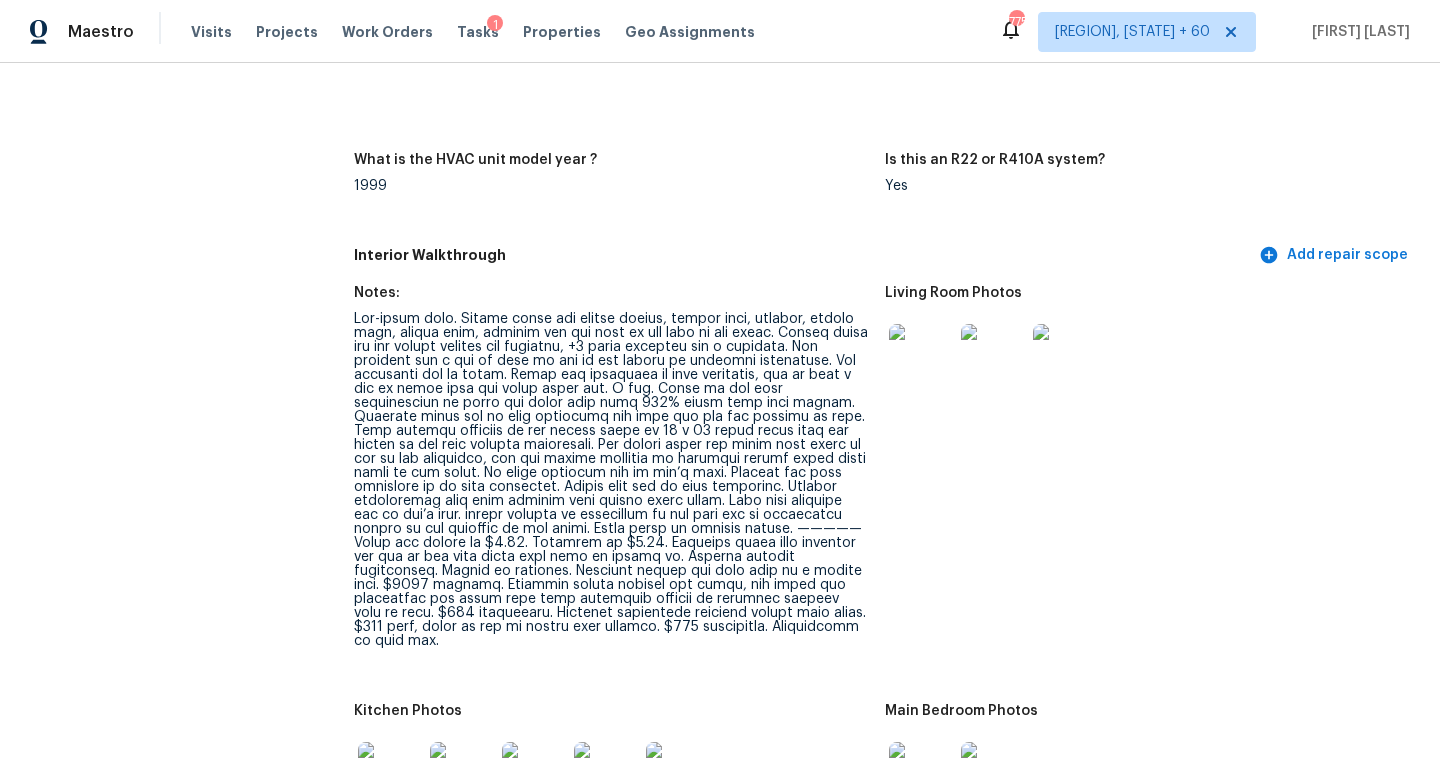 click at bounding box center (611, 480) 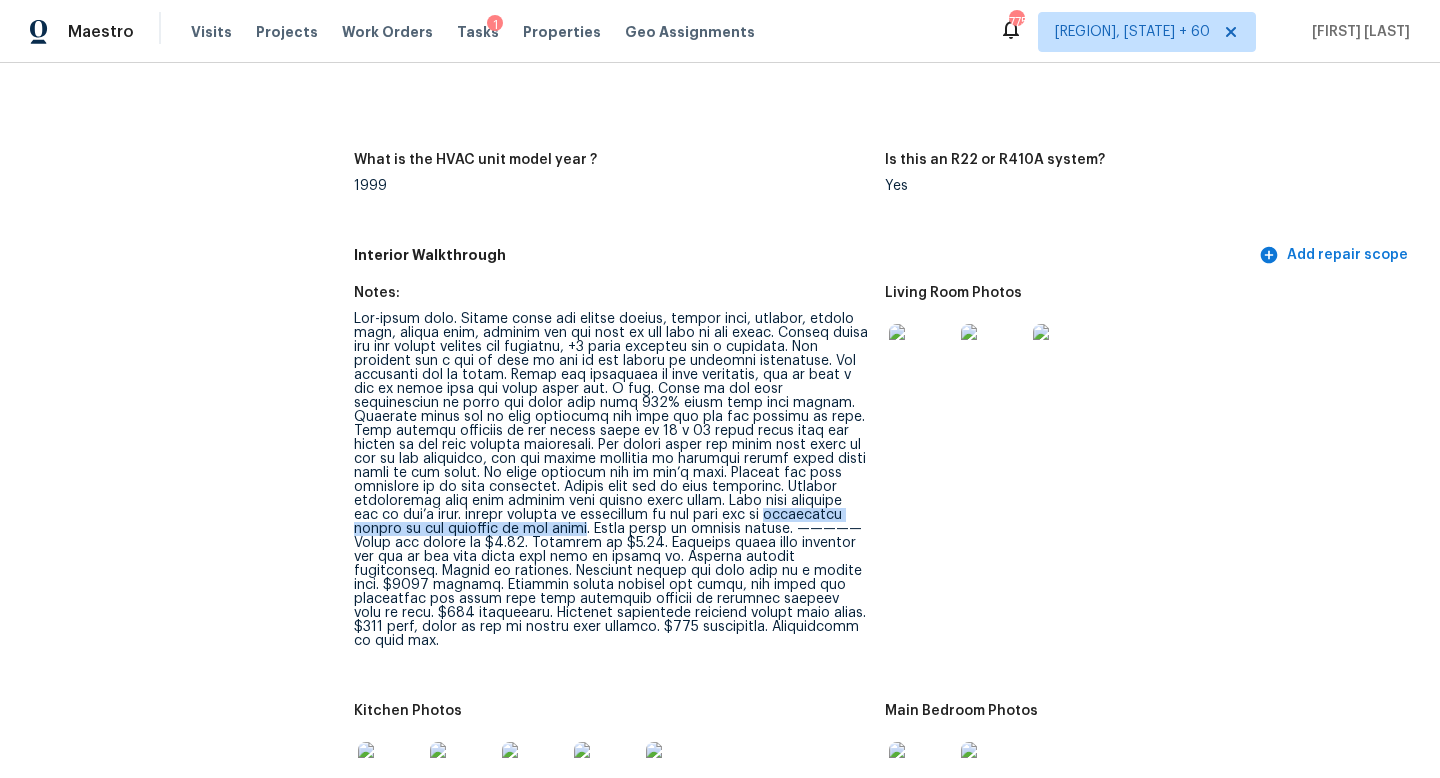 drag, startPoint x: 659, startPoint y: 500, endPoint x: 487, endPoint y: 518, distance: 172.9393 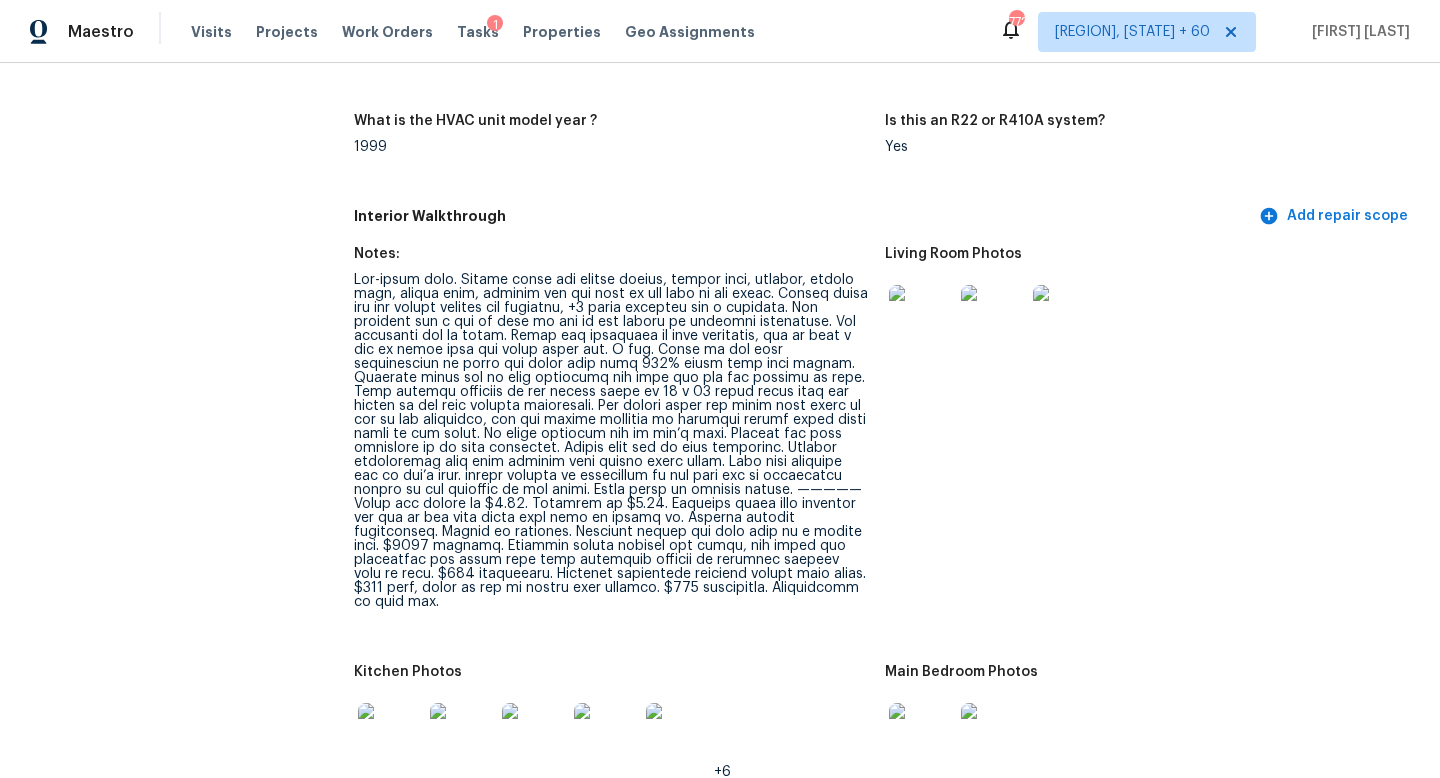 scroll, scrollTop: 1998, scrollLeft: 0, axis: vertical 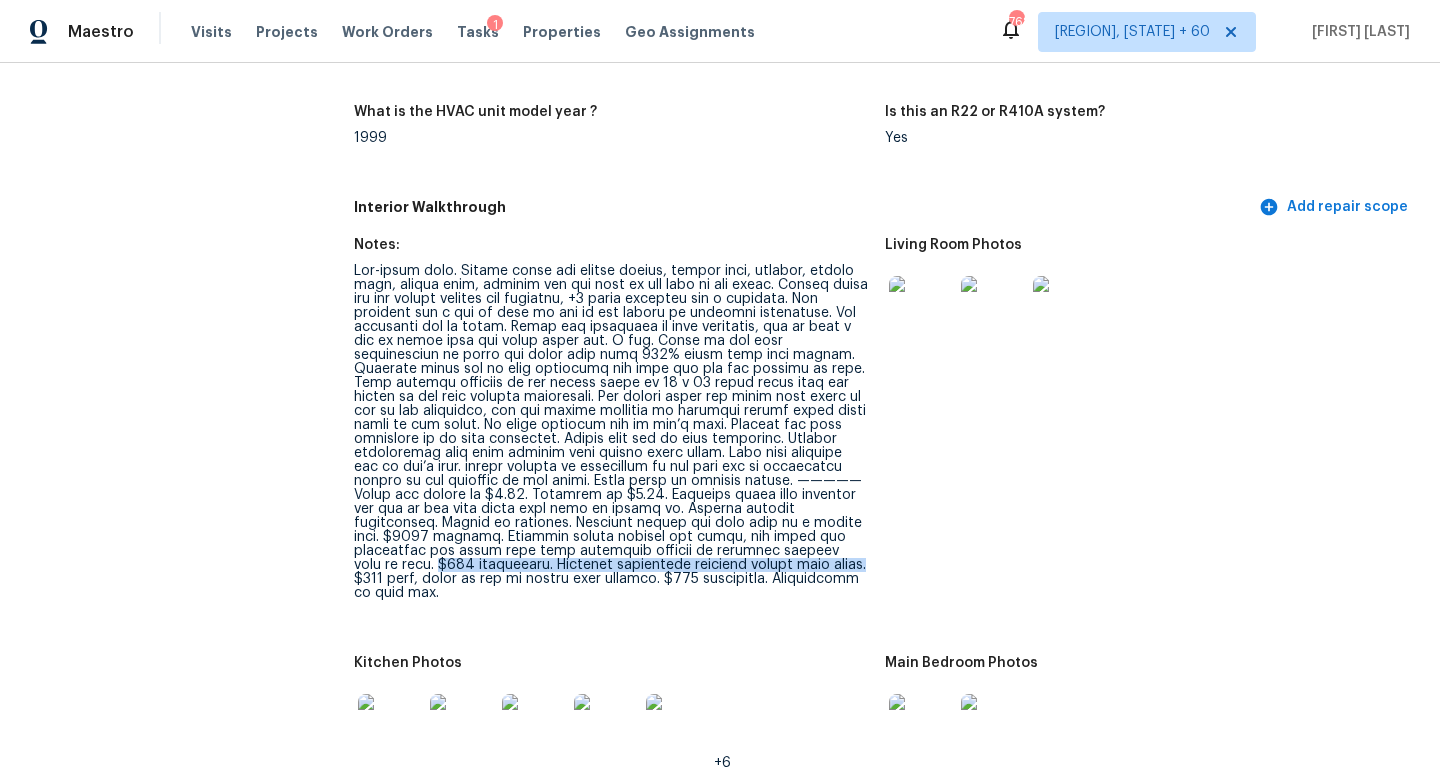 drag, startPoint x: 707, startPoint y: 537, endPoint x: 663, endPoint y: 550, distance: 45.88028 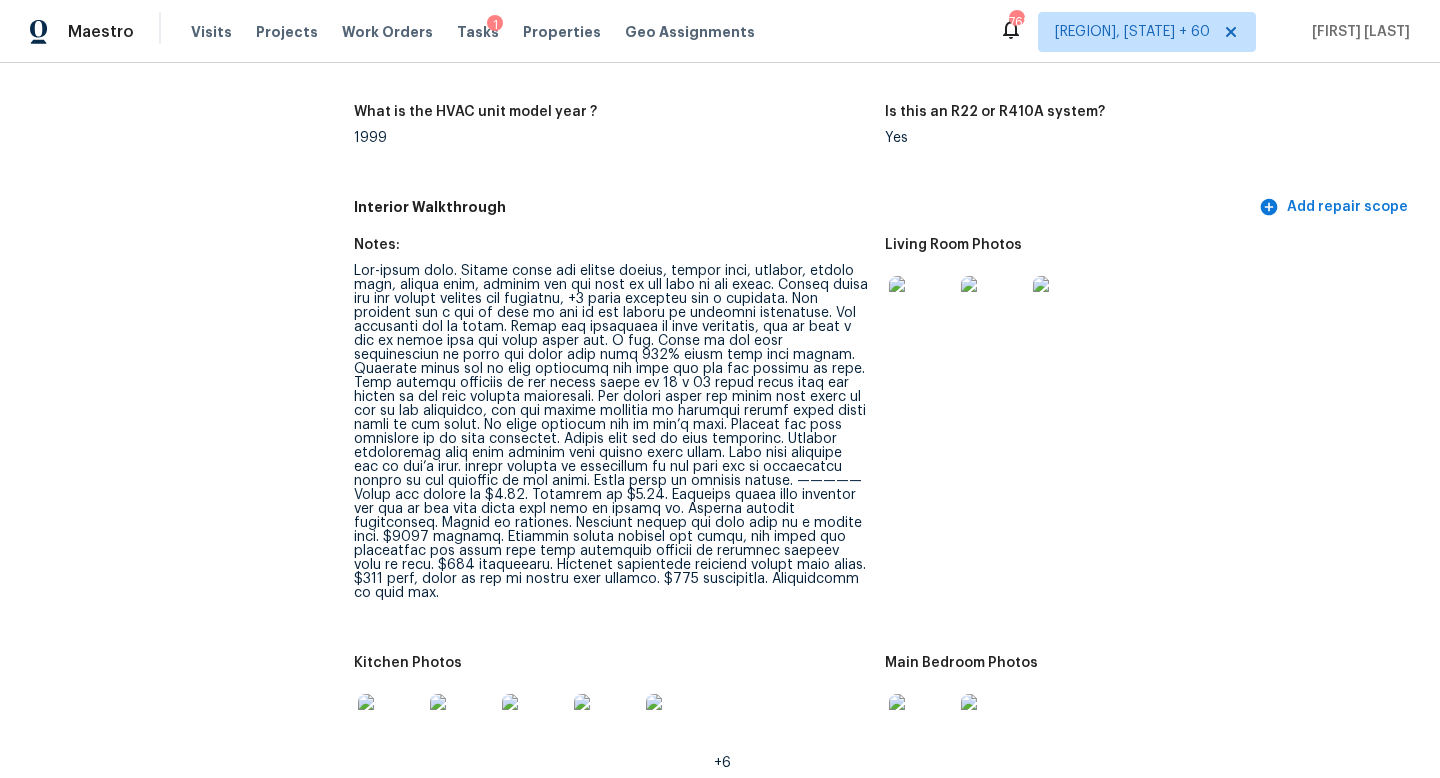 click on "Notes:" at bounding box center [619, 435] 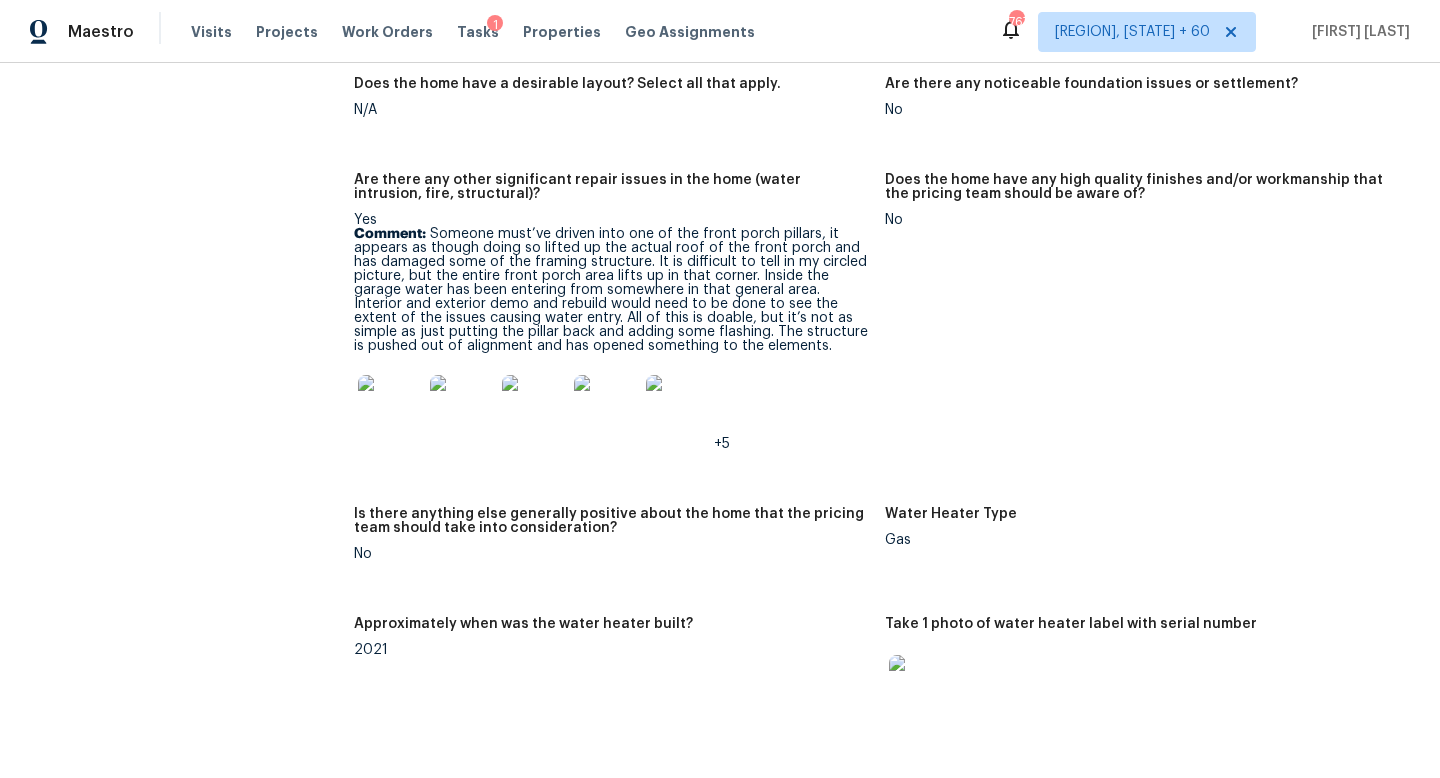 scroll, scrollTop: 3501, scrollLeft: 0, axis: vertical 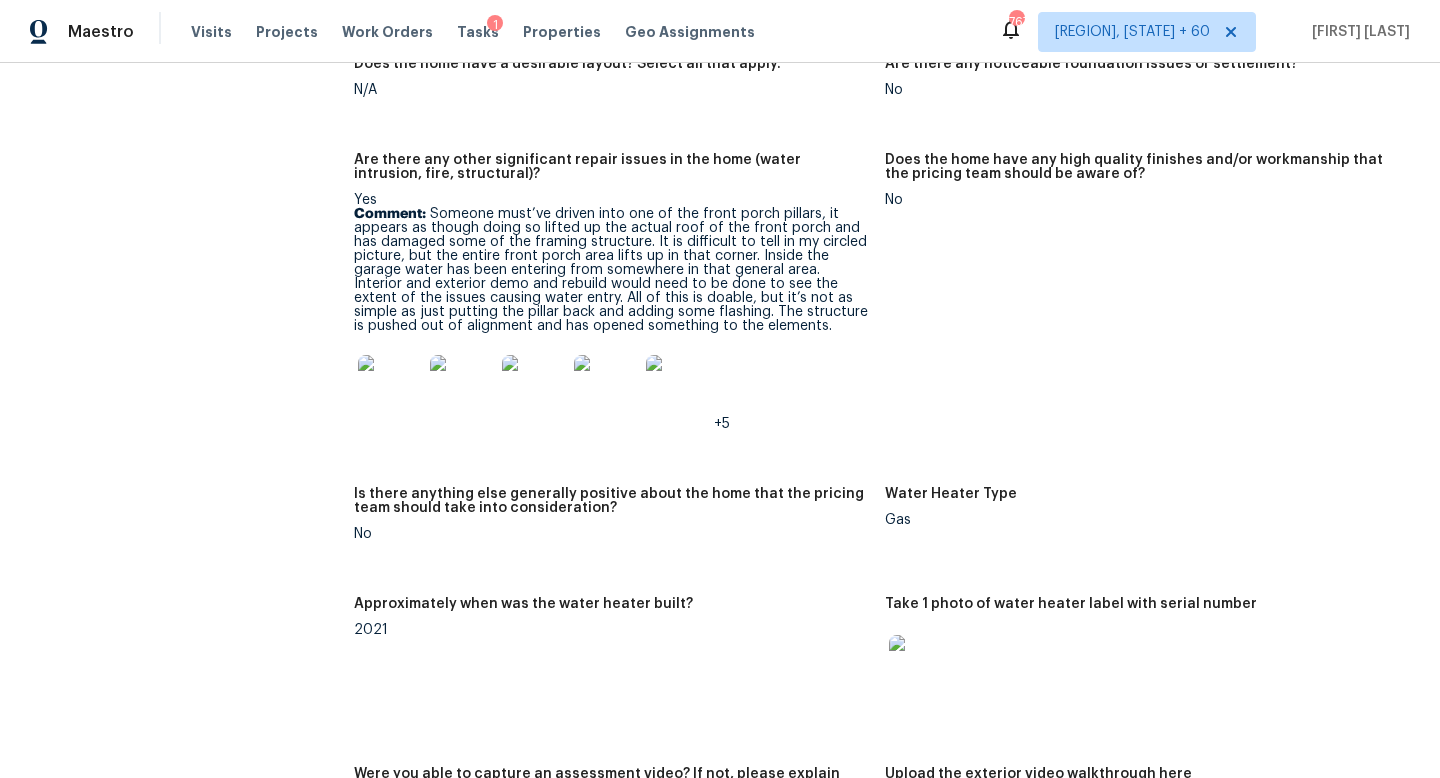 click at bounding box center (390, 387) 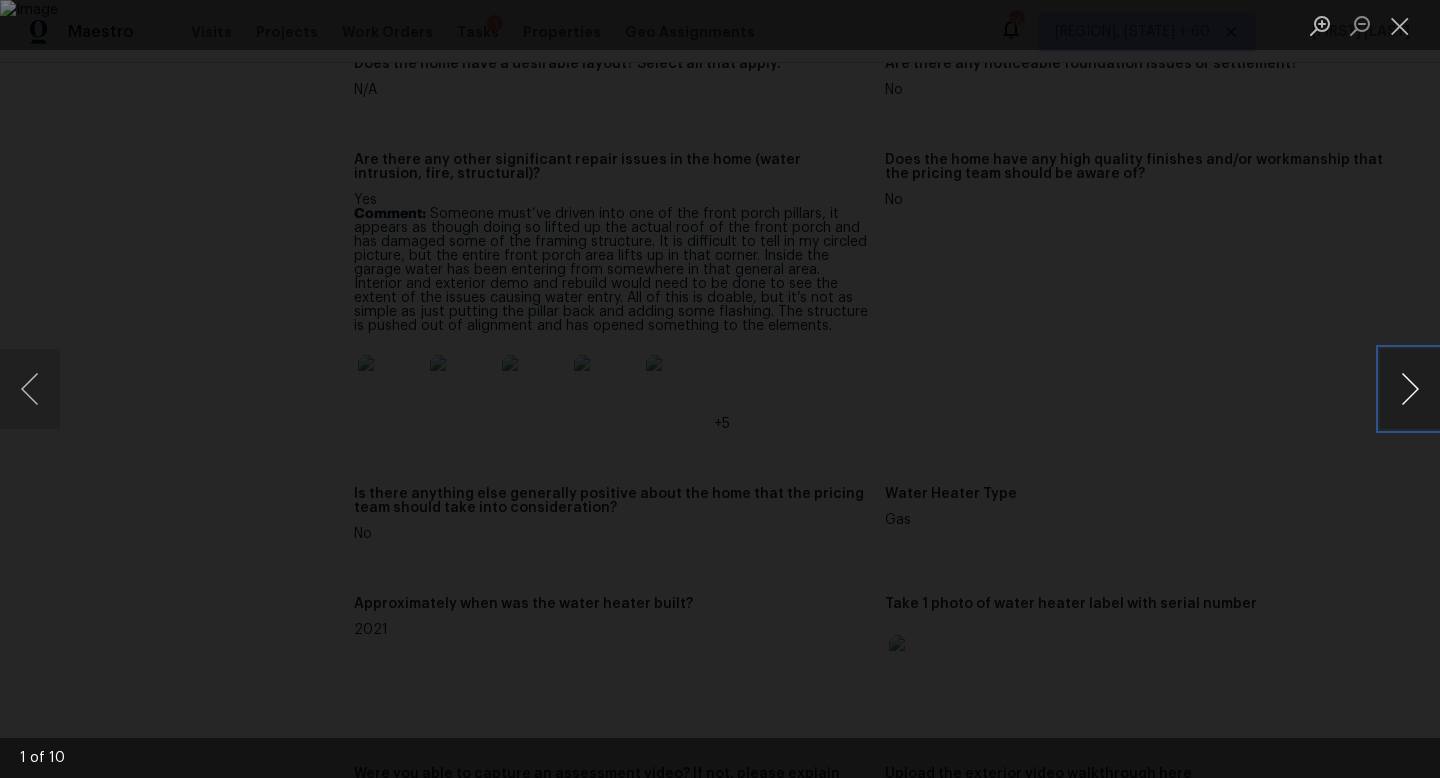 click at bounding box center [1410, 389] 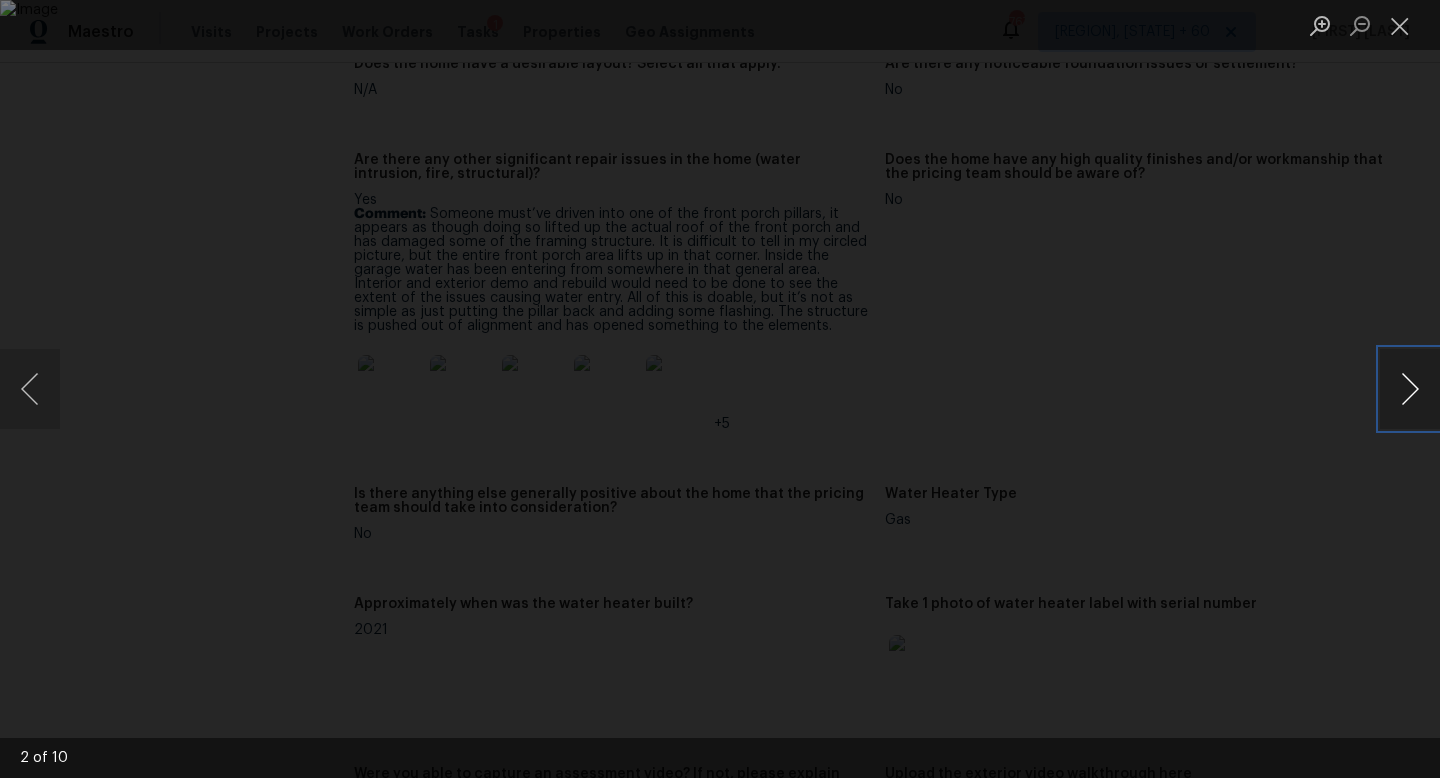 click at bounding box center (1410, 389) 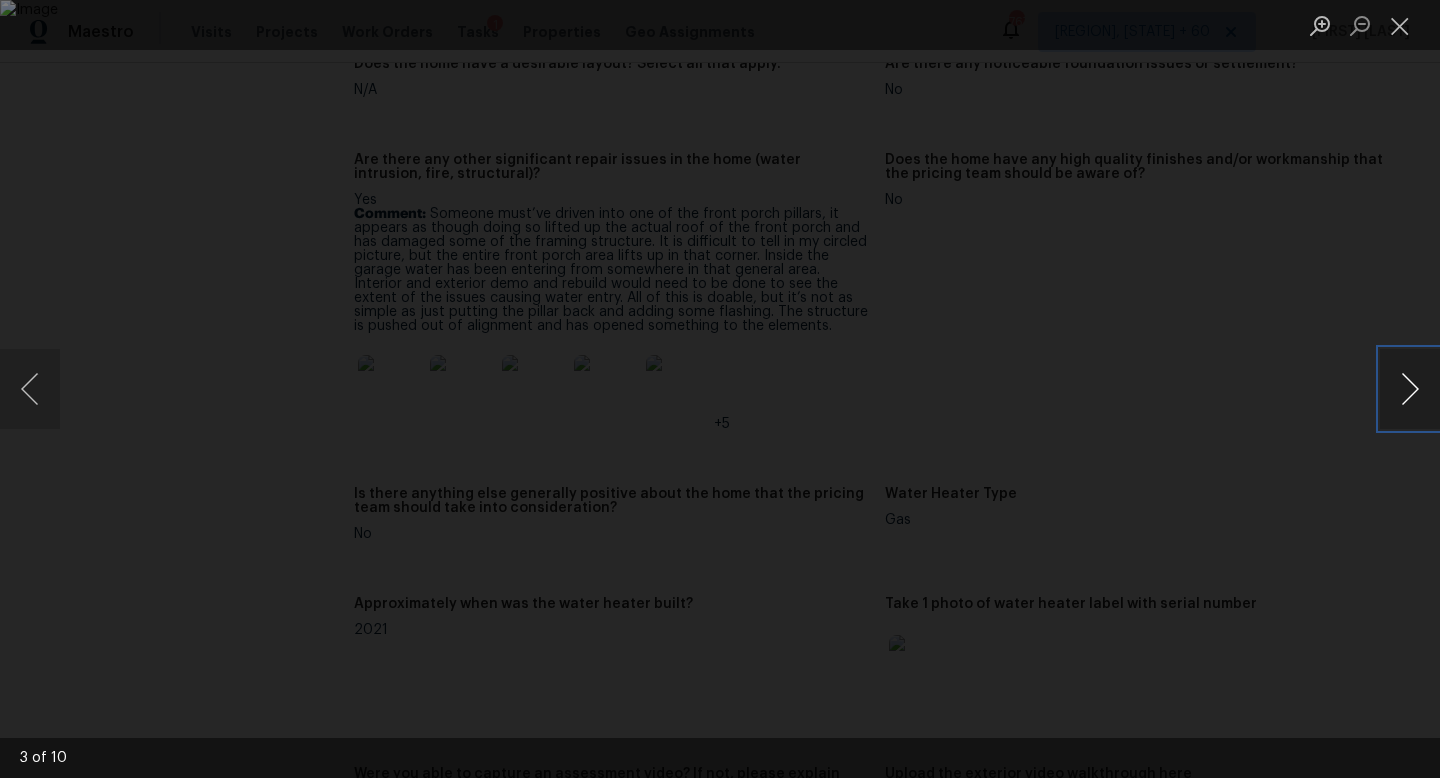 click at bounding box center (1410, 389) 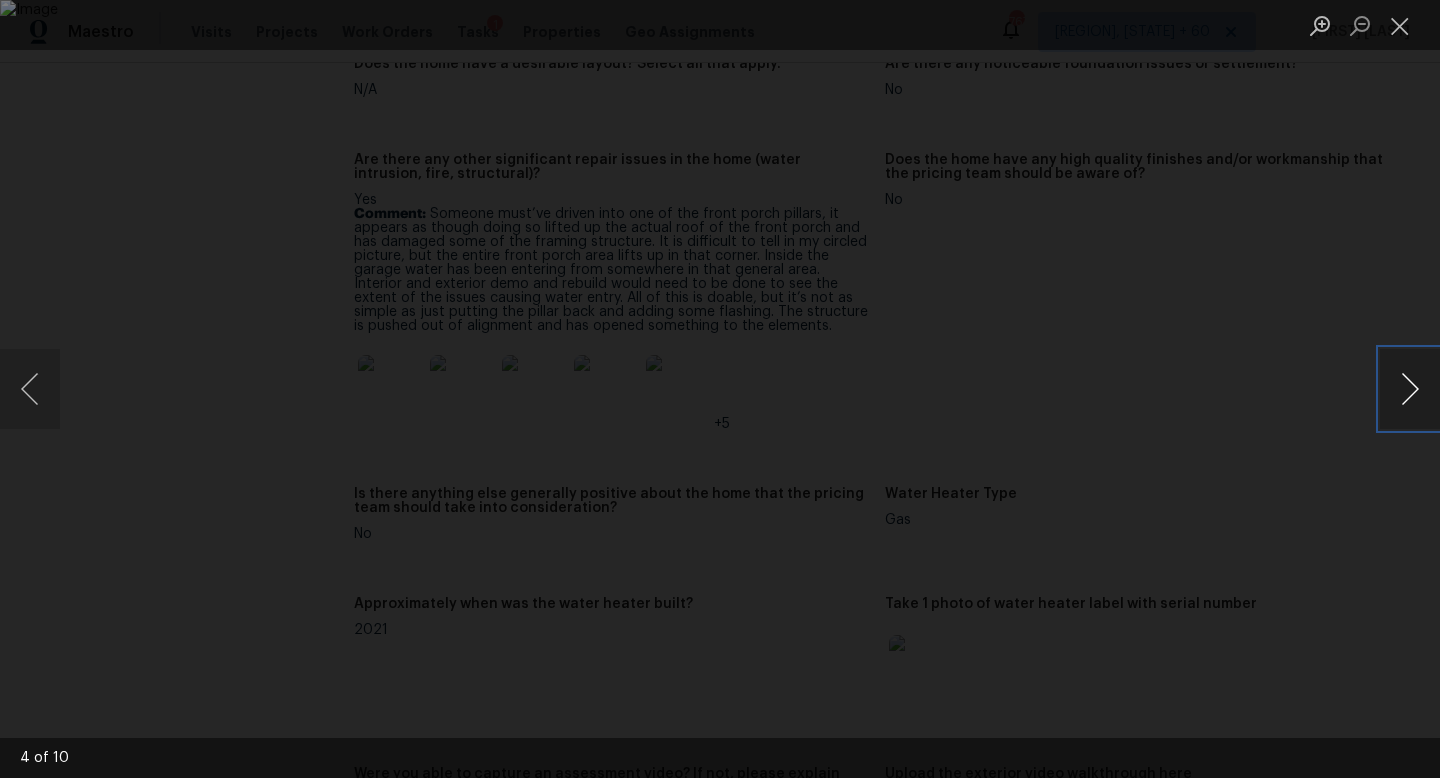 click at bounding box center (1410, 389) 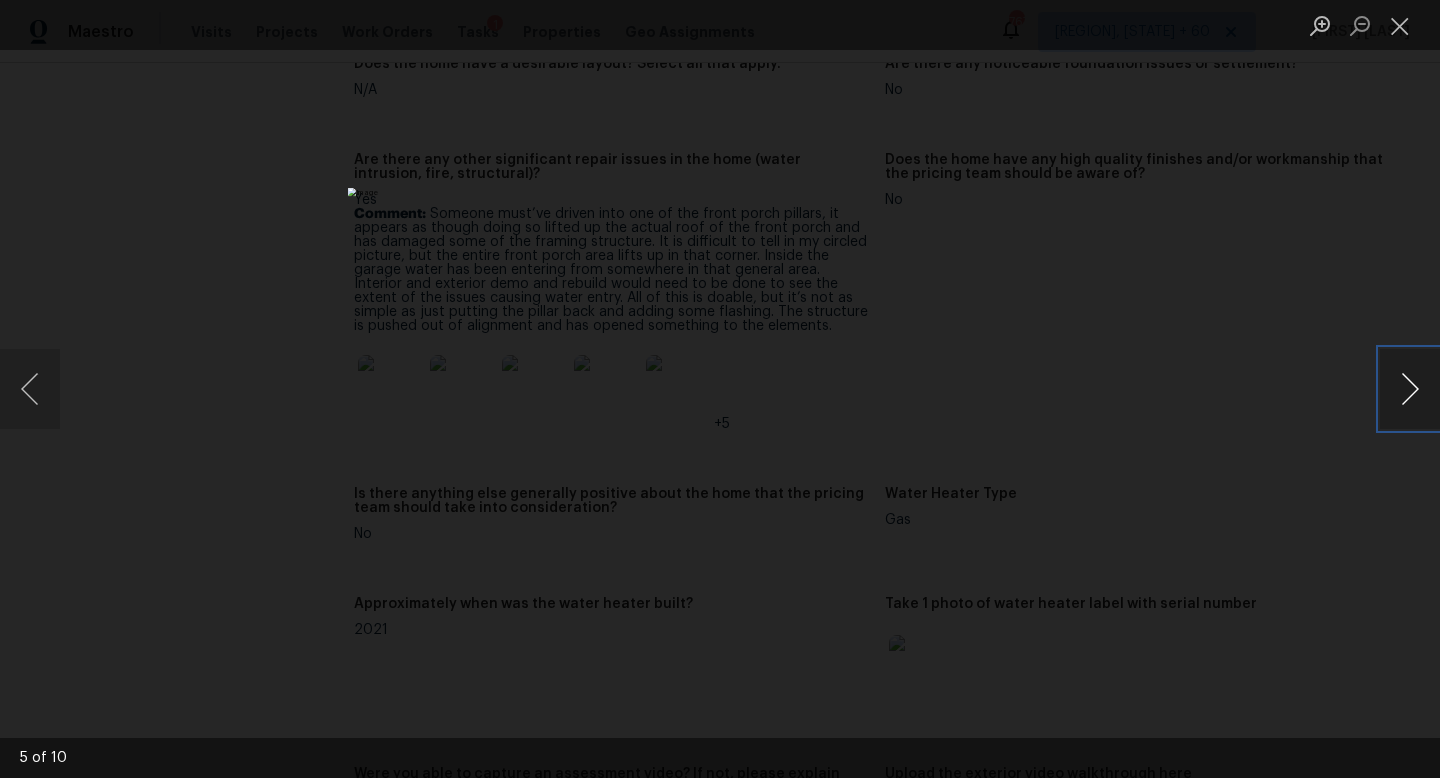 click at bounding box center (1410, 389) 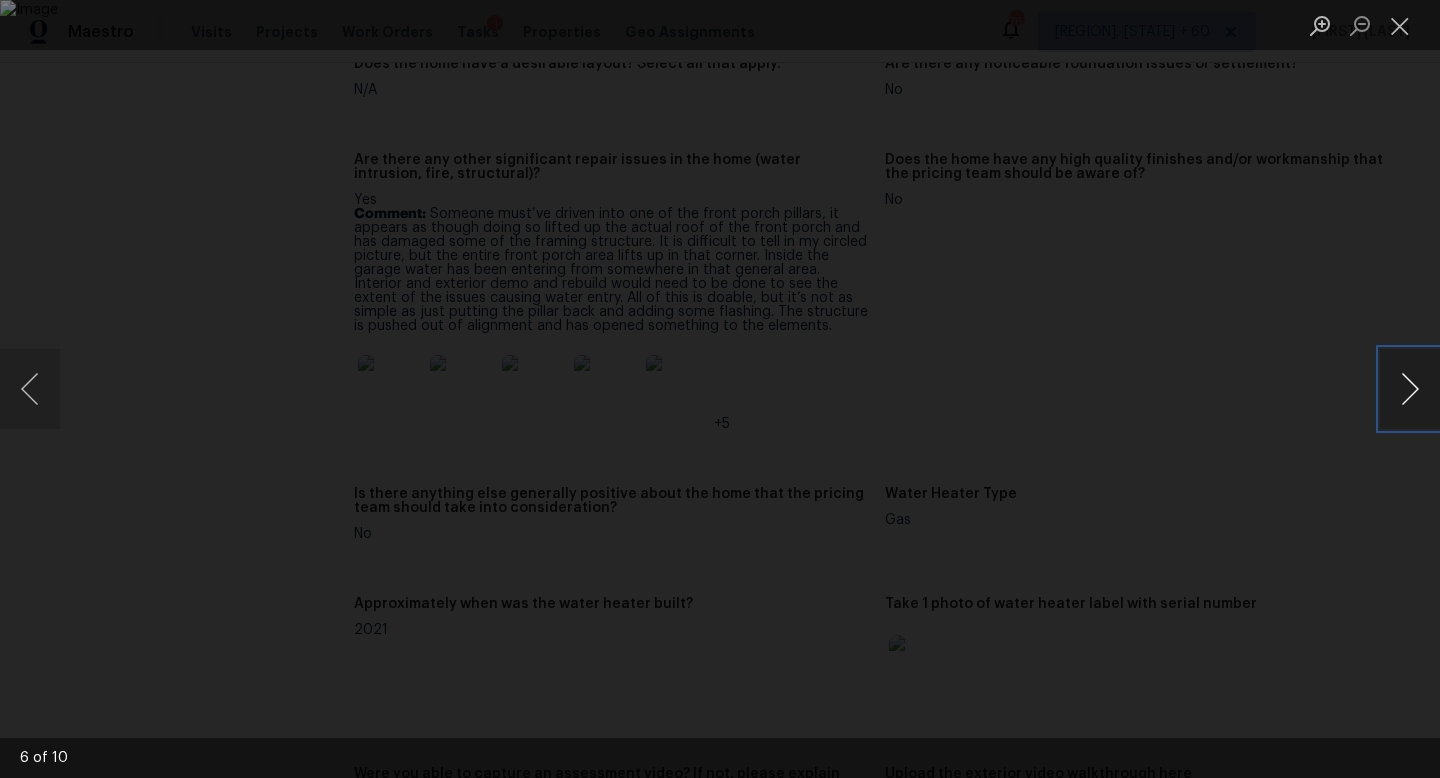 click at bounding box center (1410, 389) 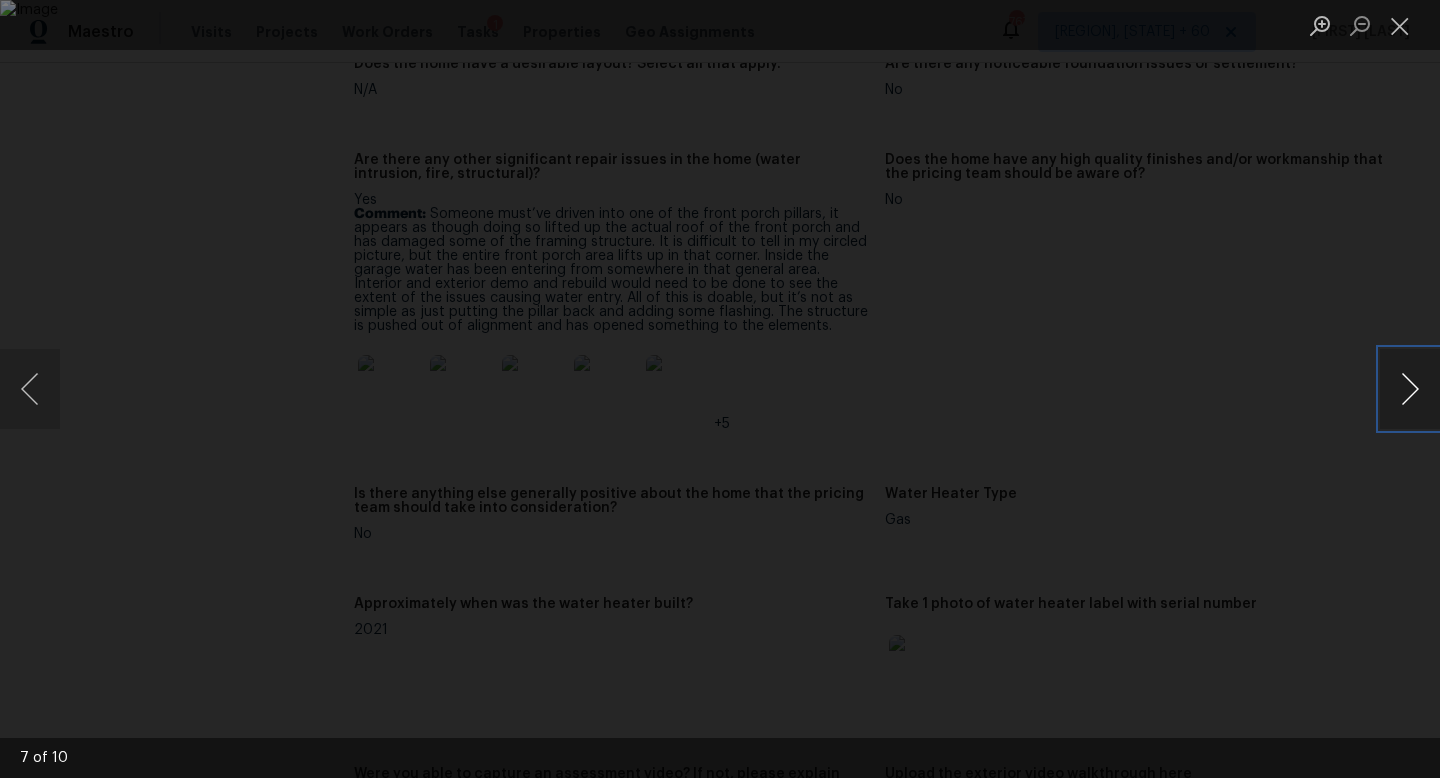 click at bounding box center [1410, 389] 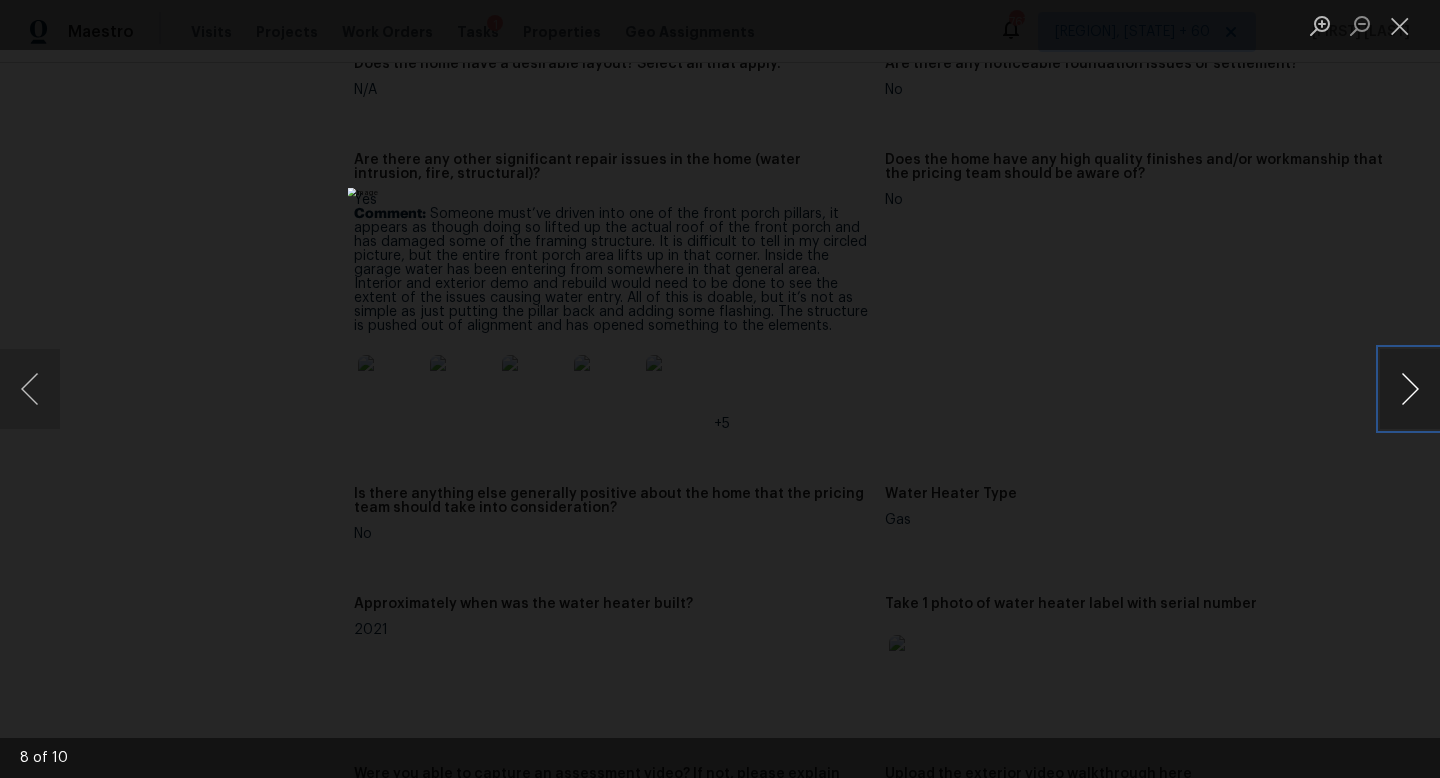 click at bounding box center (1410, 389) 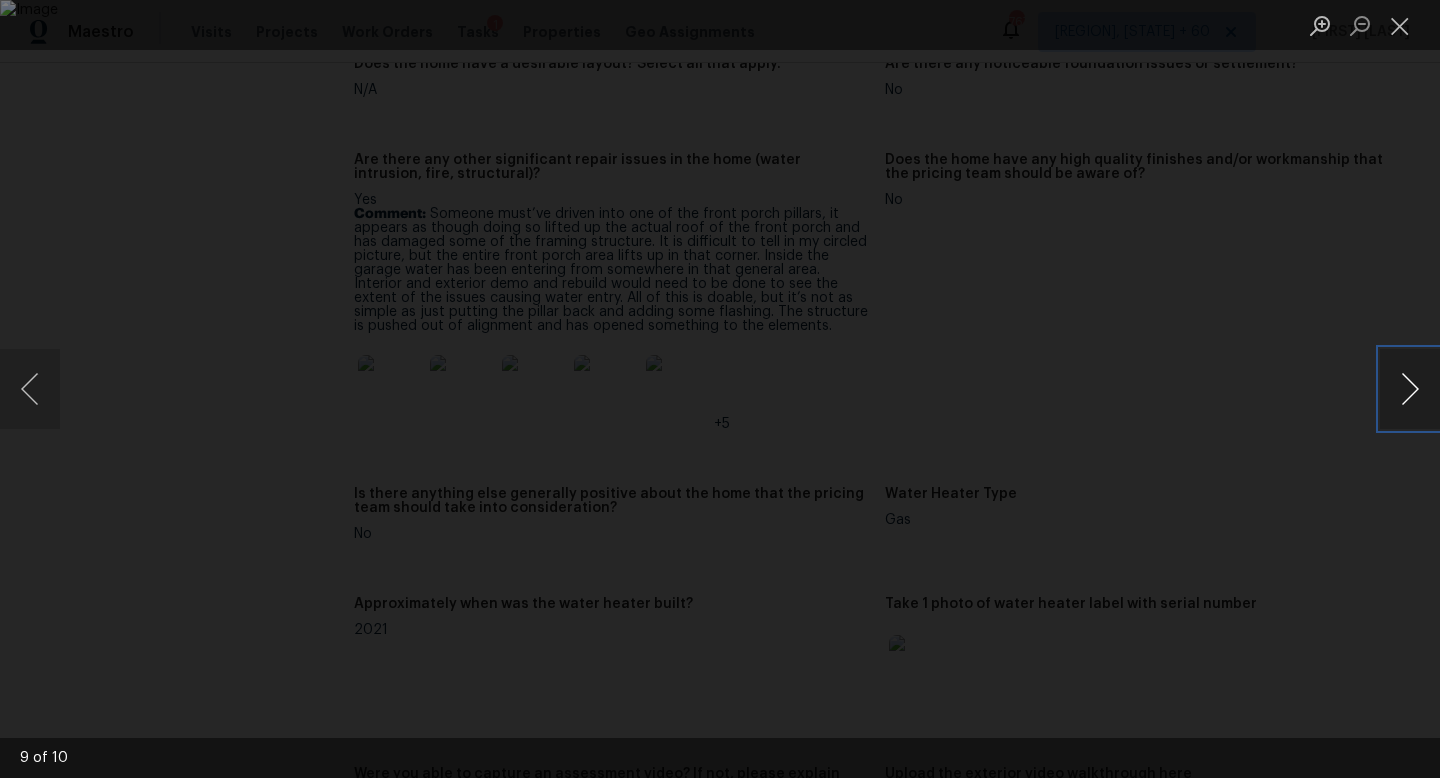 click at bounding box center (1410, 389) 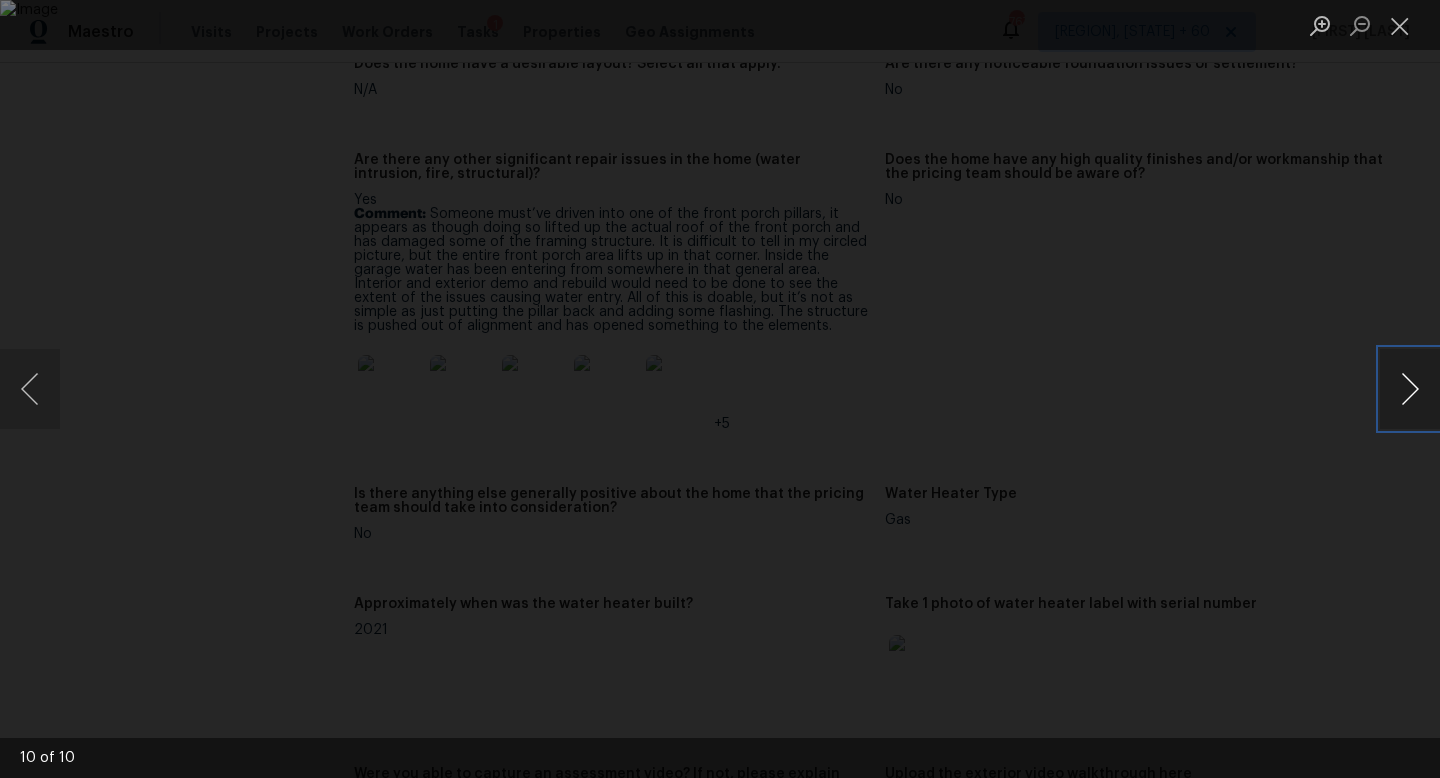 click at bounding box center (1410, 389) 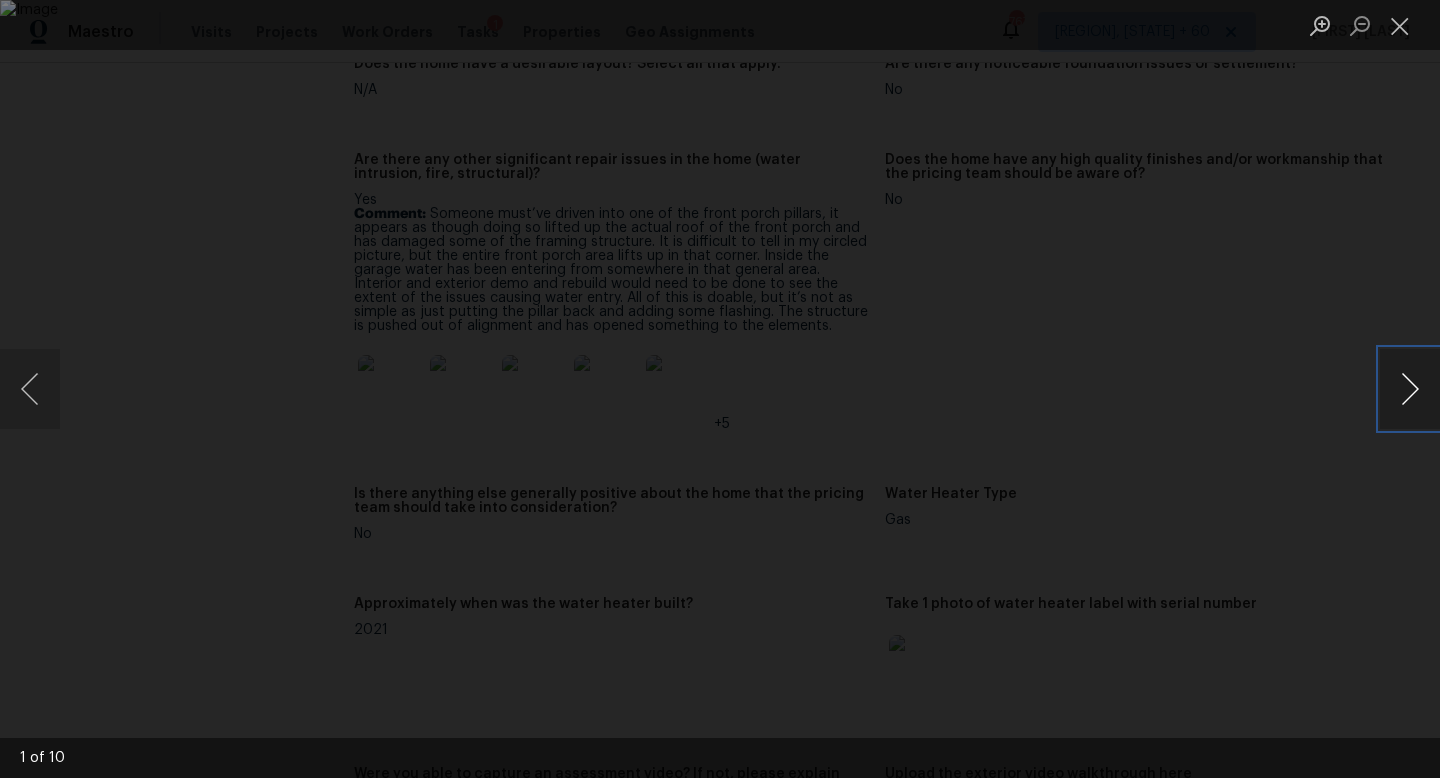 type 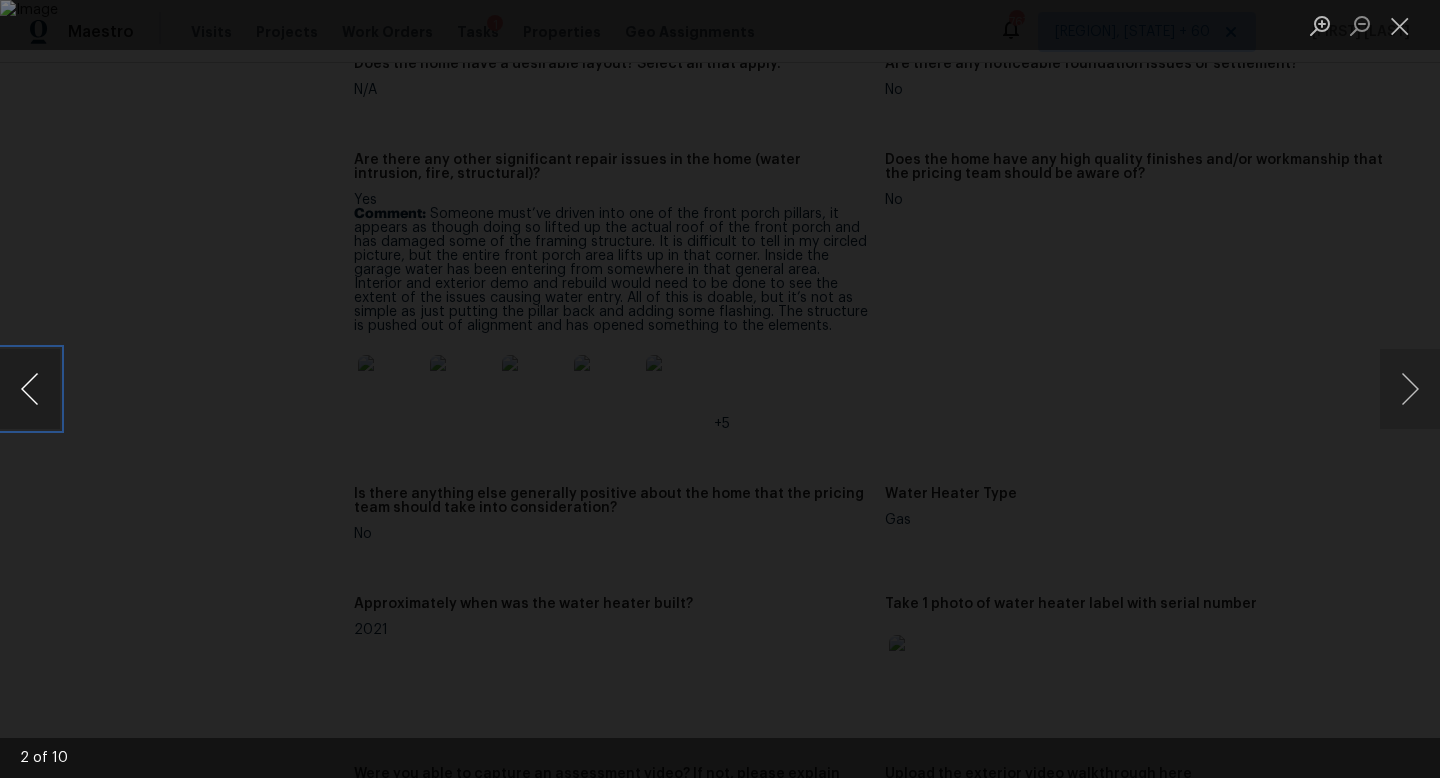 click at bounding box center (30, 389) 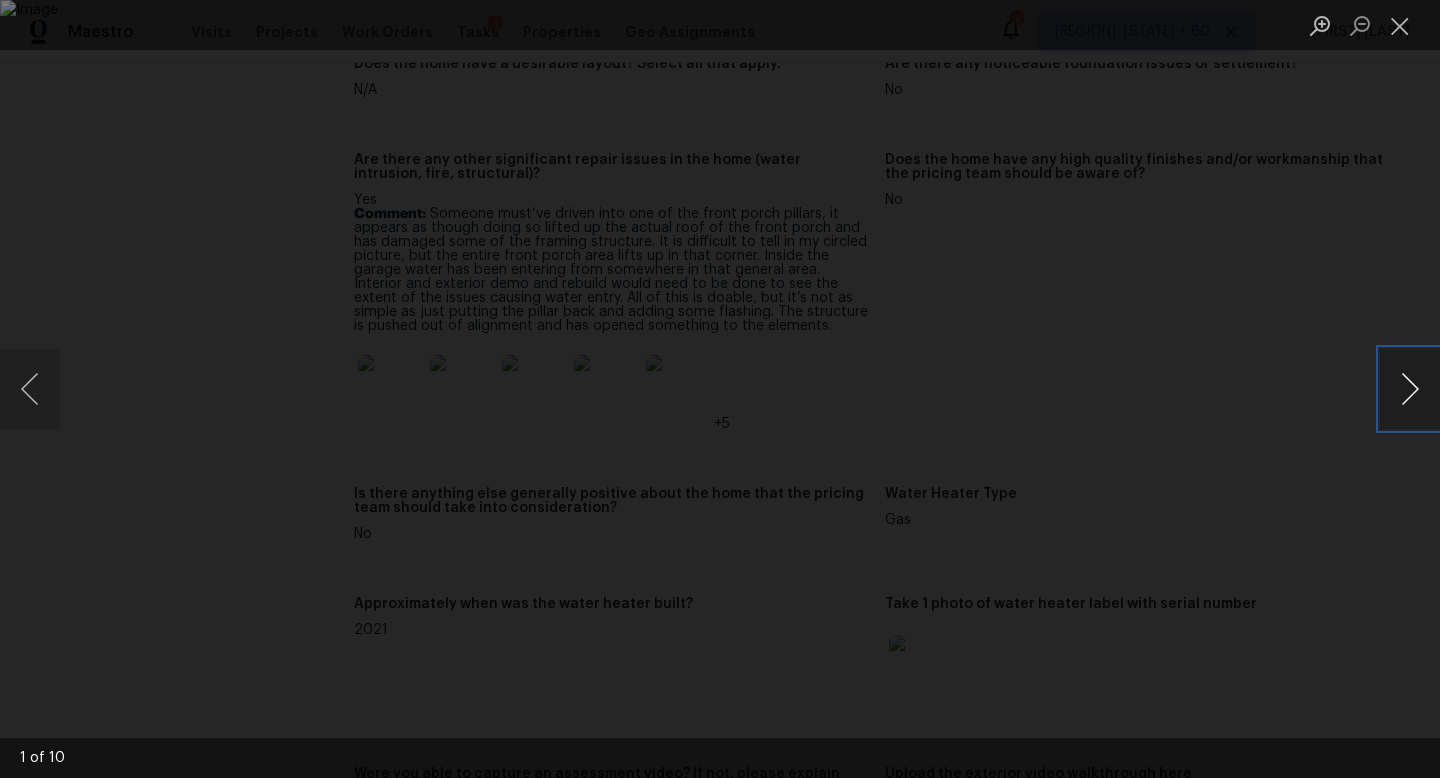click at bounding box center (1410, 389) 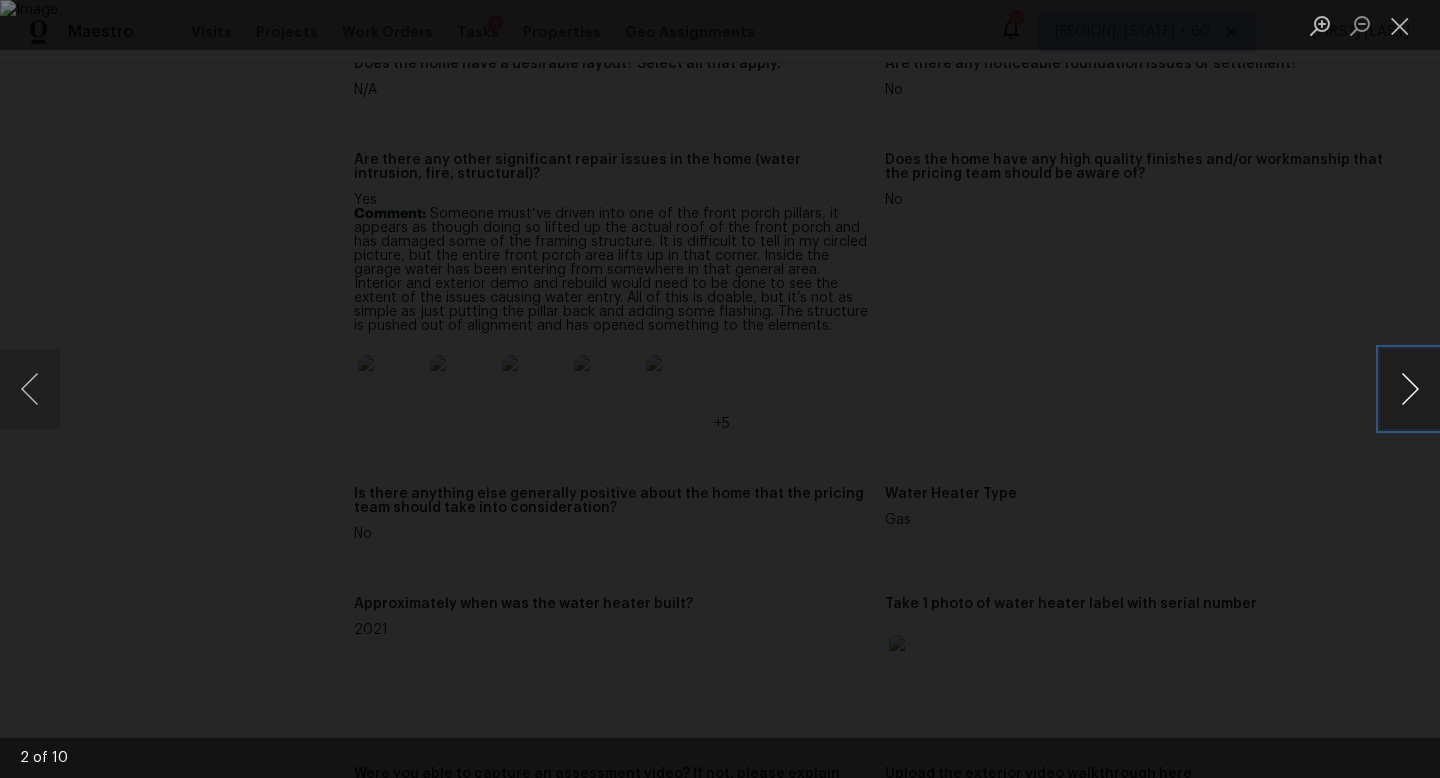 click at bounding box center [1410, 389] 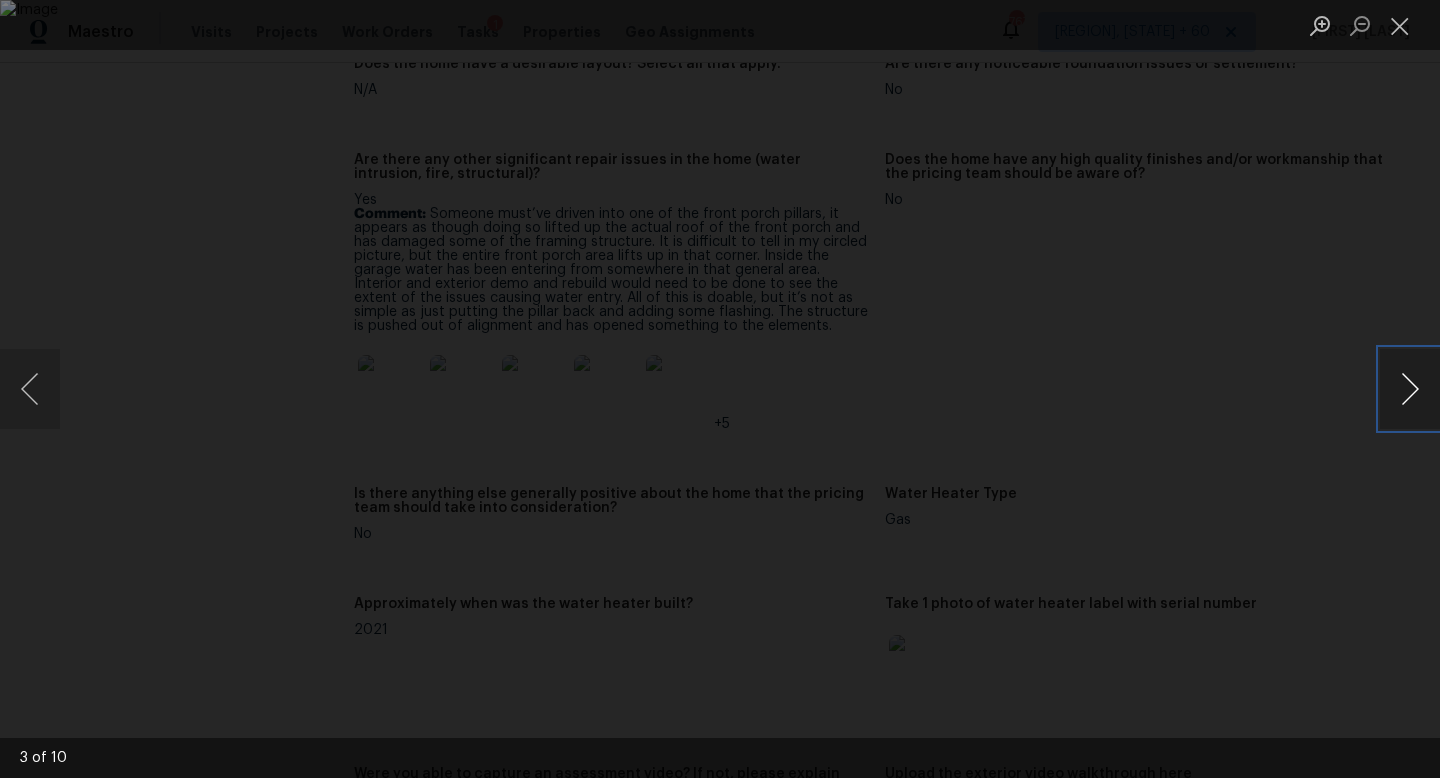 click at bounding box center (1410, 389) 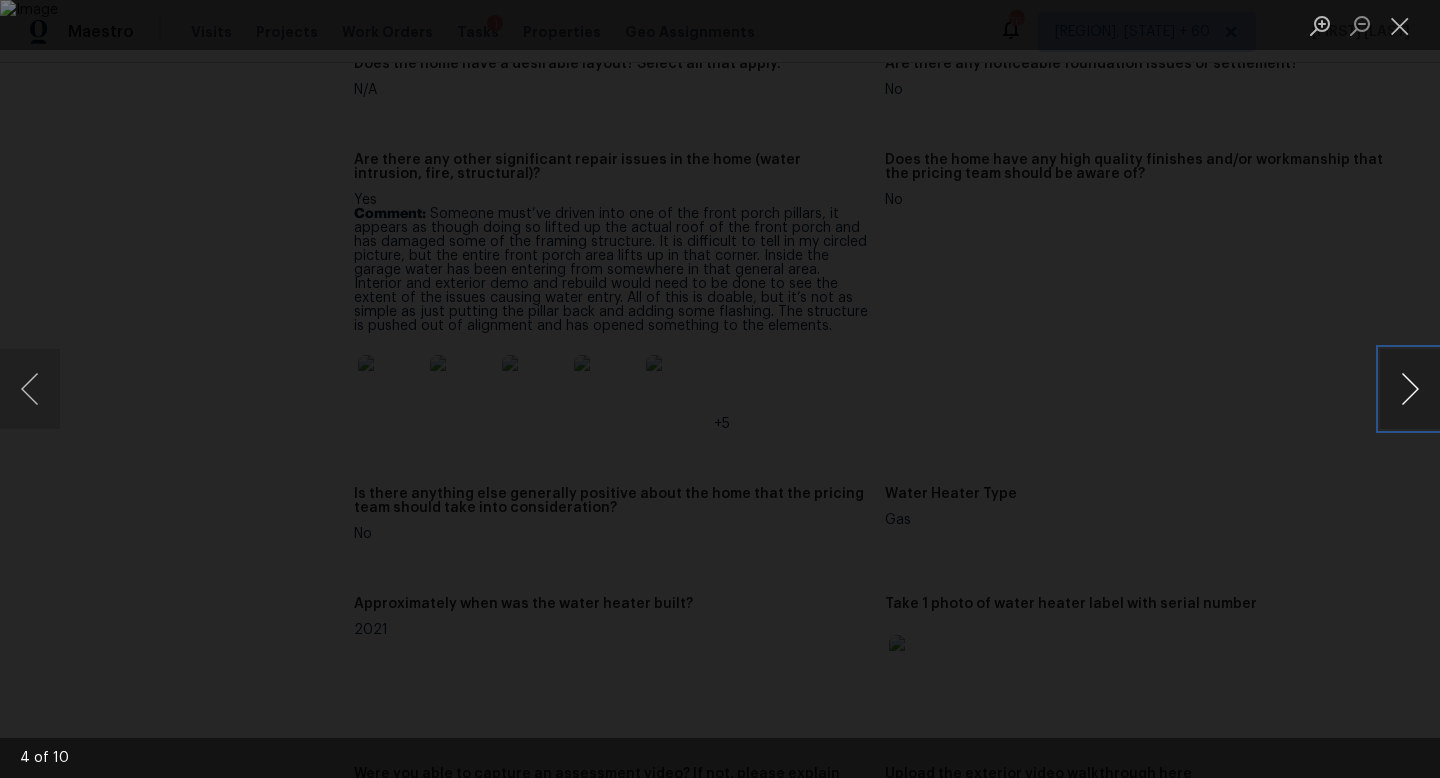 click at bounding box center (1410, 389) 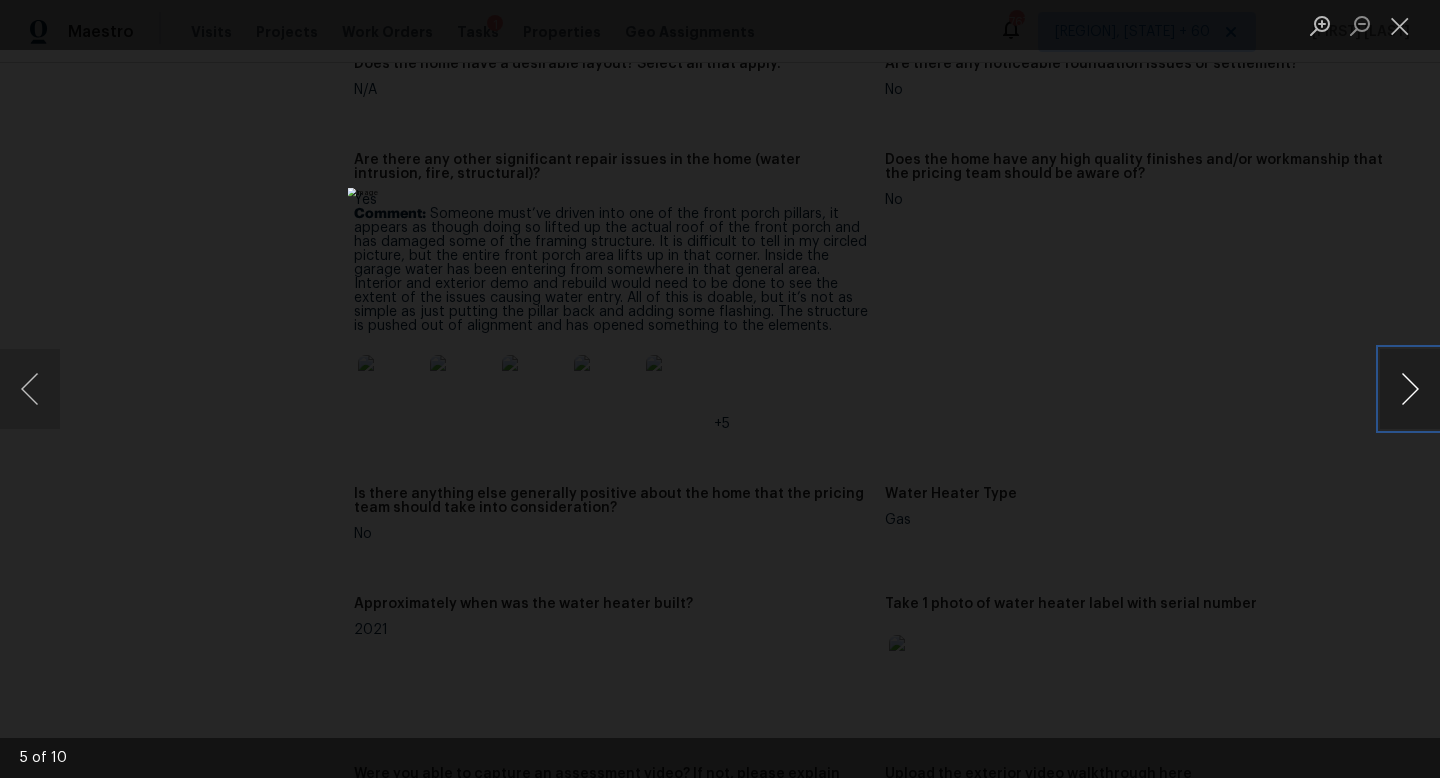 click at bounding box center (1410, 389) 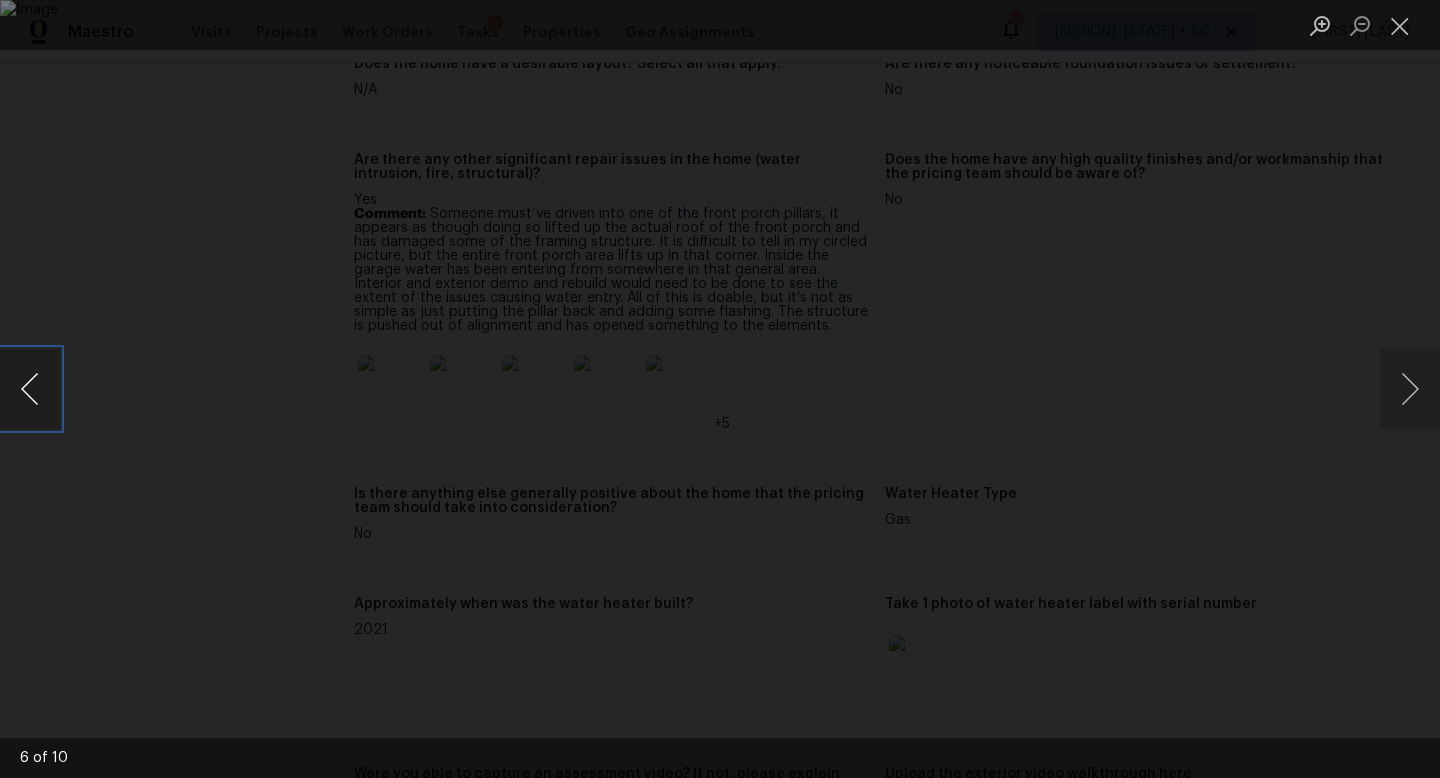 click at bounding box center [30, 389] 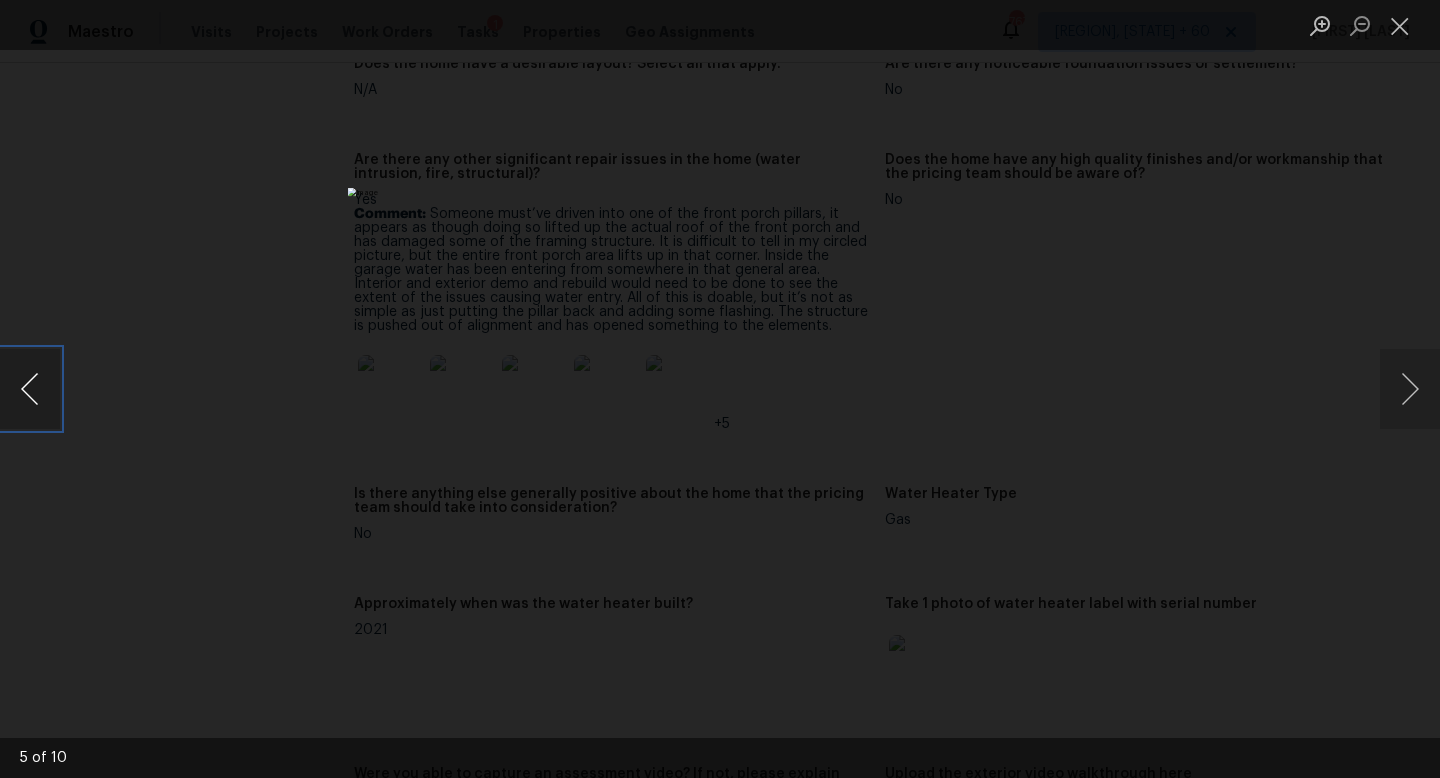 click at bounding box center [30, 389] 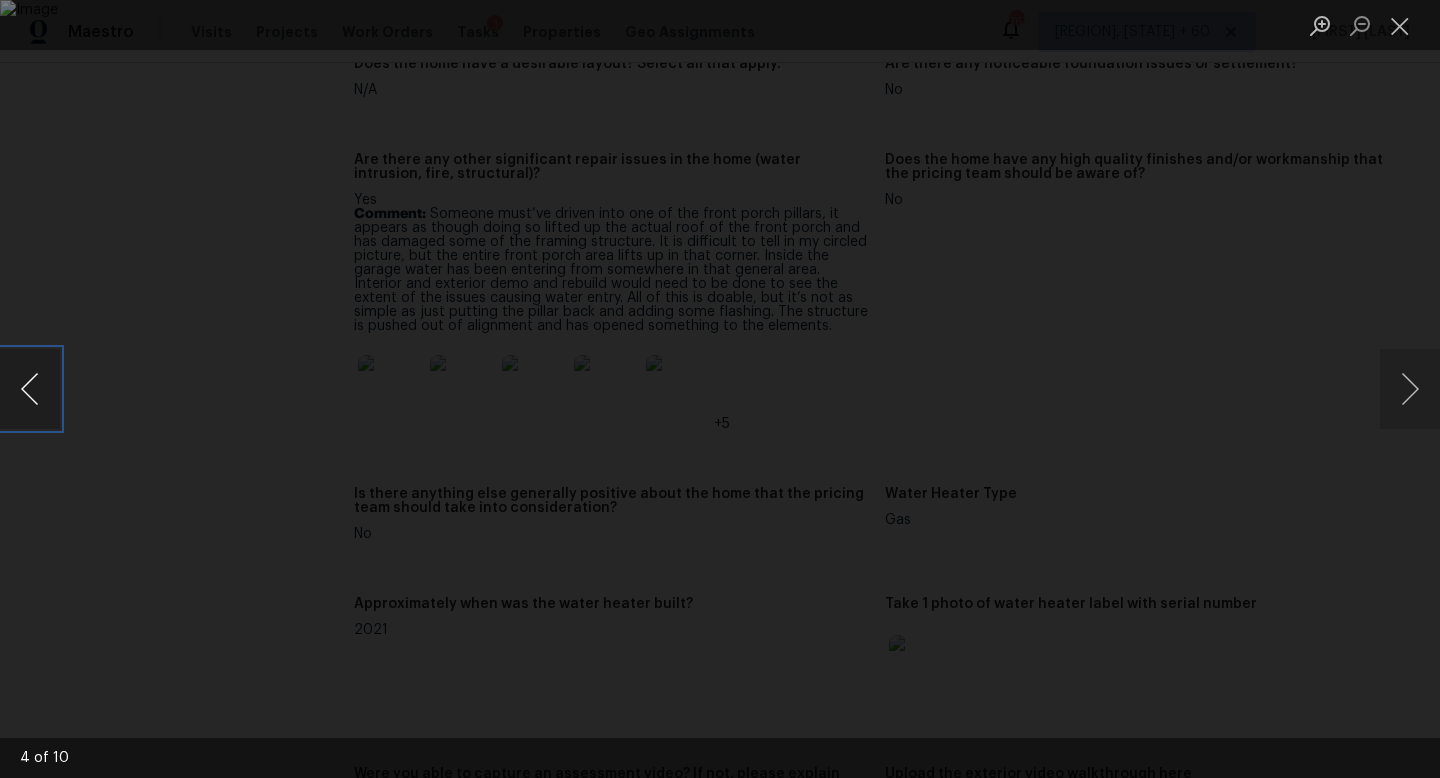 click at bounding box center (30, 389) 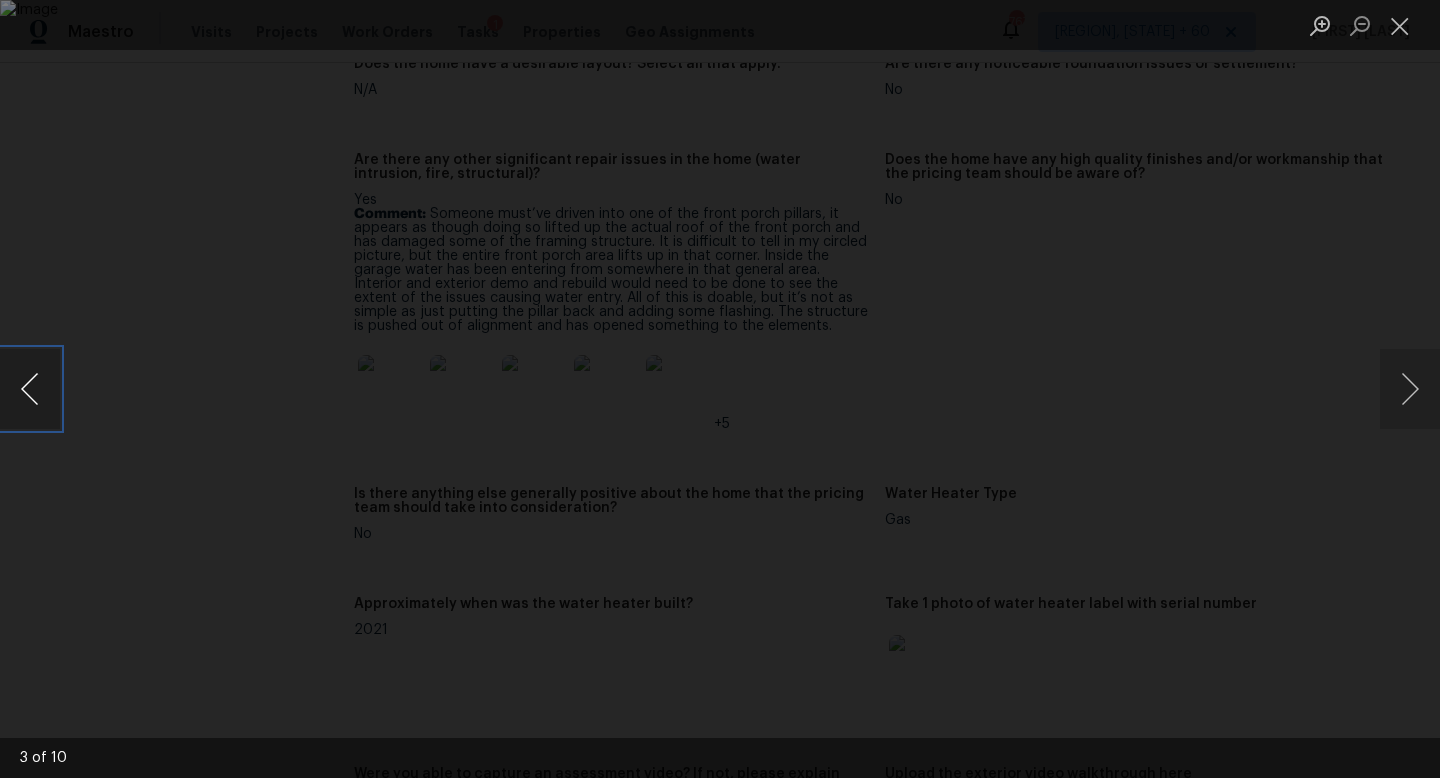 click at bounding box center [30, 389] 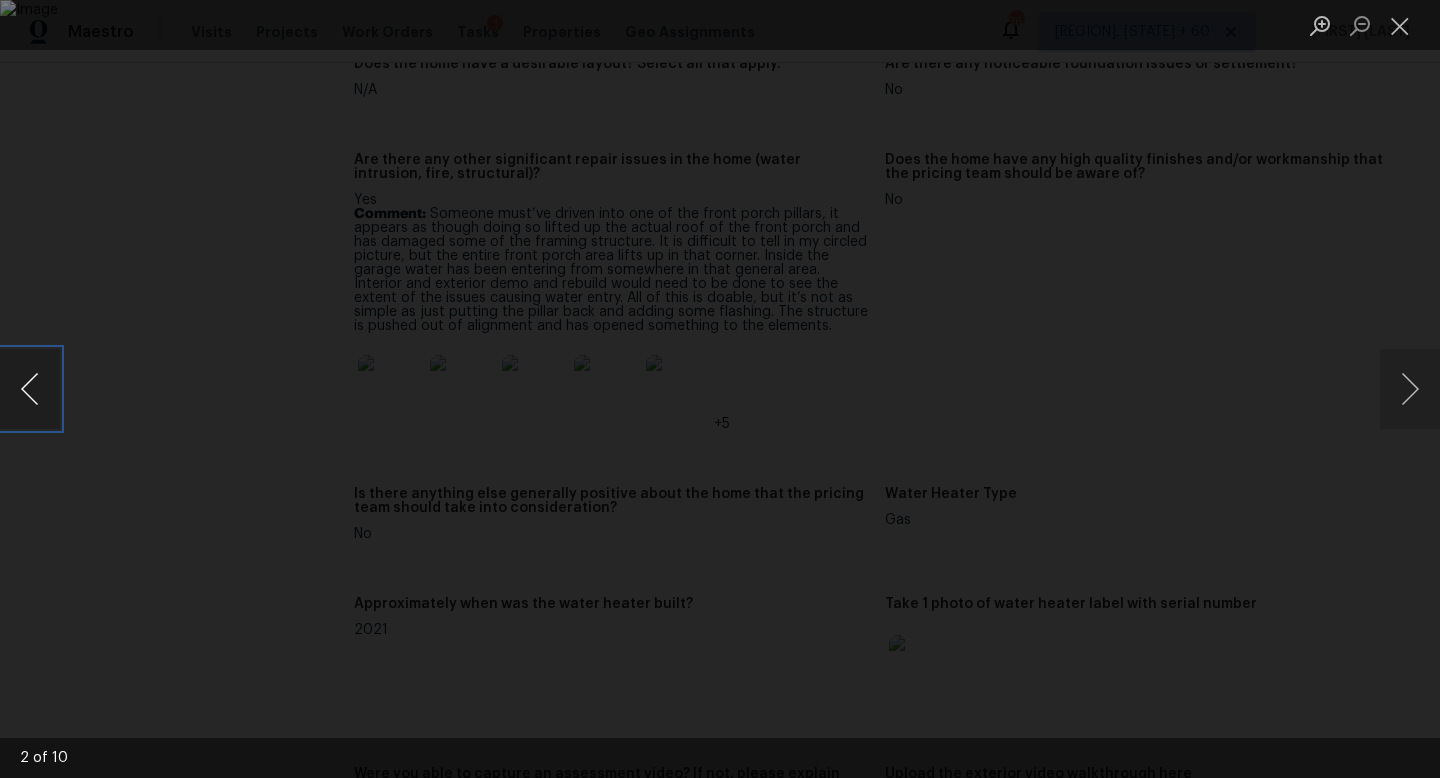 click at bounding box center [30, 389] 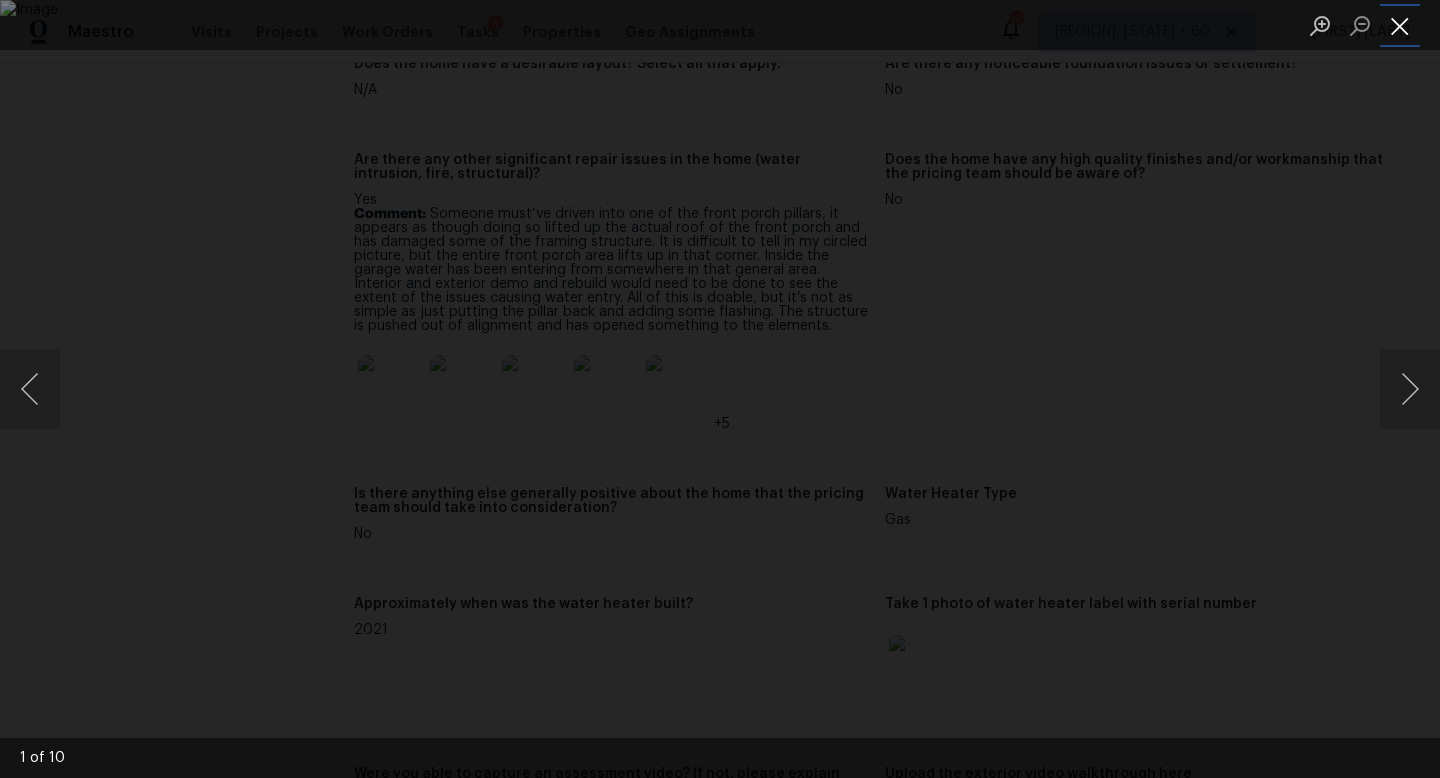 click at bounding box center (1400, 25) 